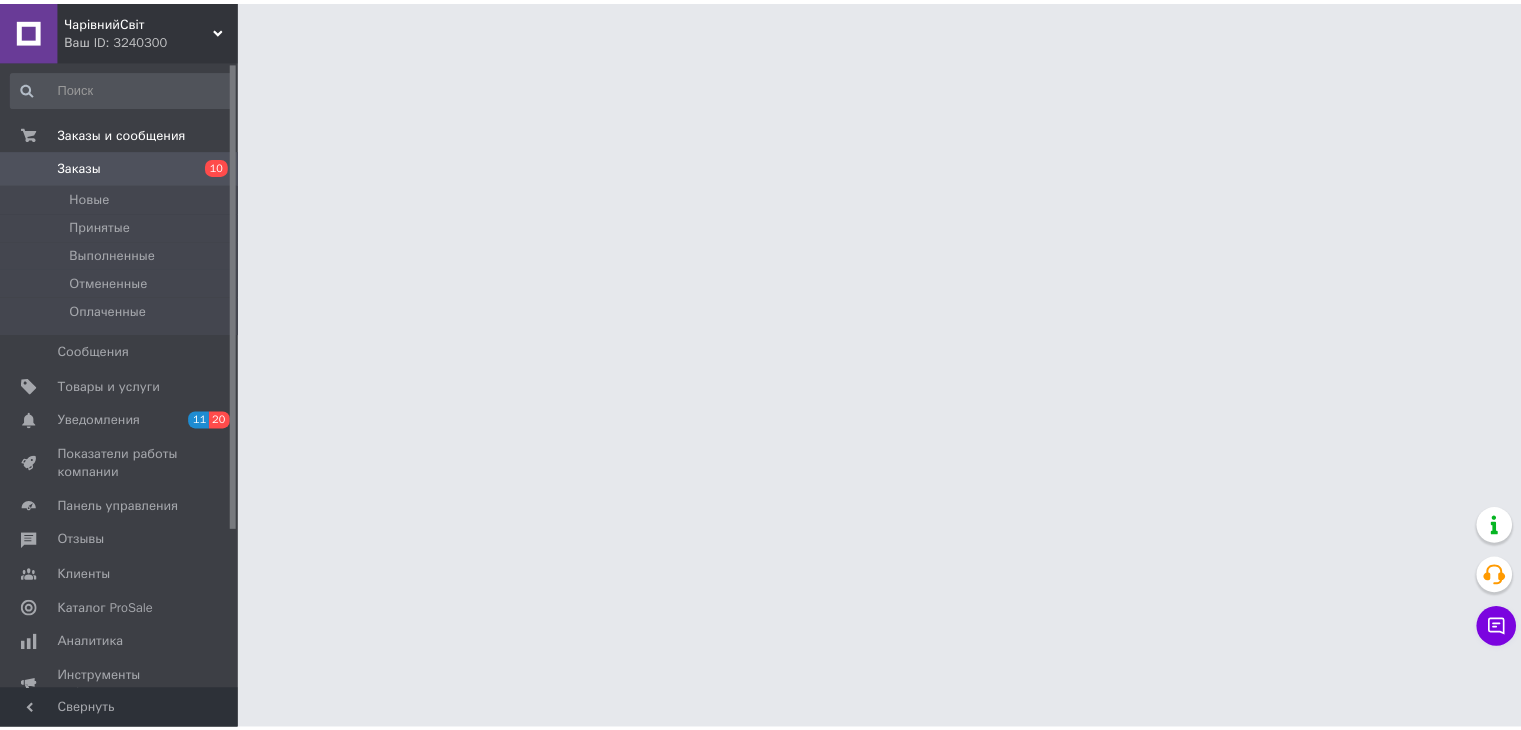 scroll, scrollTop: 0, scrollLeft: 0, axis: both 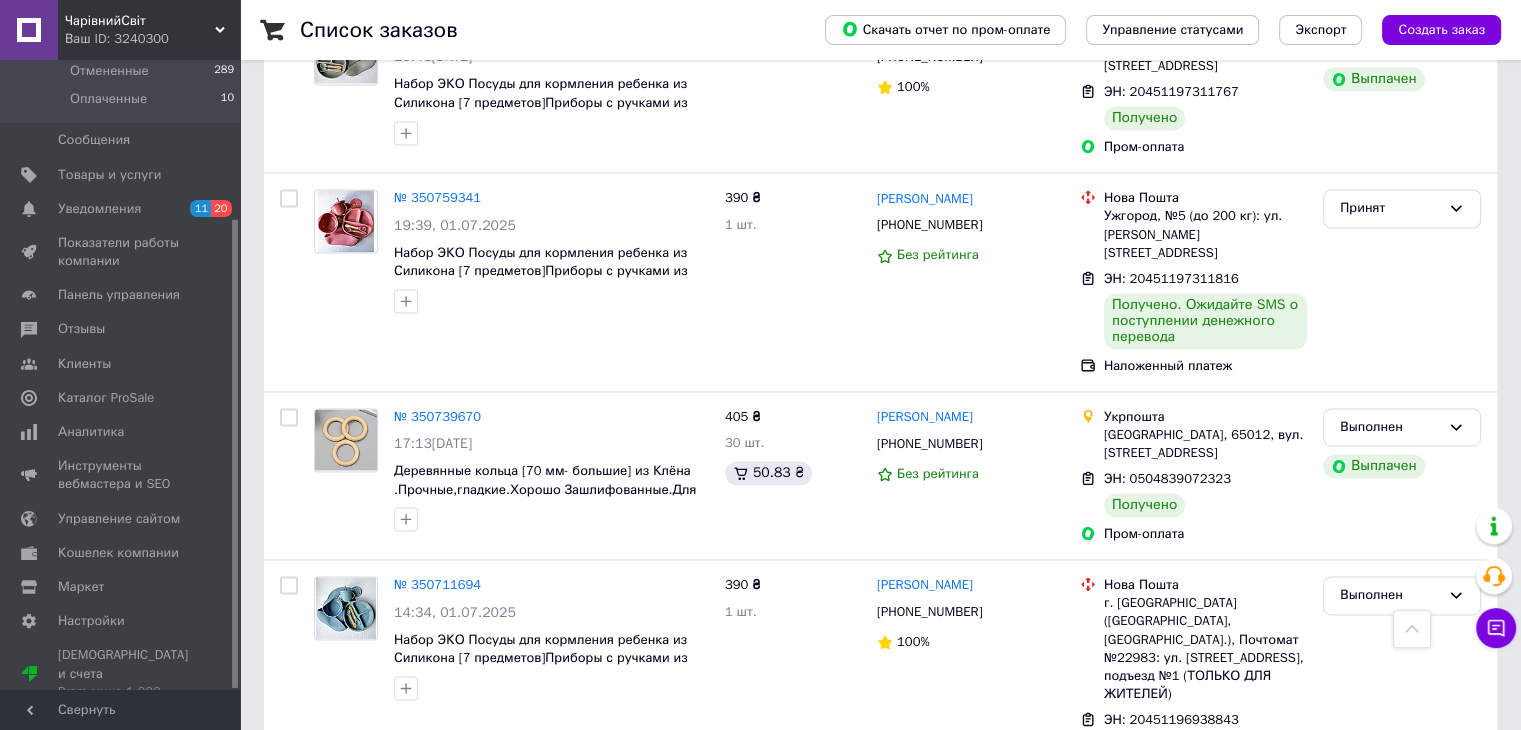 drag, startPoint x: 335, startPoint y: 686, endPoint x: 699, endPoint y: 576, distance: 380.2578 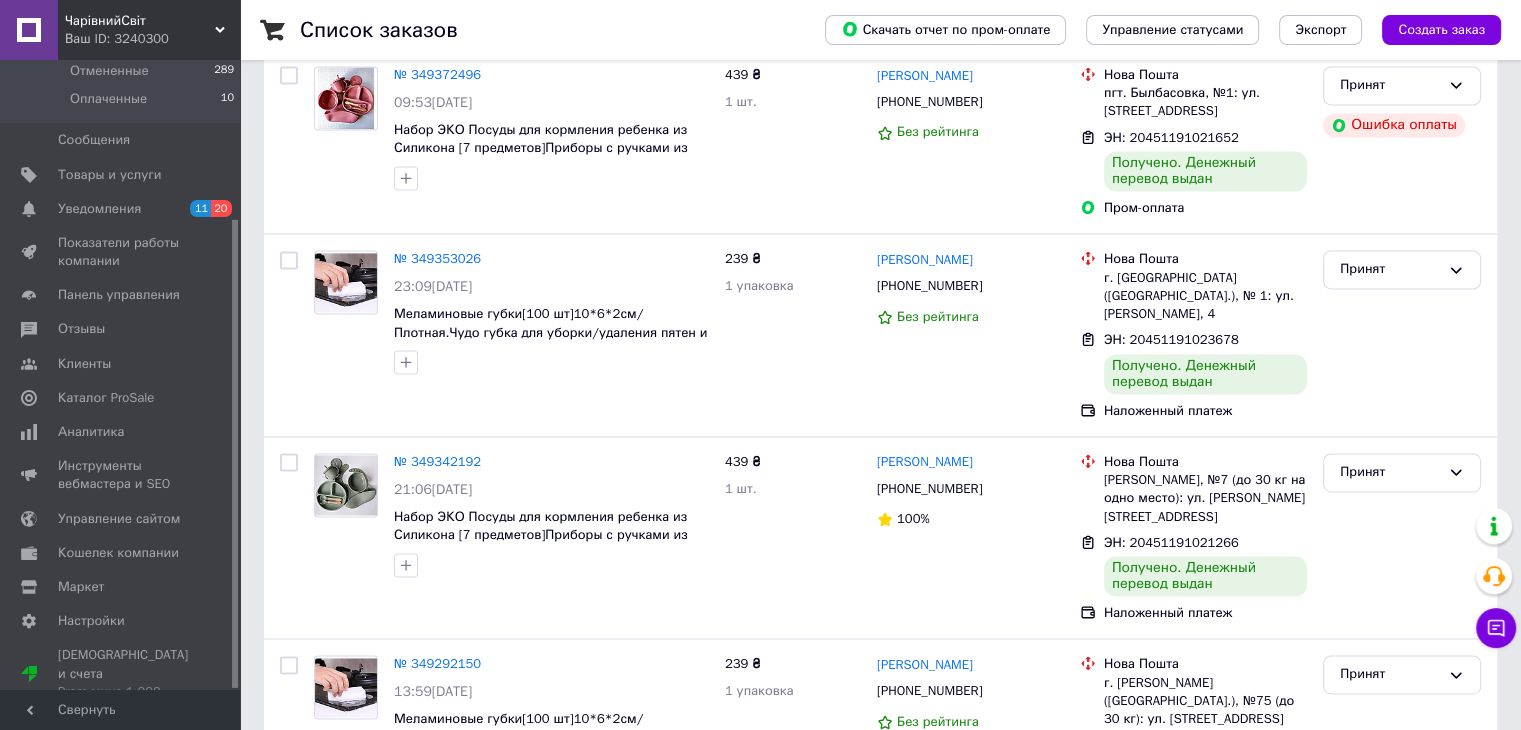 scroll, scrollTop: 0, scrollLeft: 0, axis: both 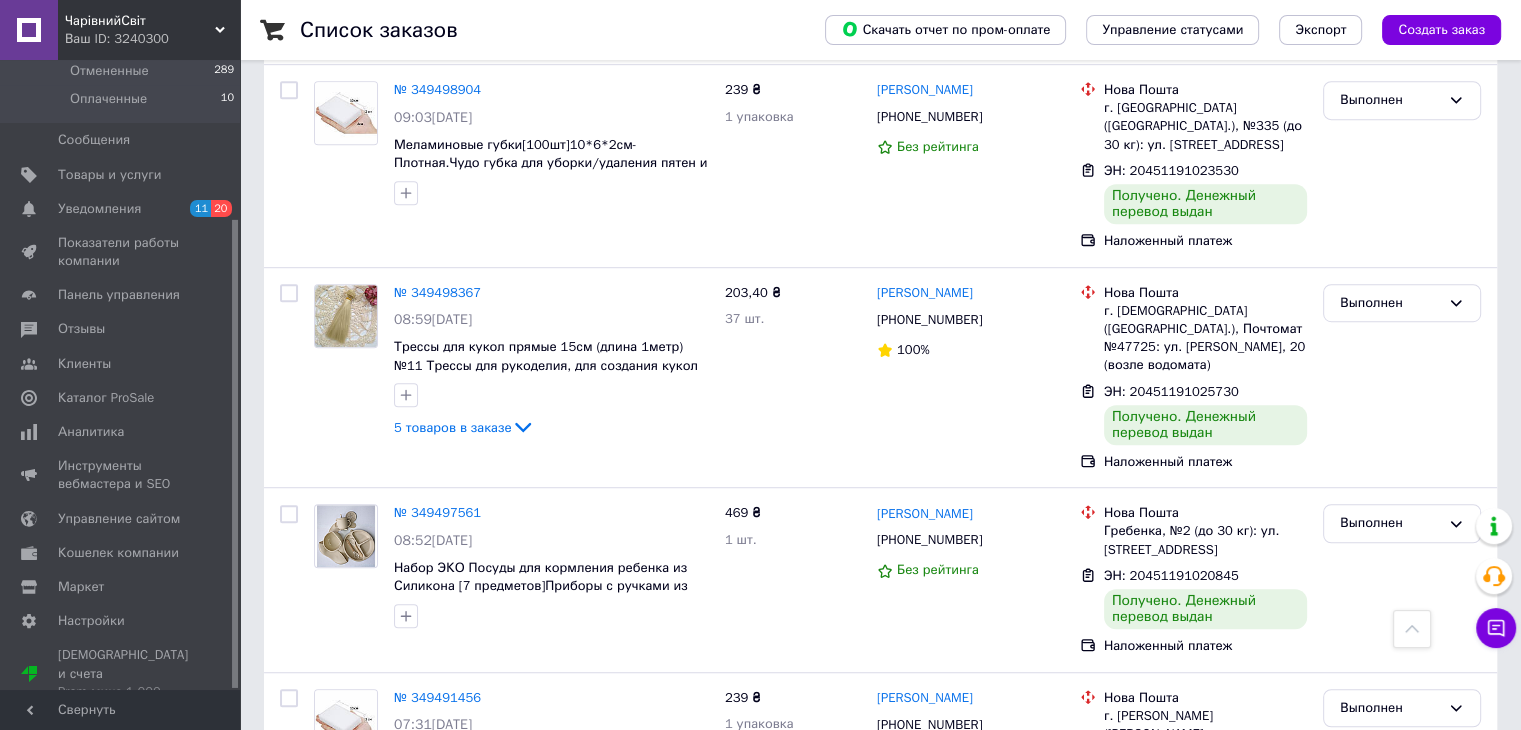 click 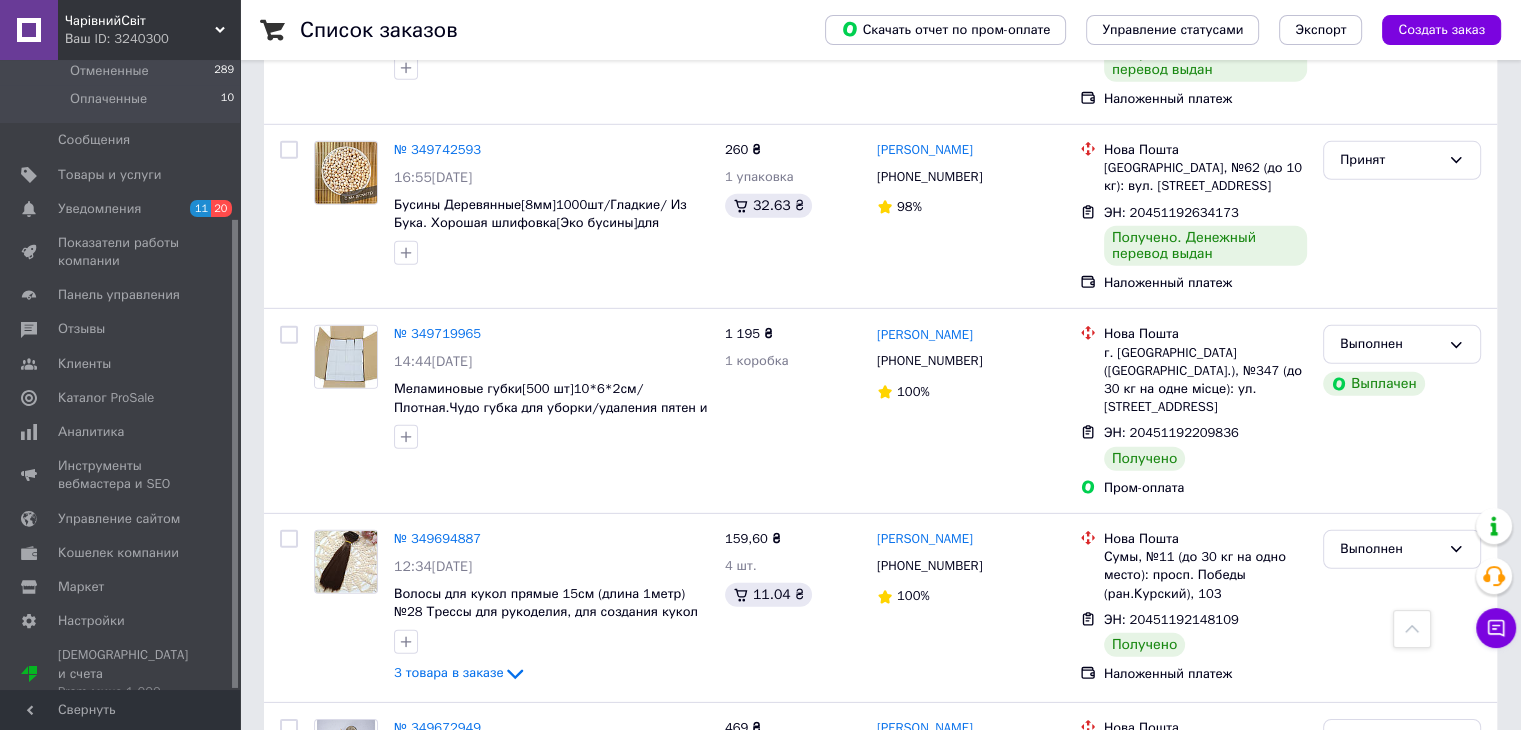 scroll, scrollTop: 13383, scrollLeft: 0, axis: vertical 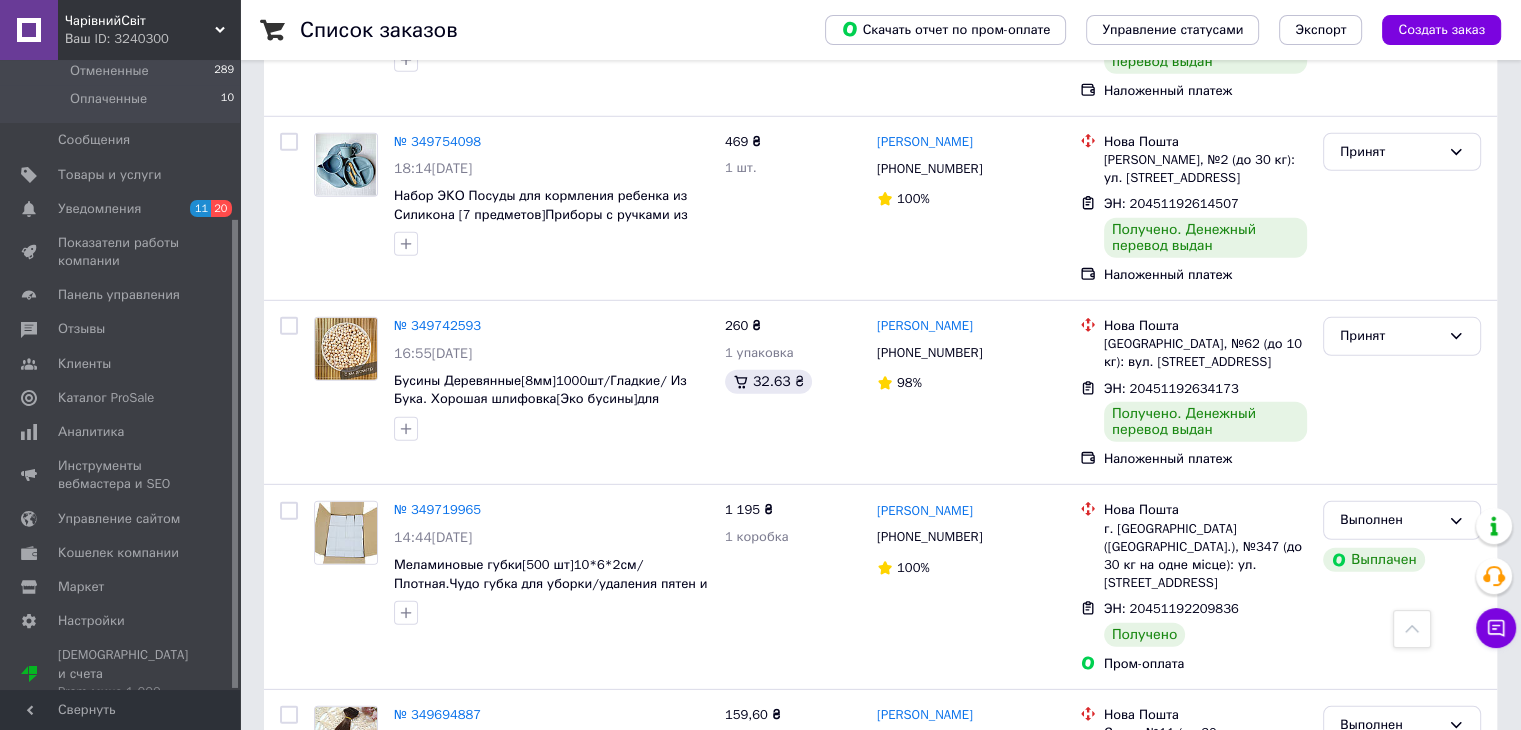 click 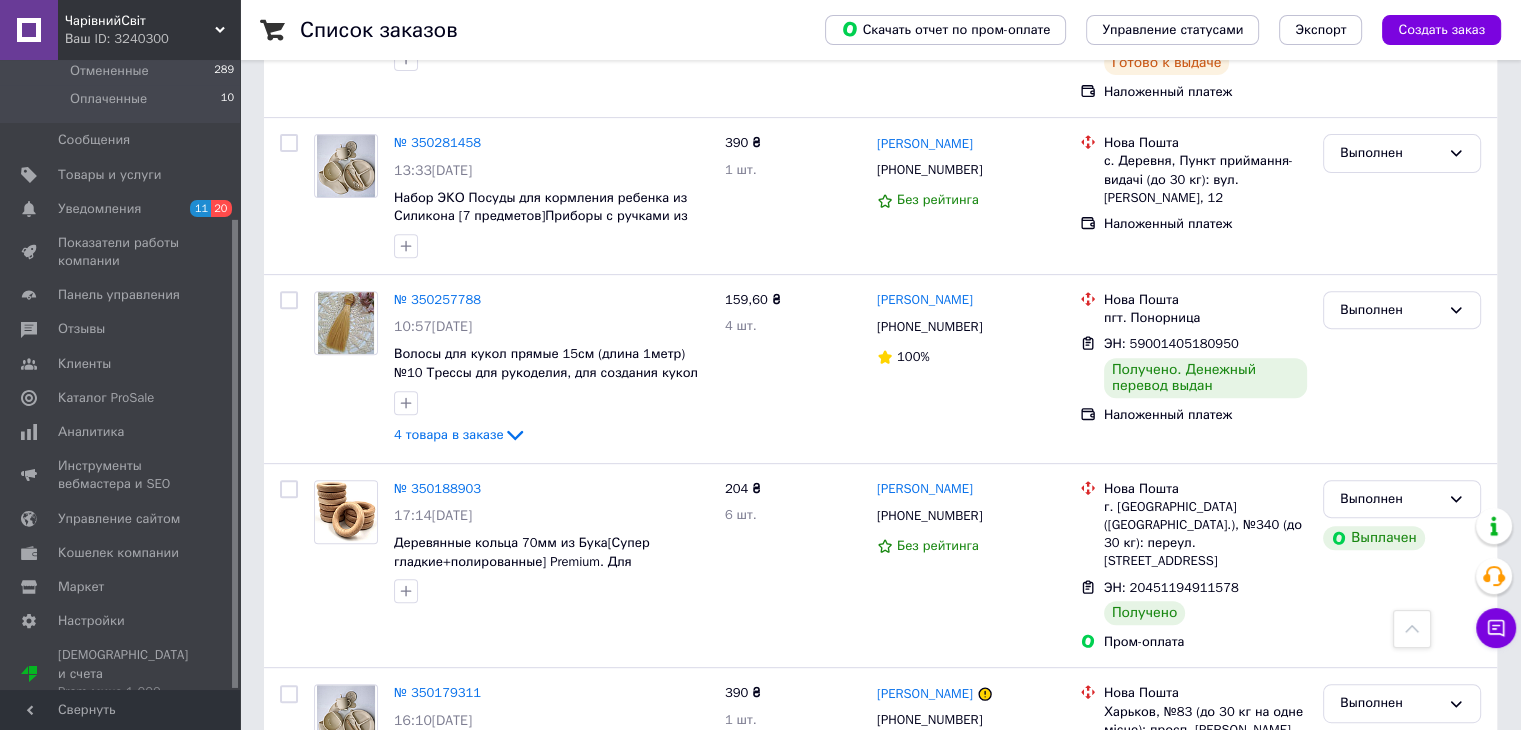 scroll, scrollTop: 8283, scrollLeft: 0, axis: vertical 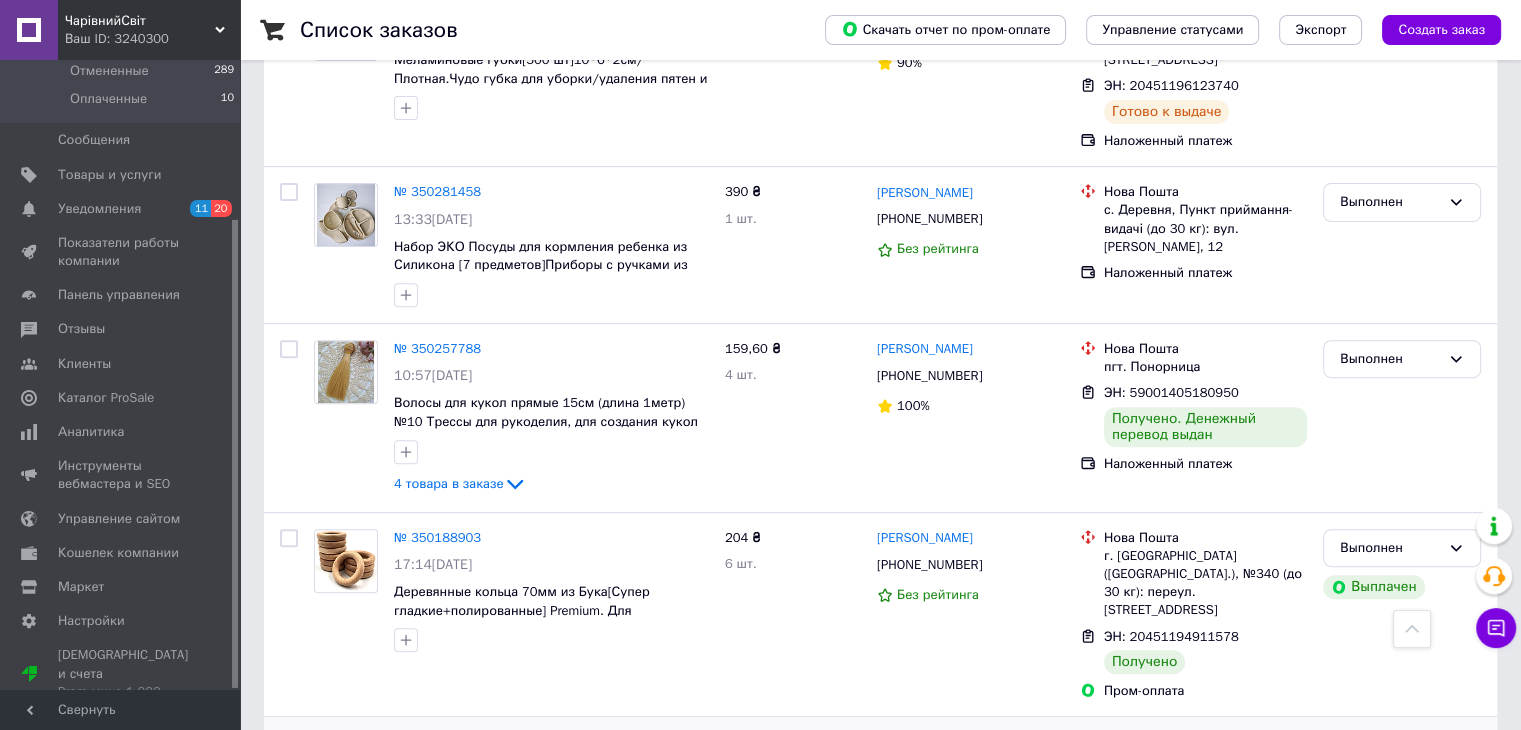 click 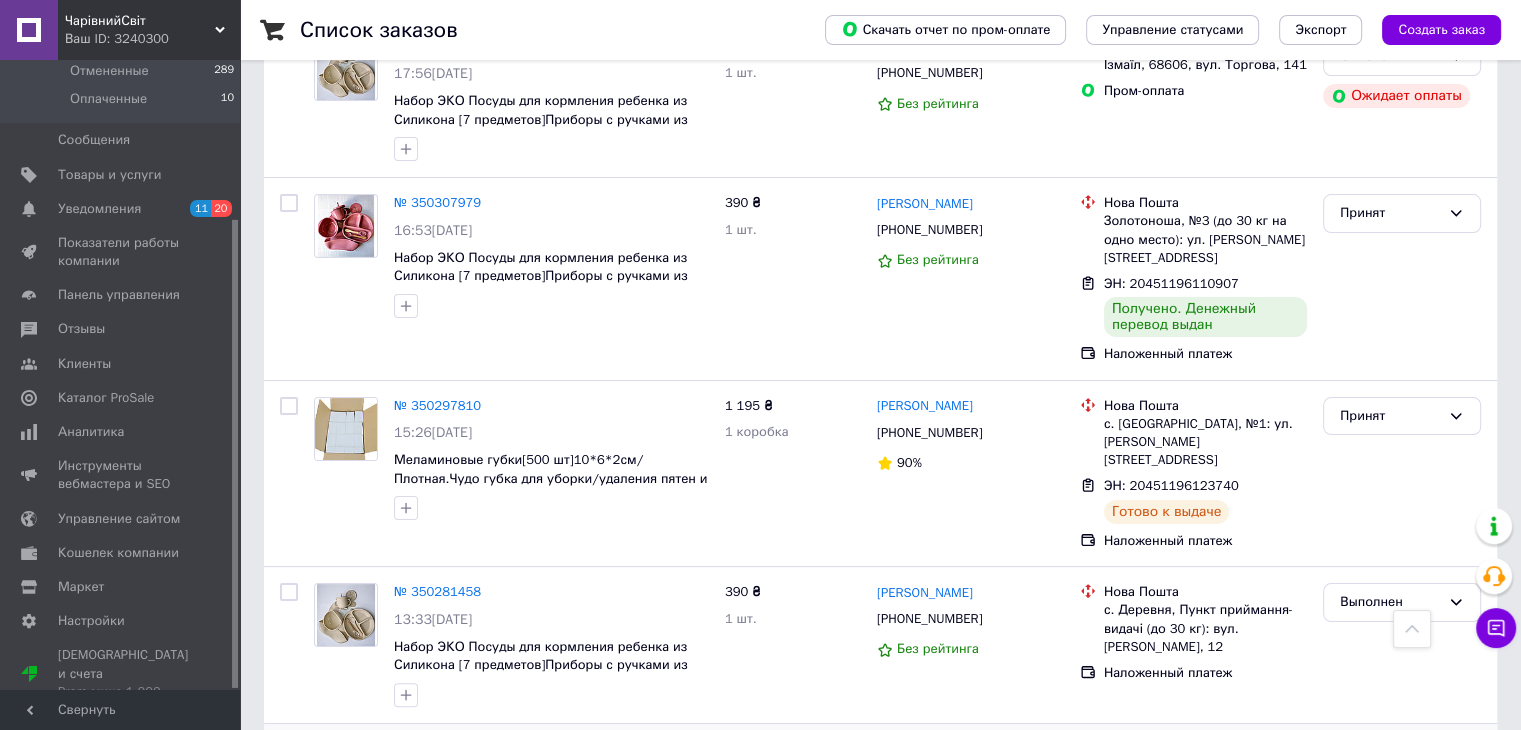 scroll, scrollTop: 7583, scrollLeft: 0, axis: vertical 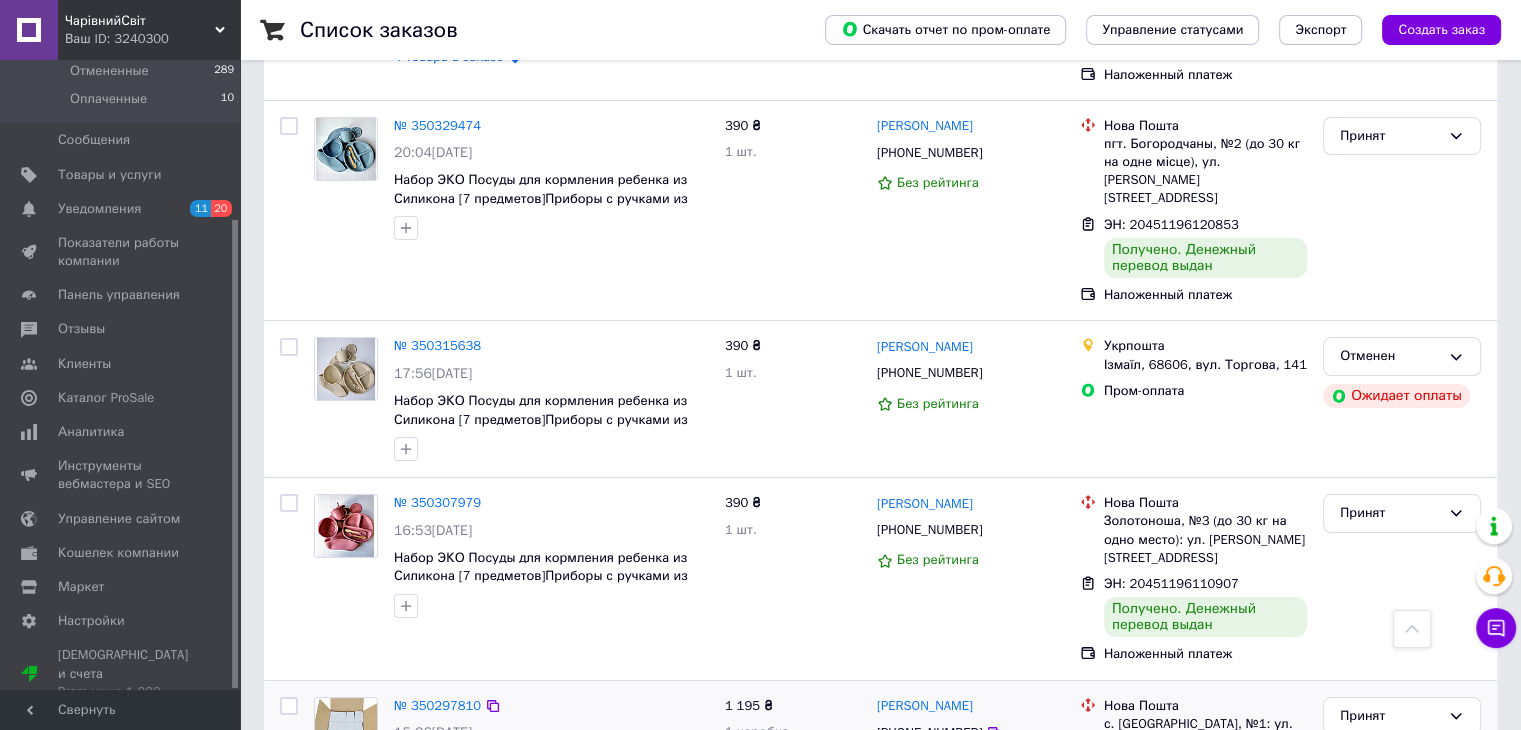 click 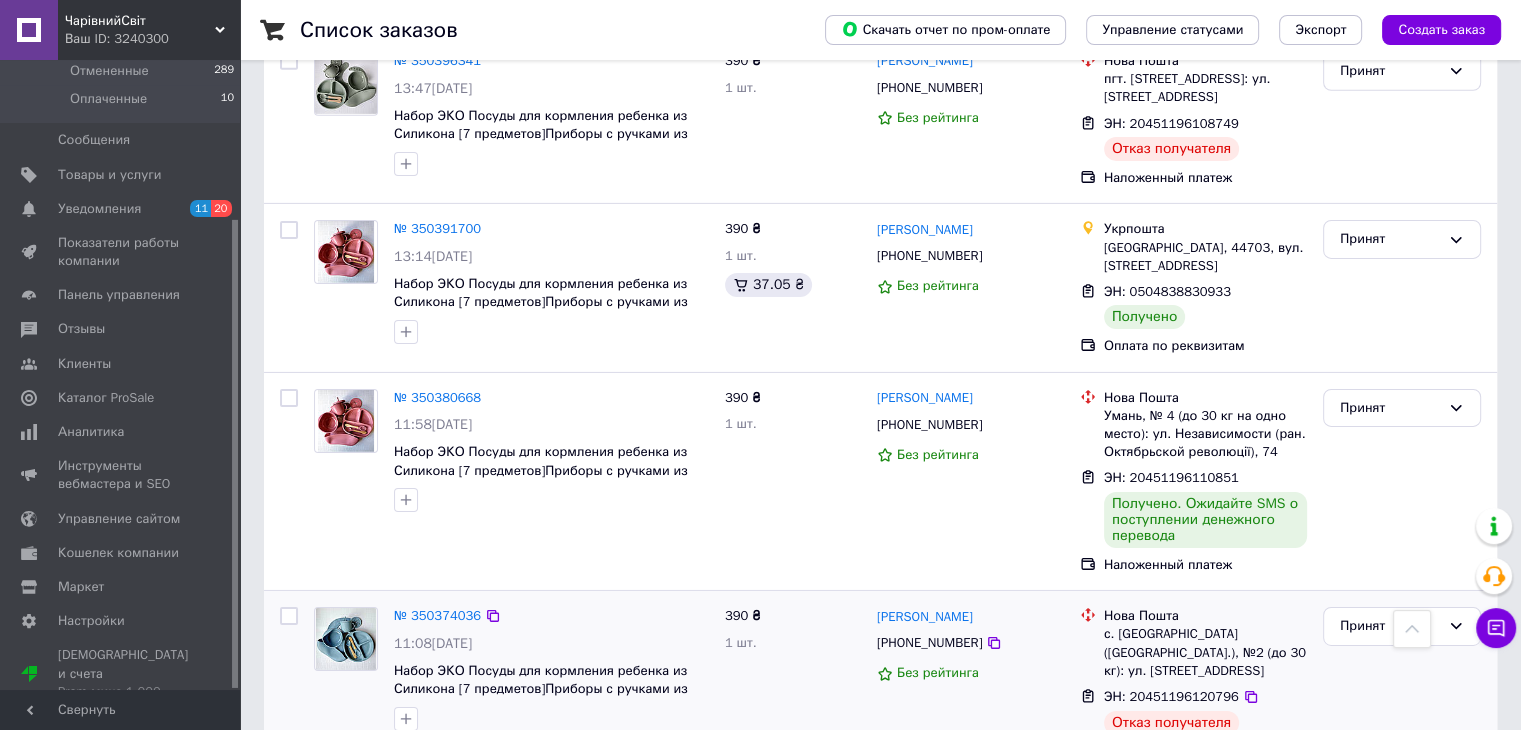 scroll, scrollTop: 6483, scrollLeft: 0, axis: vertical 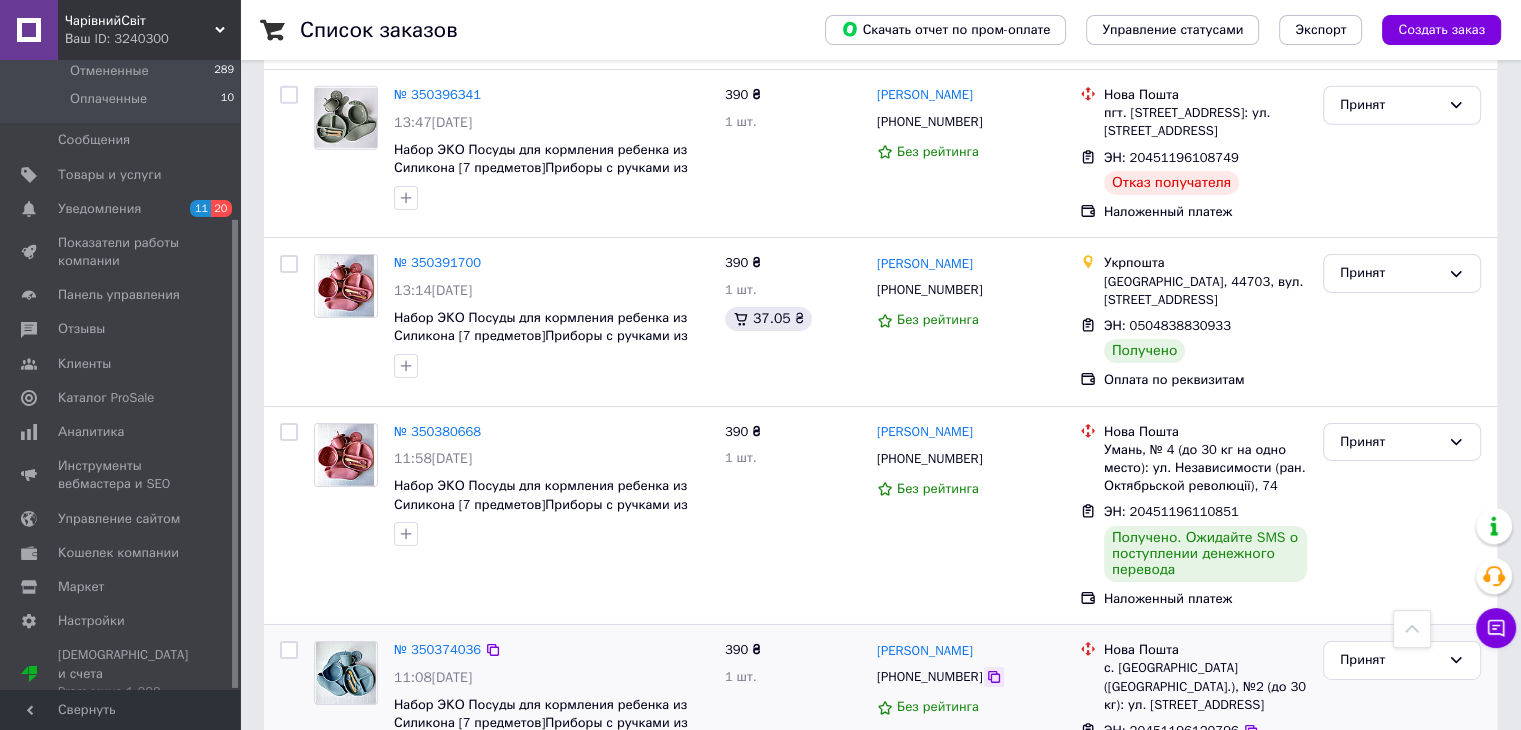 click 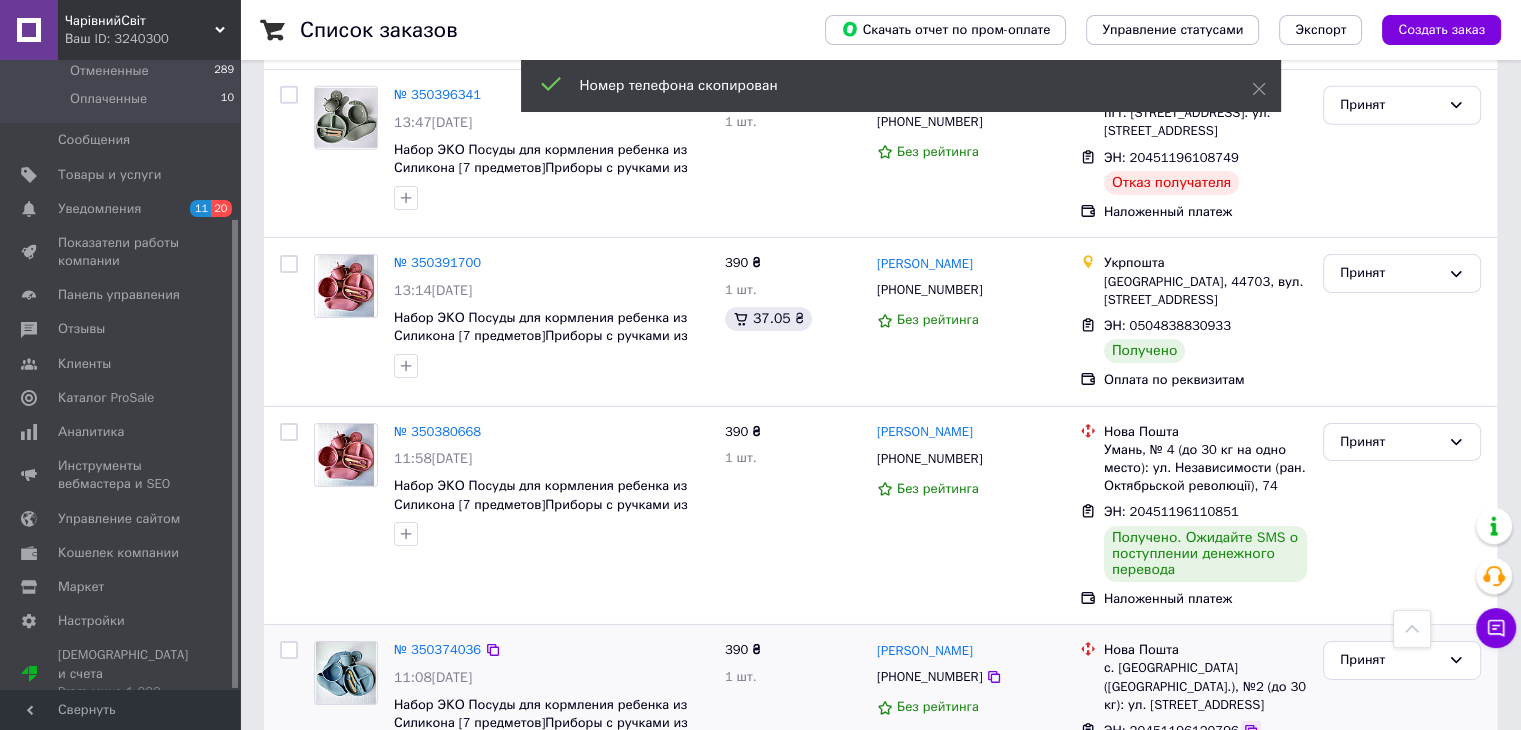 click 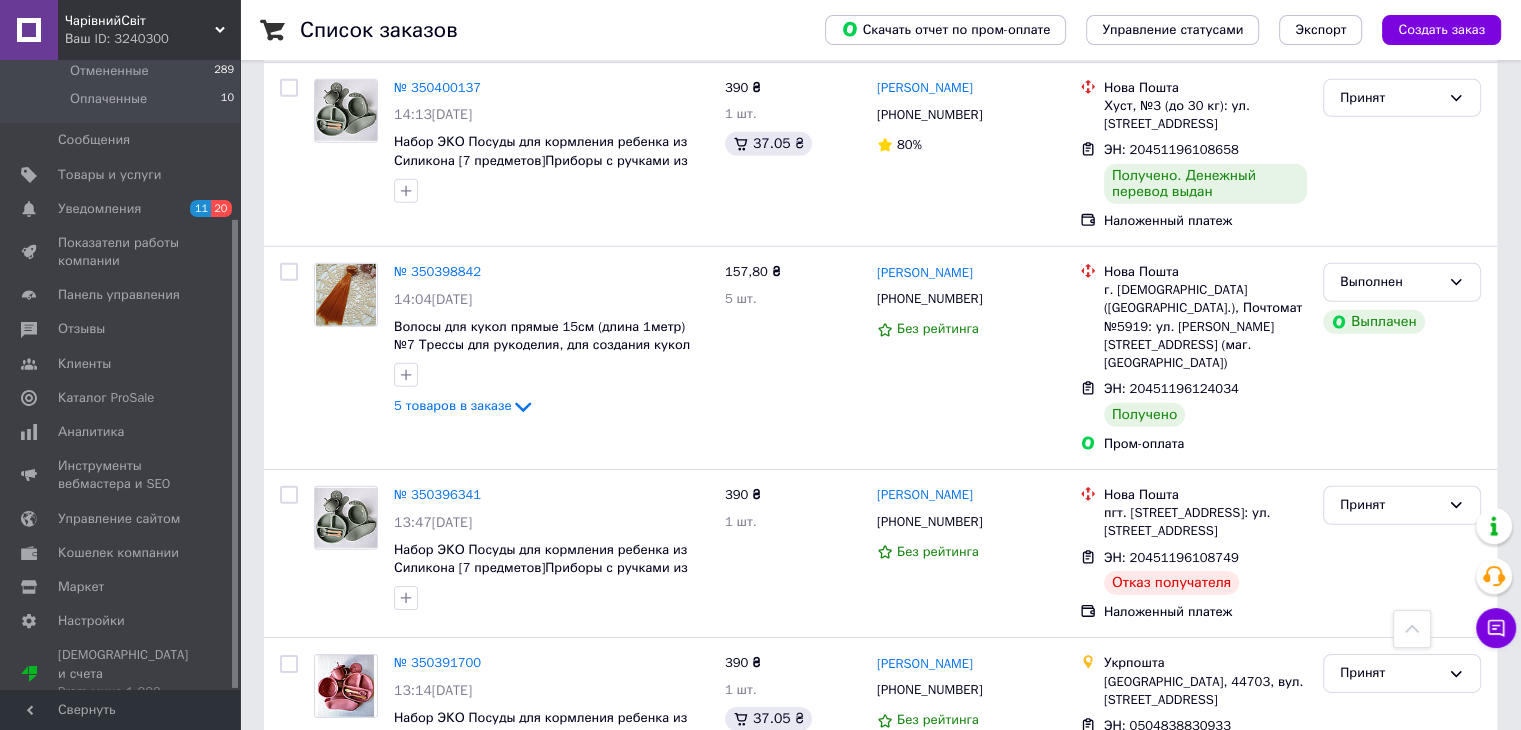 scroll, scrollTop: 5983, scrollLeft: 0, axis: vertical 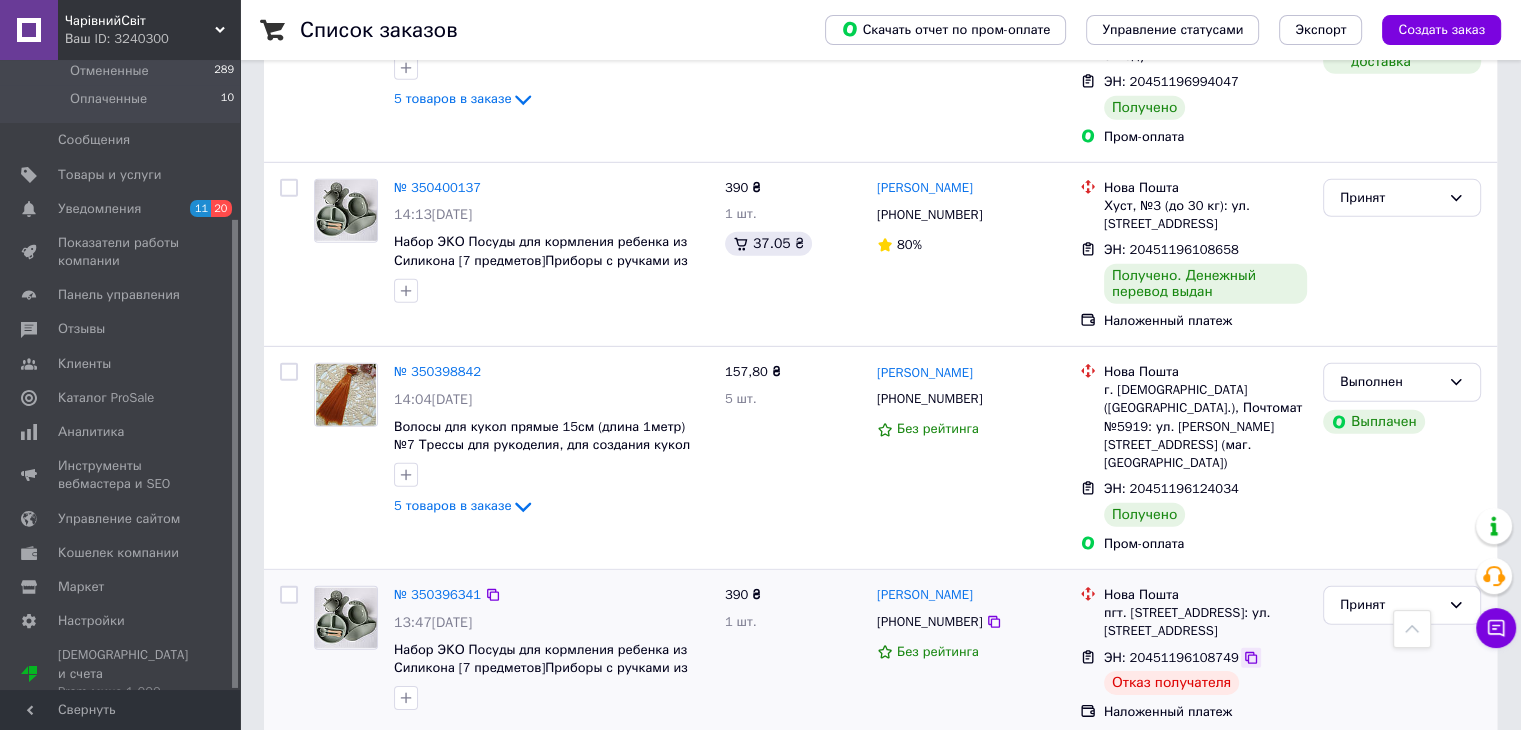 click 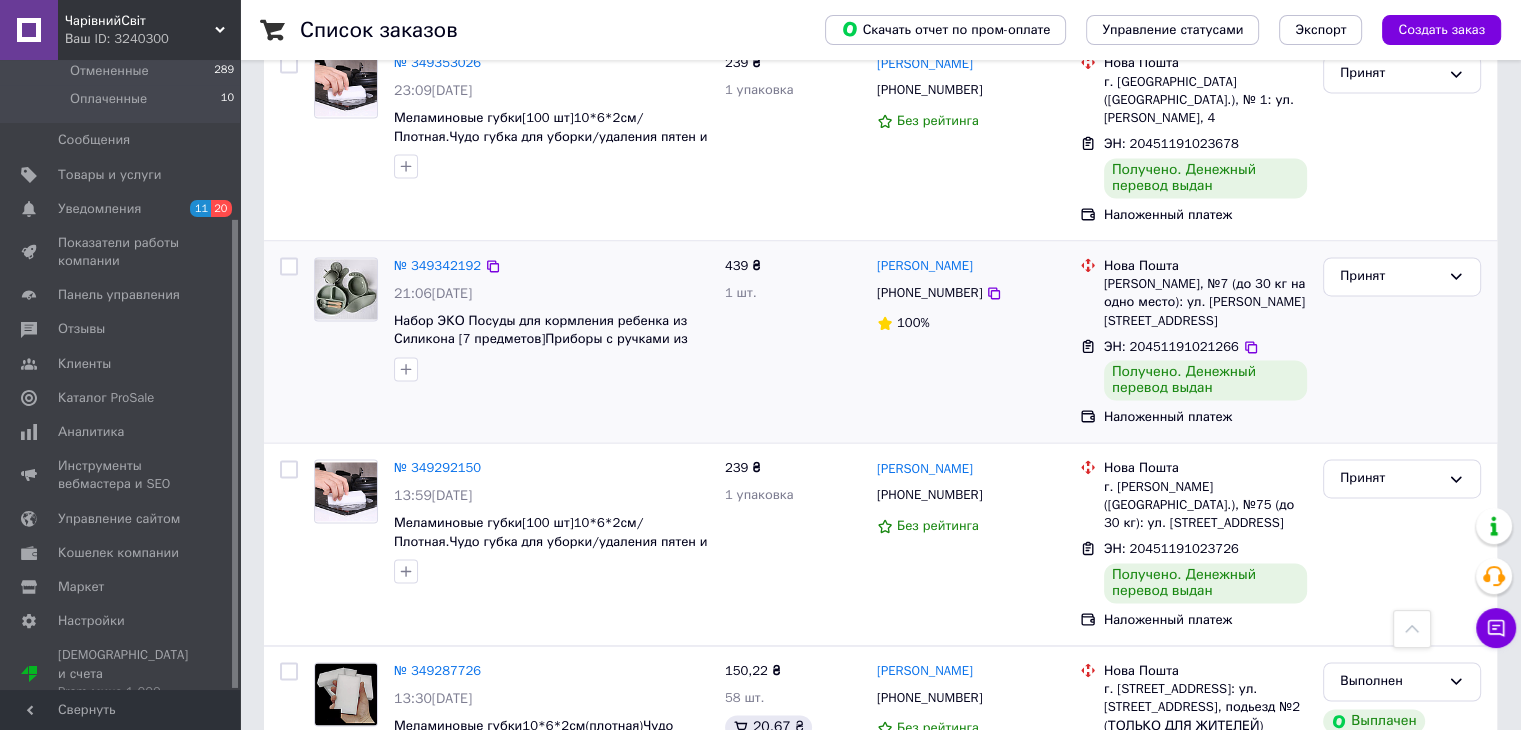 scroll, scrollTop: 18283, scrollLeft: 0, axis: vertical 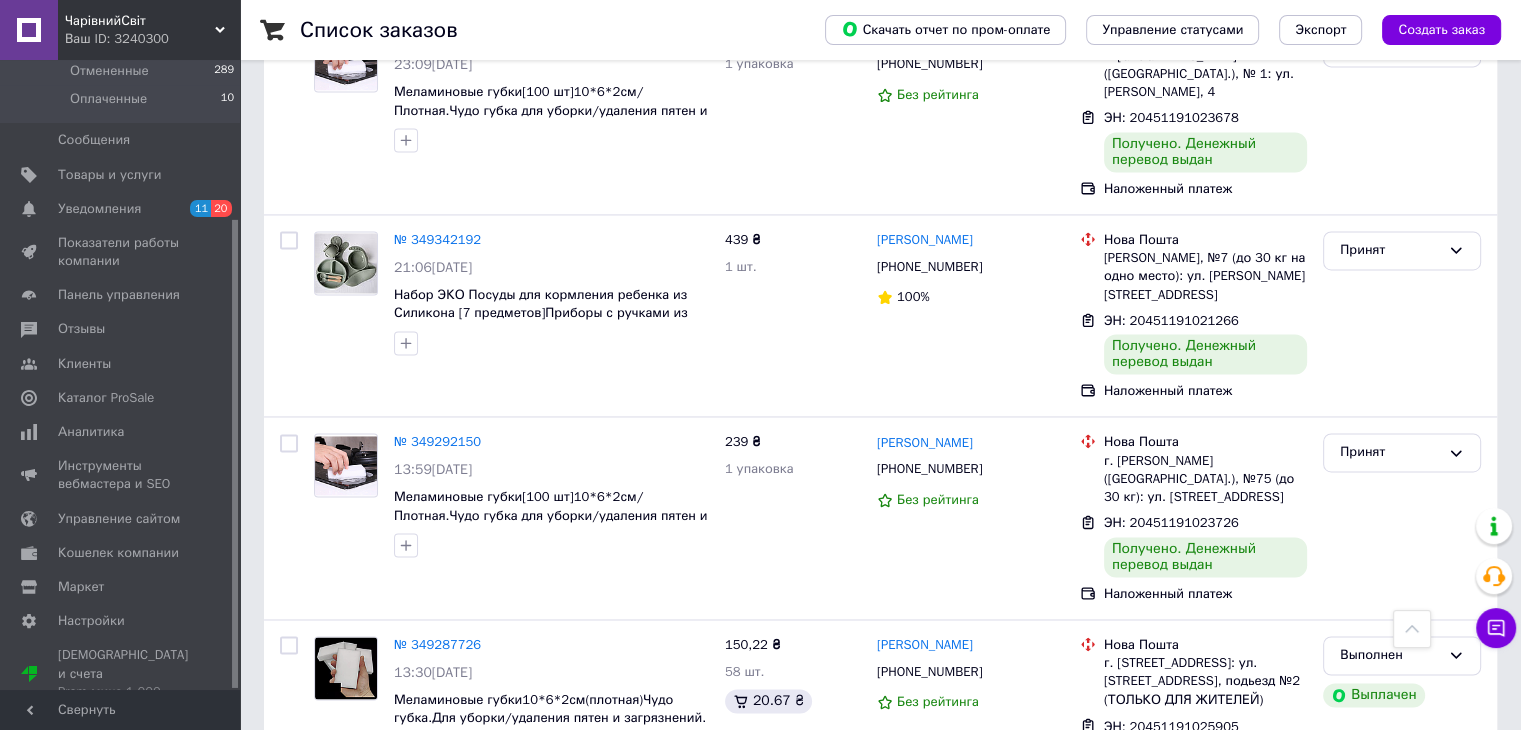 click on "1" at bounding box center (415, 1661) 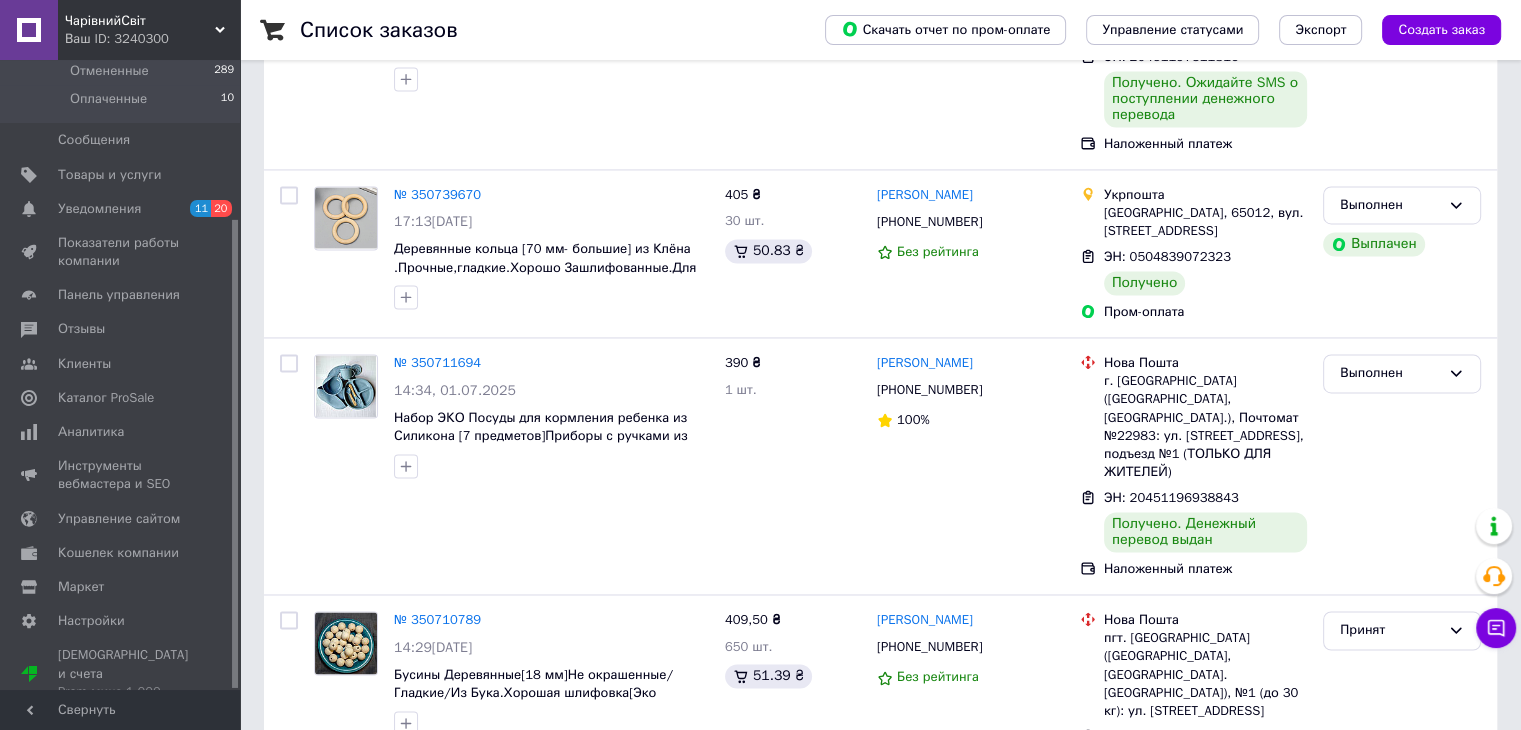 scroll, scrollTop: 0, scrollLeft: 0, axis: both 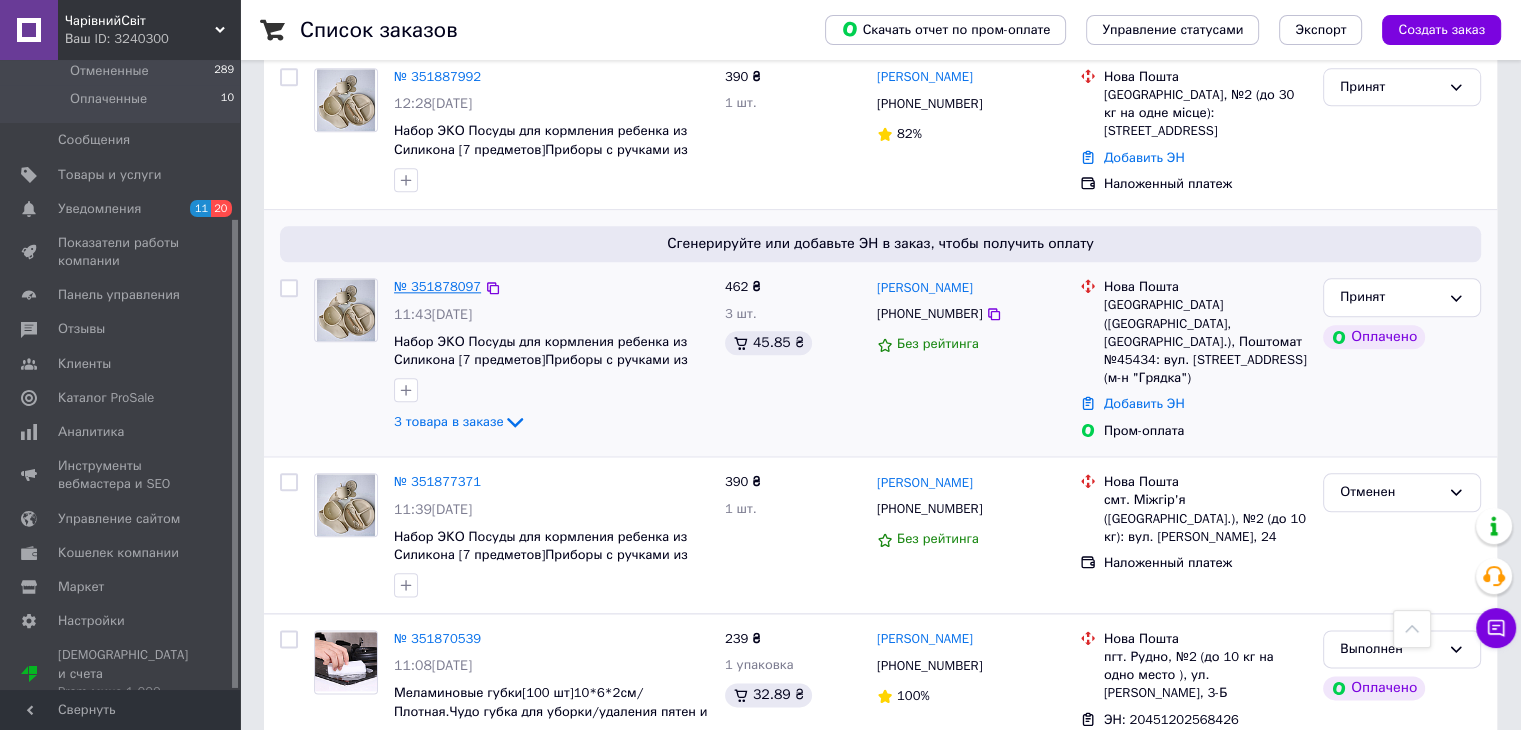 drag, startPoint x: 450, startPoint y: 245, endPoint x: 440, endPoint y: 231, distance: 17.20465 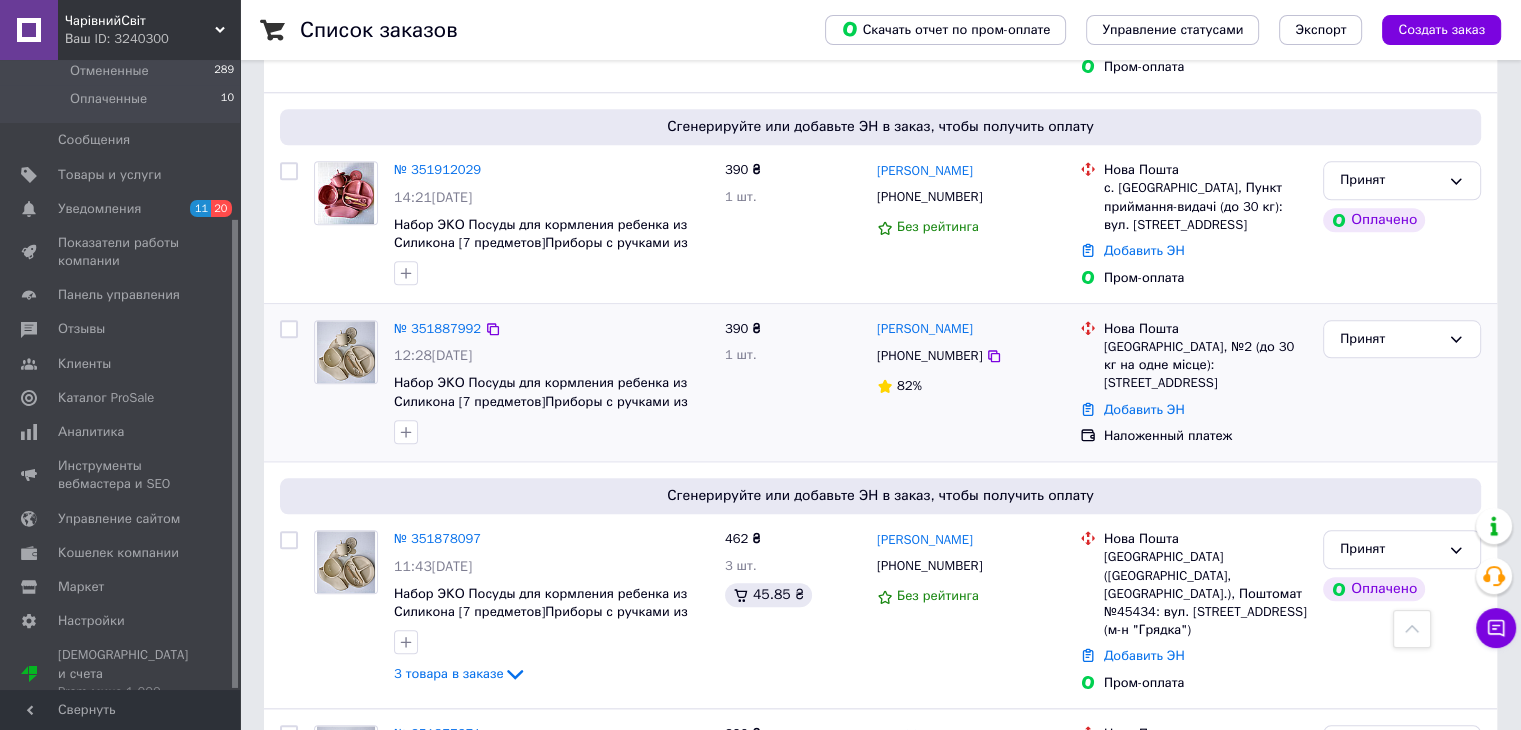 scroll, scrollTop: 1961, scrollLeft: 0, axis: vertical 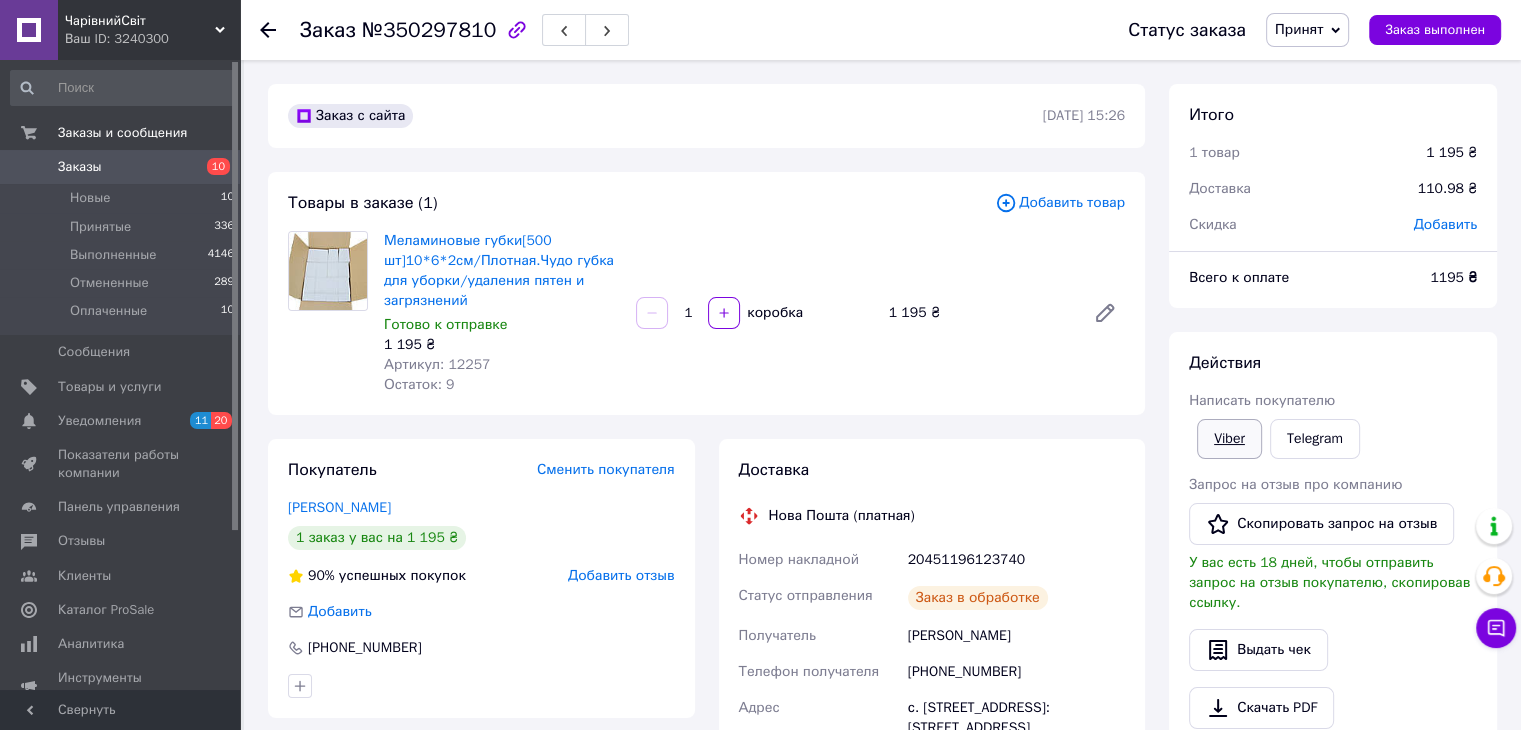 click on "Viber" at bounding box center (1229, 439) 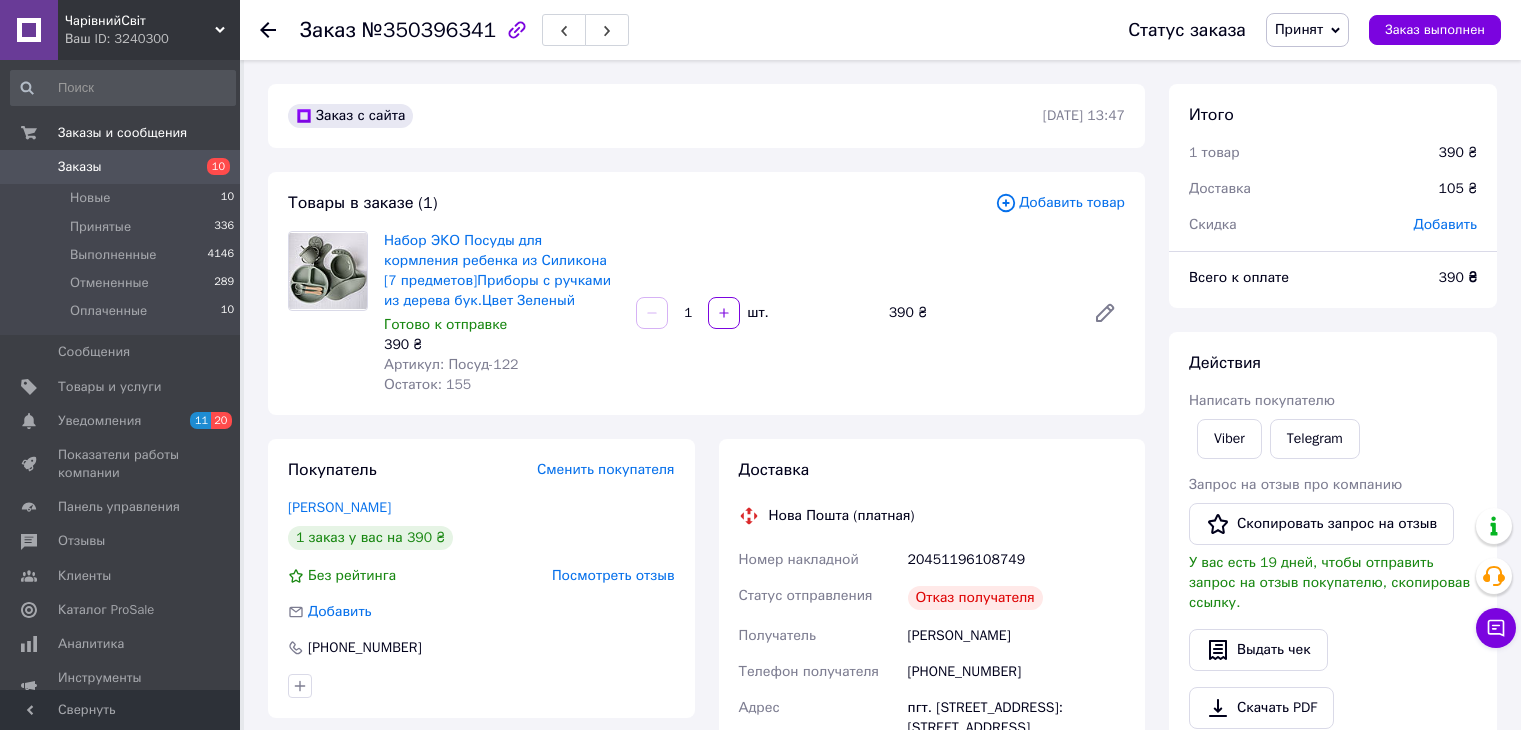 scroll, scrollTop: 0, scrollLeft: 0, axis: both 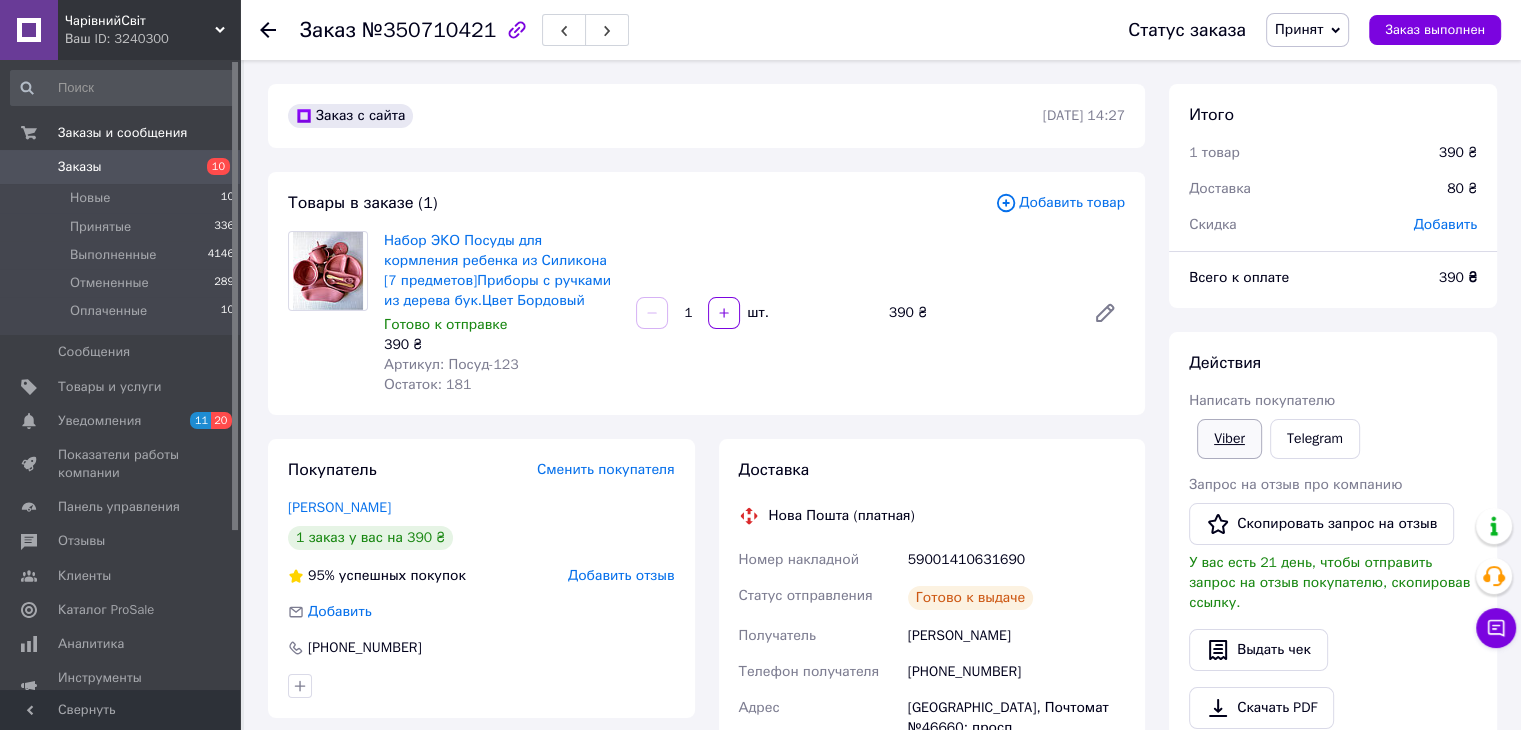 click on "Viber" at bounding box center (1229, 439) 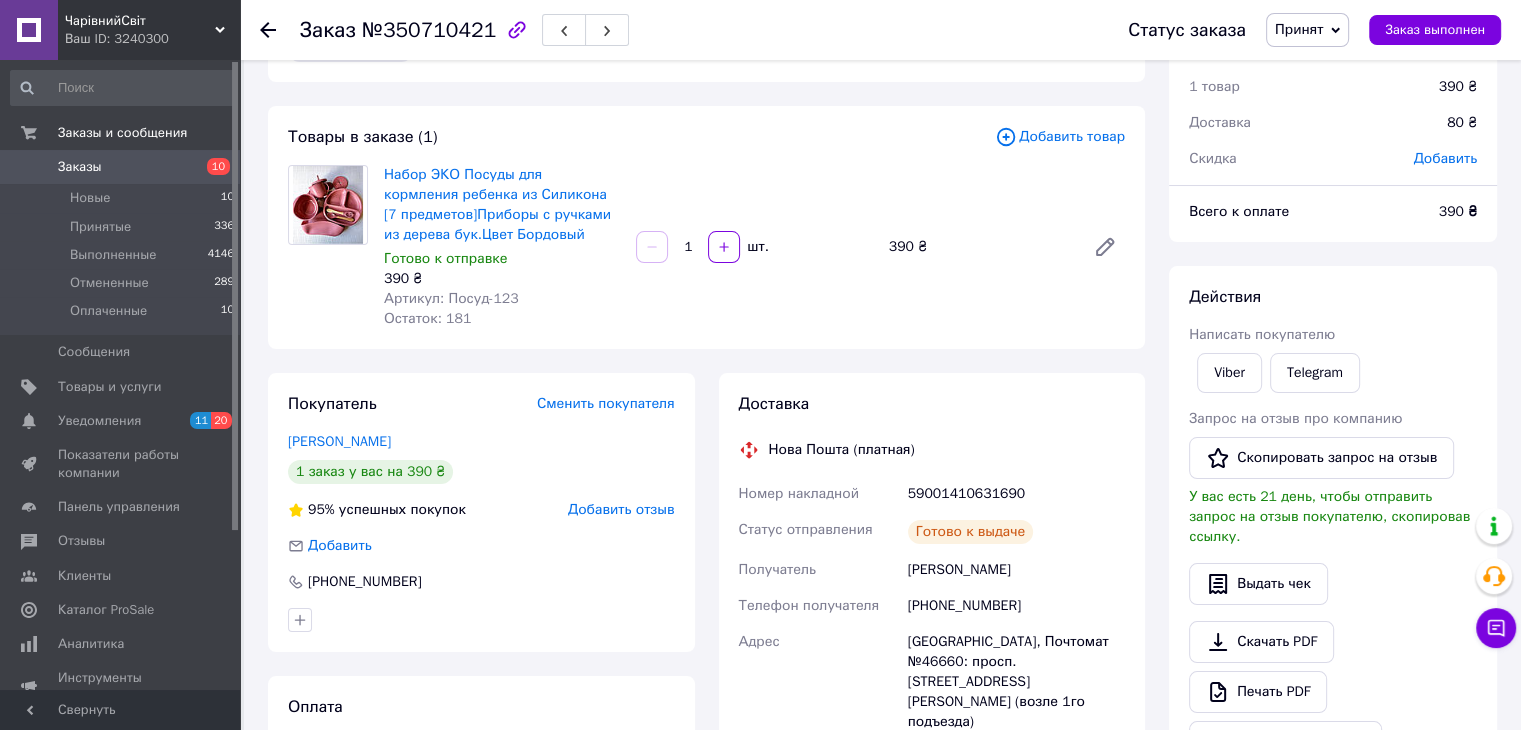 scroll, scrollTop: 100, scrollLeft: 0, axis: vertical 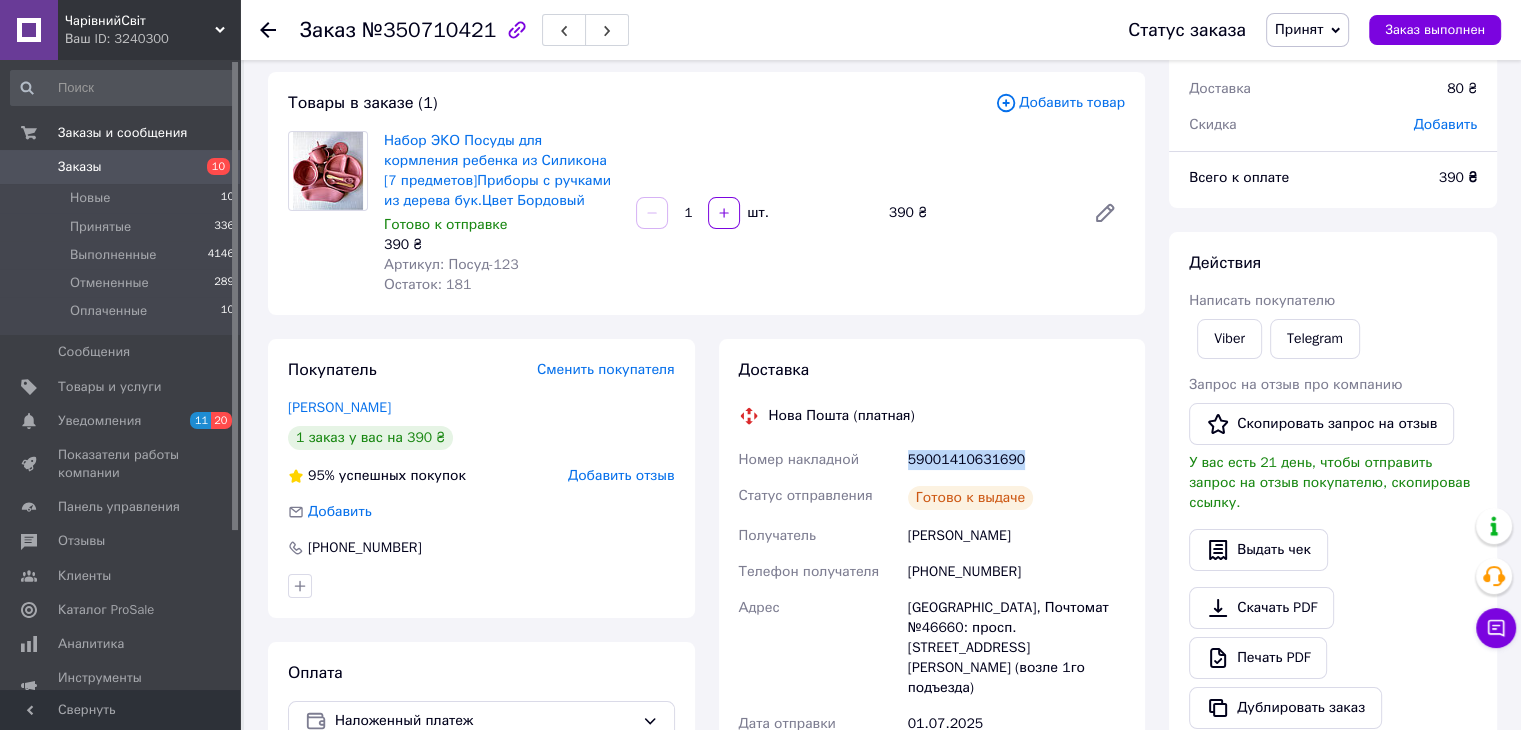 drag, startPoint x: 1017, startPoint y: 457, endPoint x: 906, endPoint y: 471, distance: 111.8794 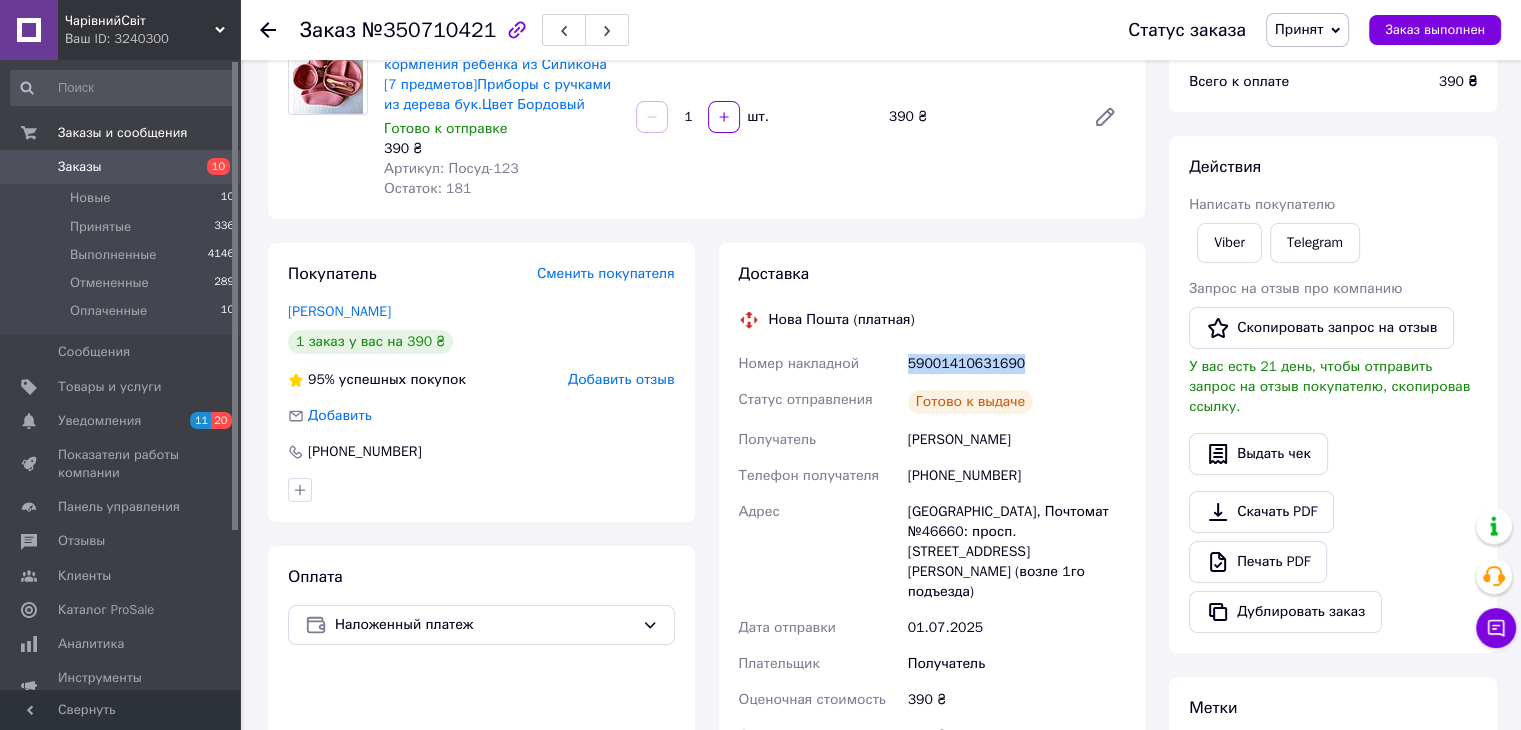 scroll, scrollTop: 200, scrollLeft: 0, axis: vertical 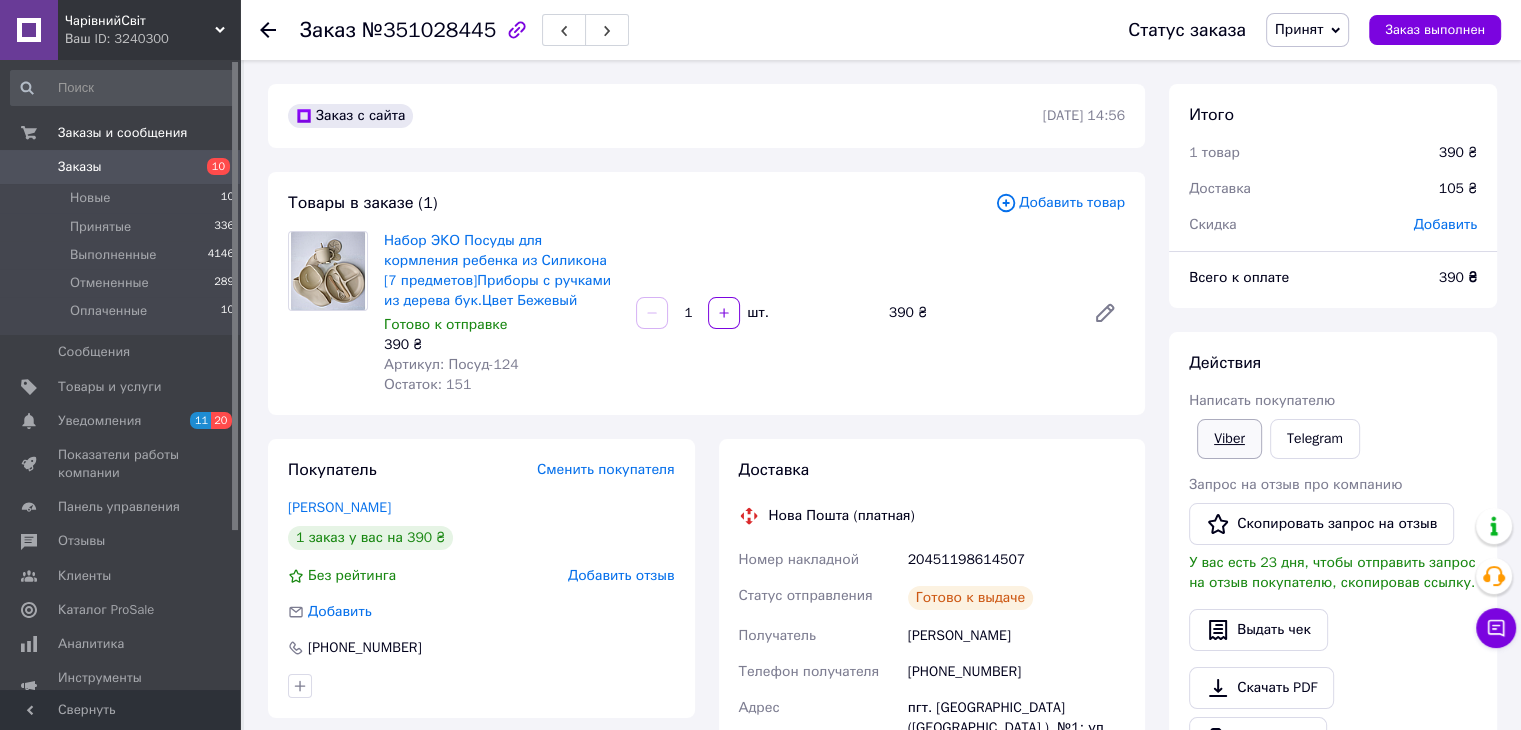 click on "Viber" at bounding box center (1229, 439) 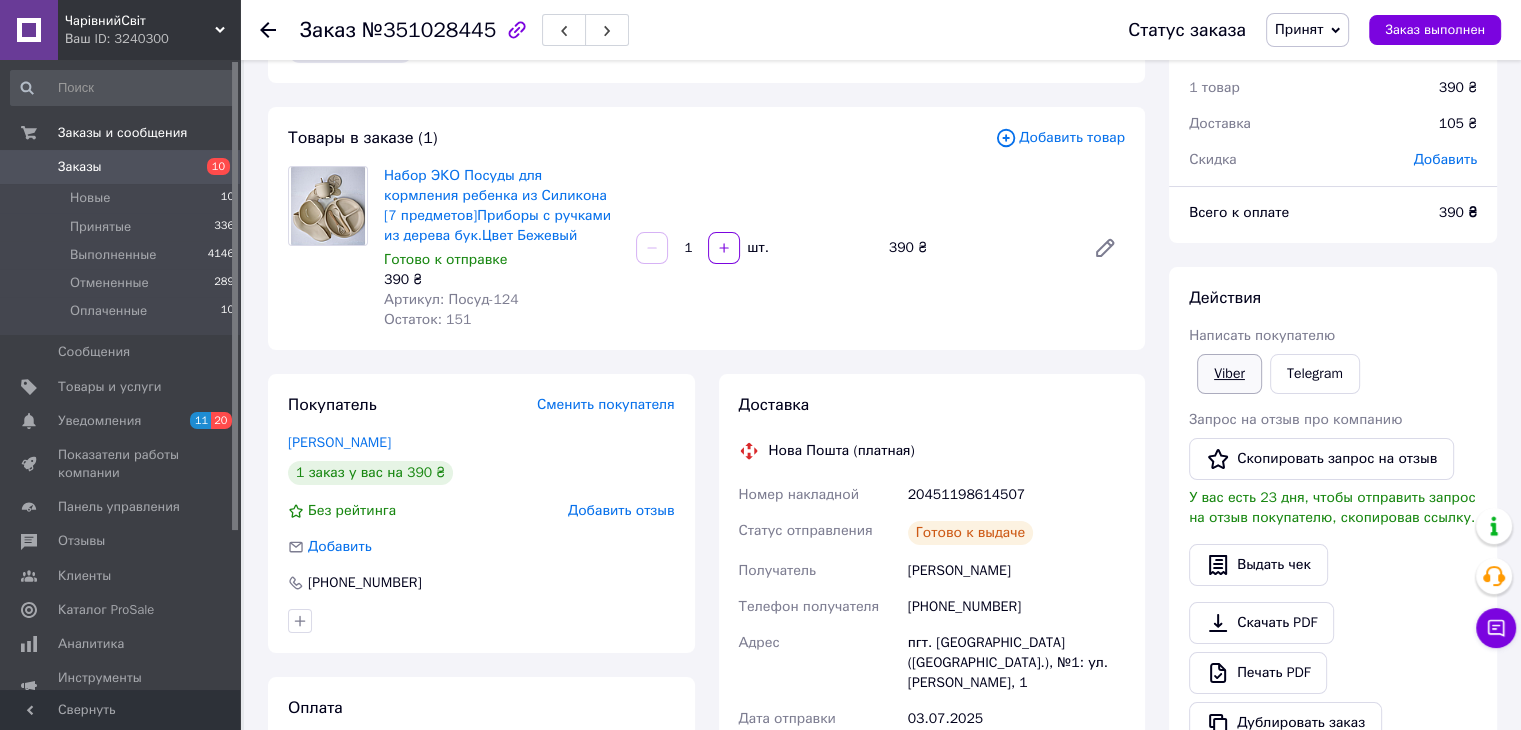 scroll, scrollTop: 100, scrollLeft: 0, axis: vertical 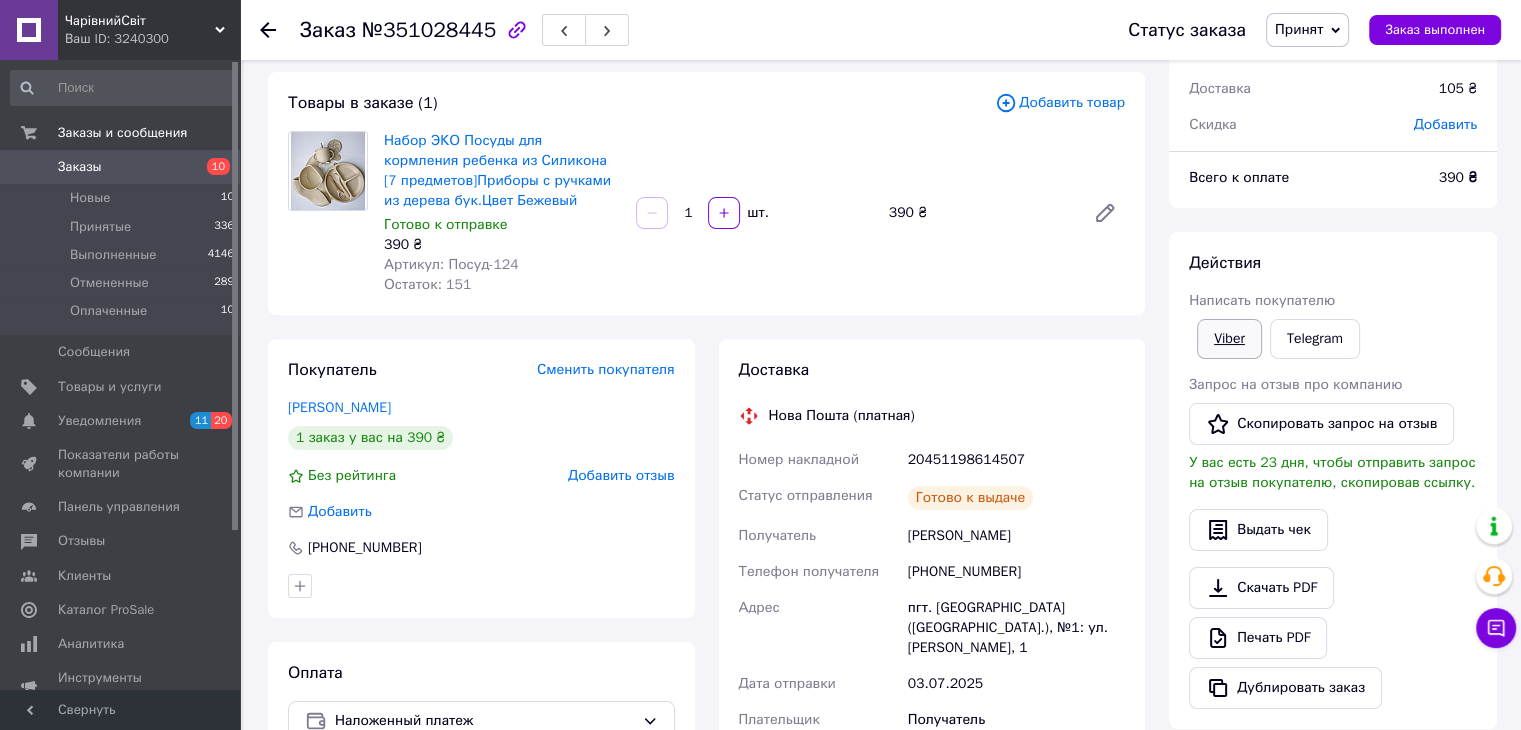 click on "Viber" at bounding box center [1229, 339] 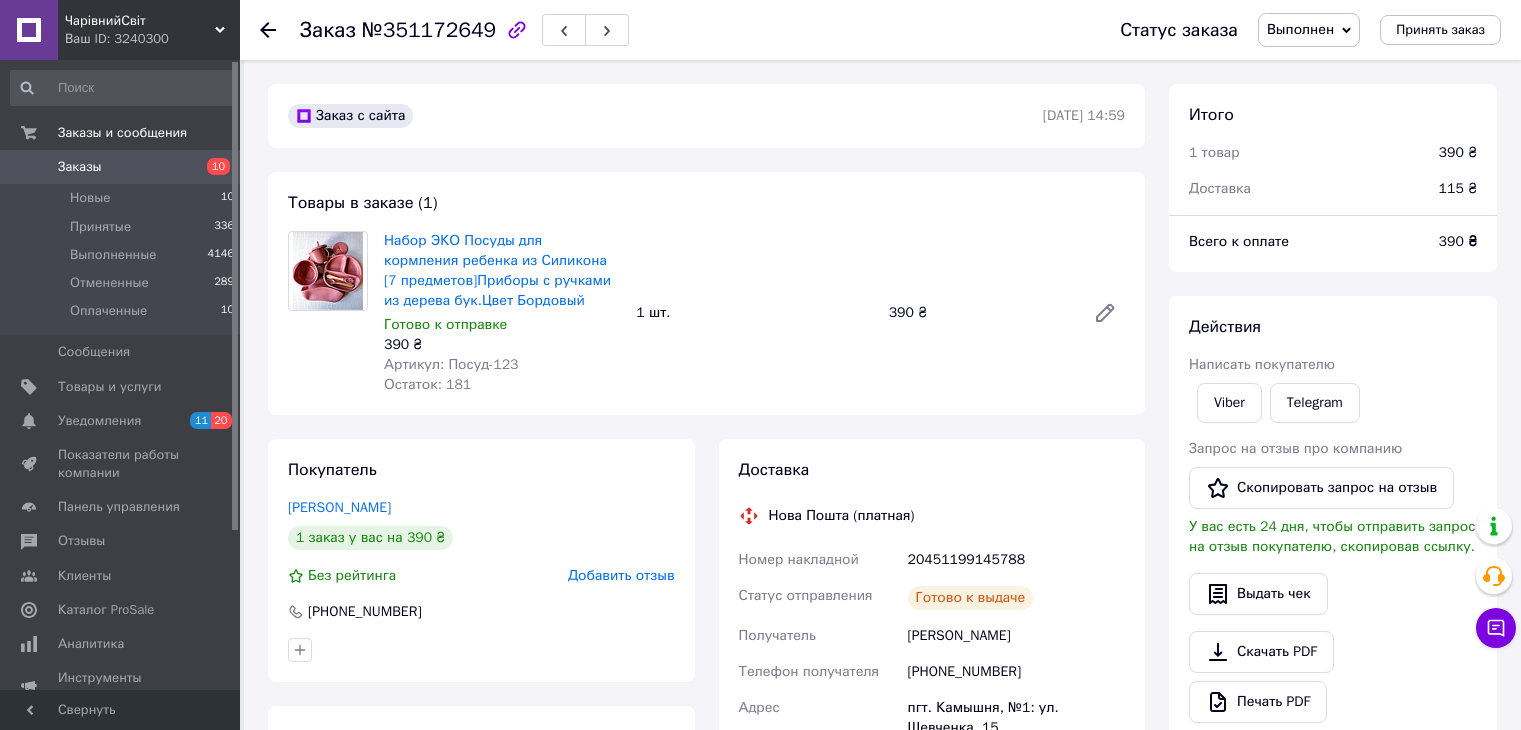 scroll, scrollTop: 0, scrollLeft: 0, axis: both 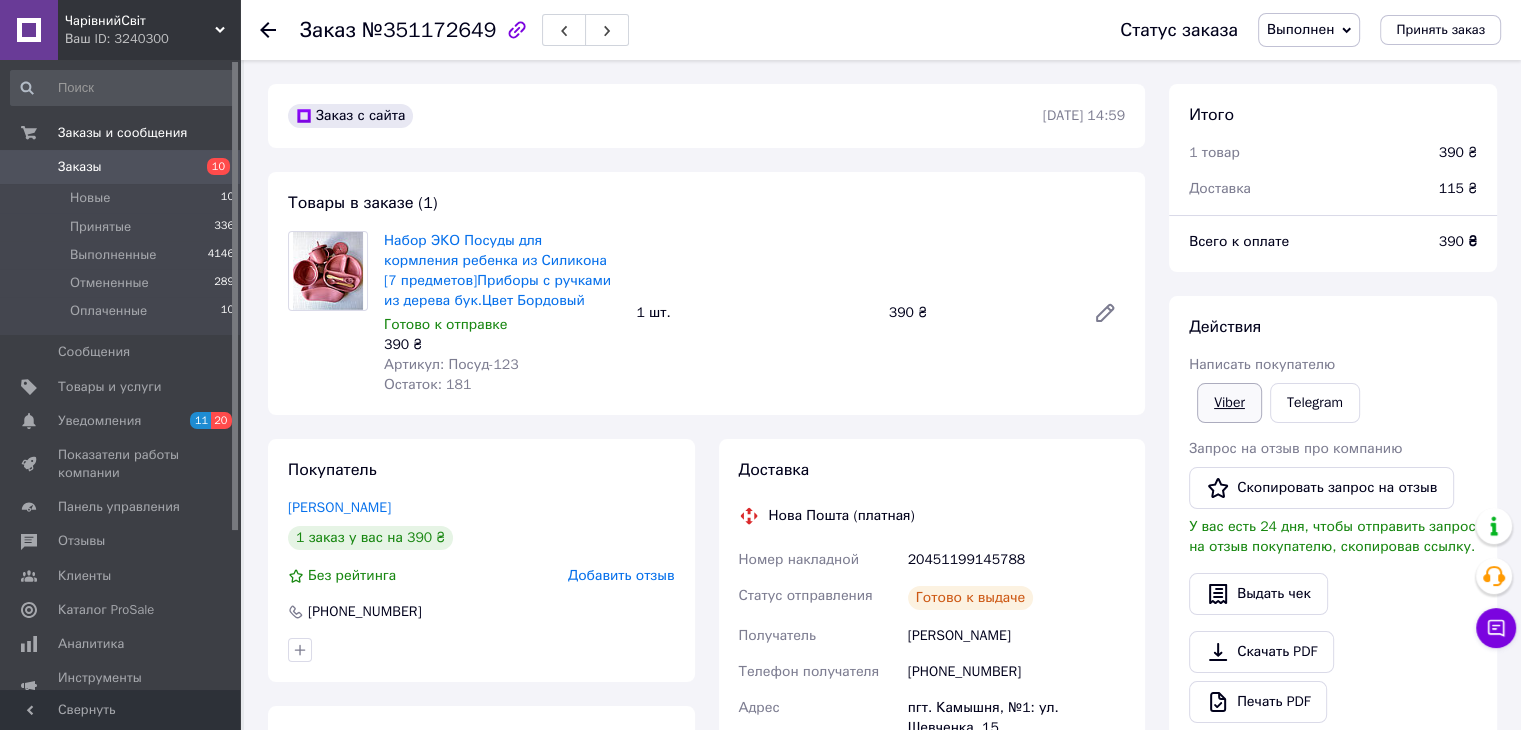 click on "Viber" at bounding box center (1229, 403) 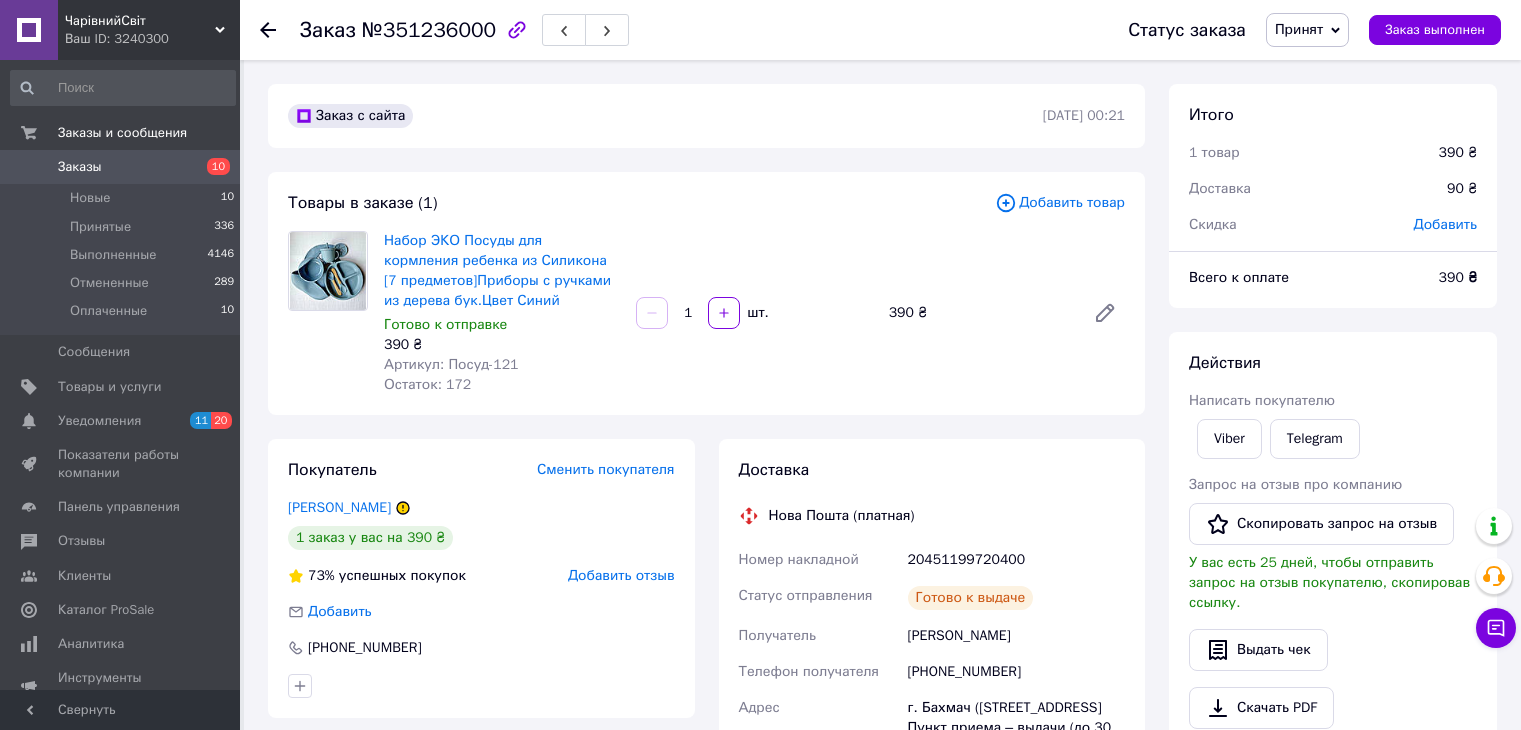 scroll, scrollTop: 0, scrollLeft: 0, axis: both 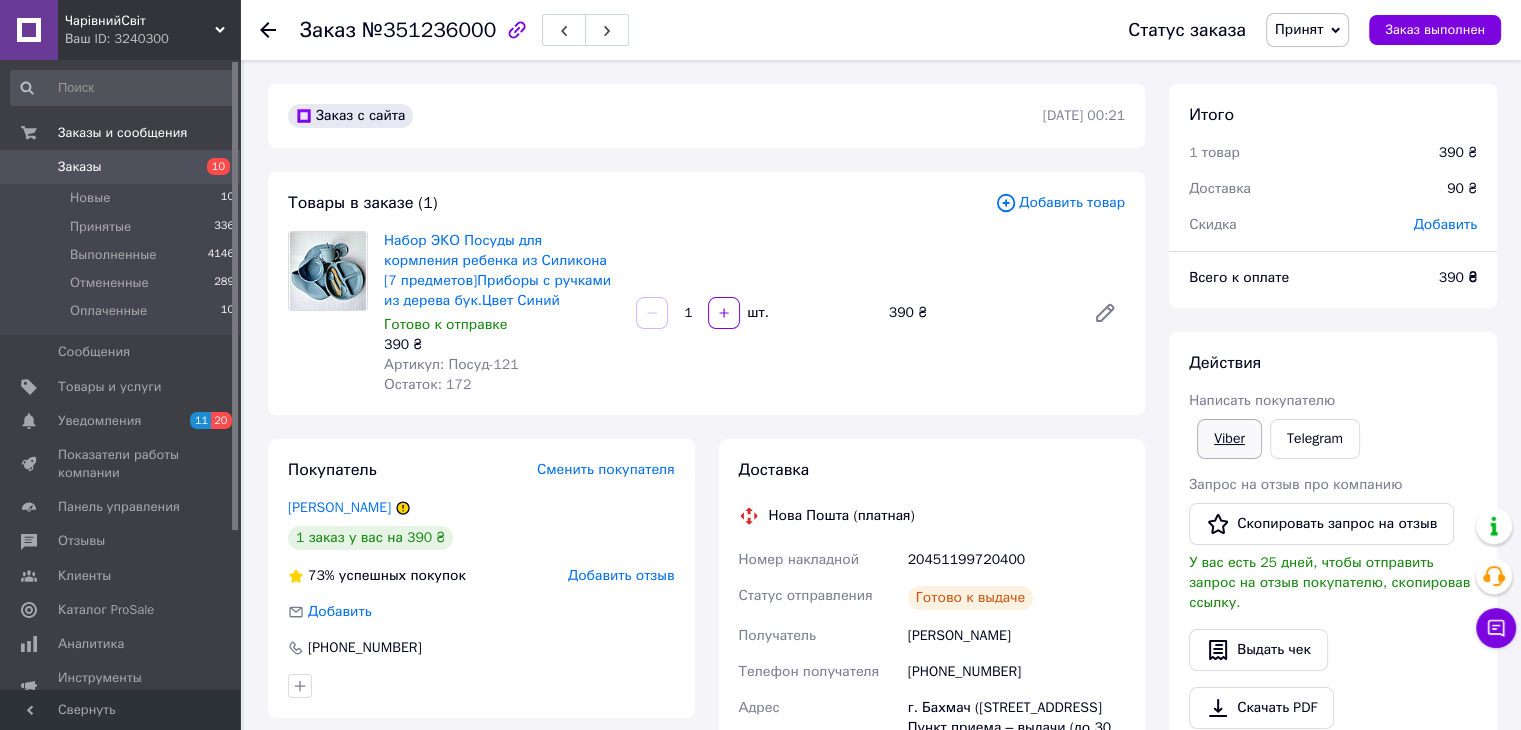 click on "Viber" at bounding box center (1229, 439) 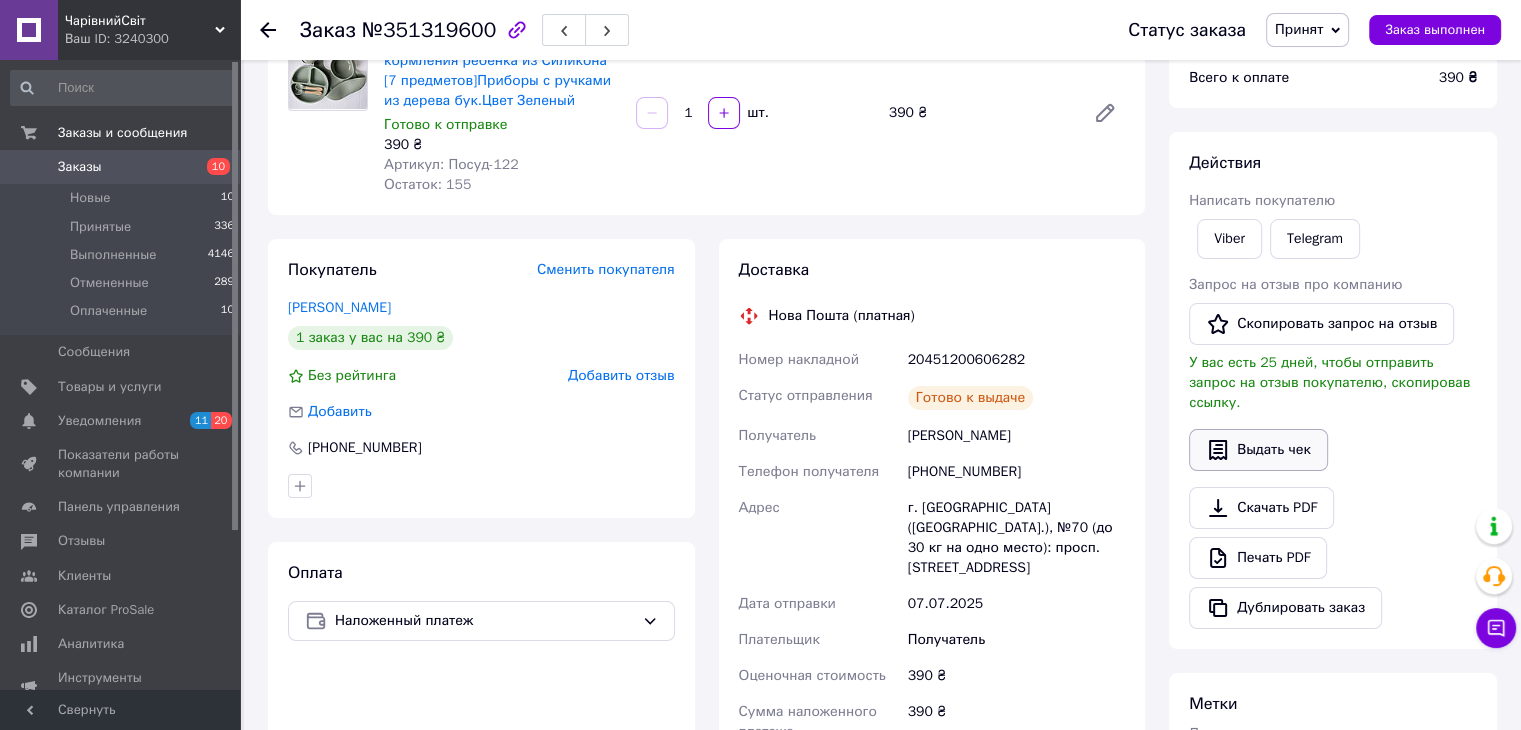 scroll, scrollTop: 100, scrollLeft: 0, axis: vertical 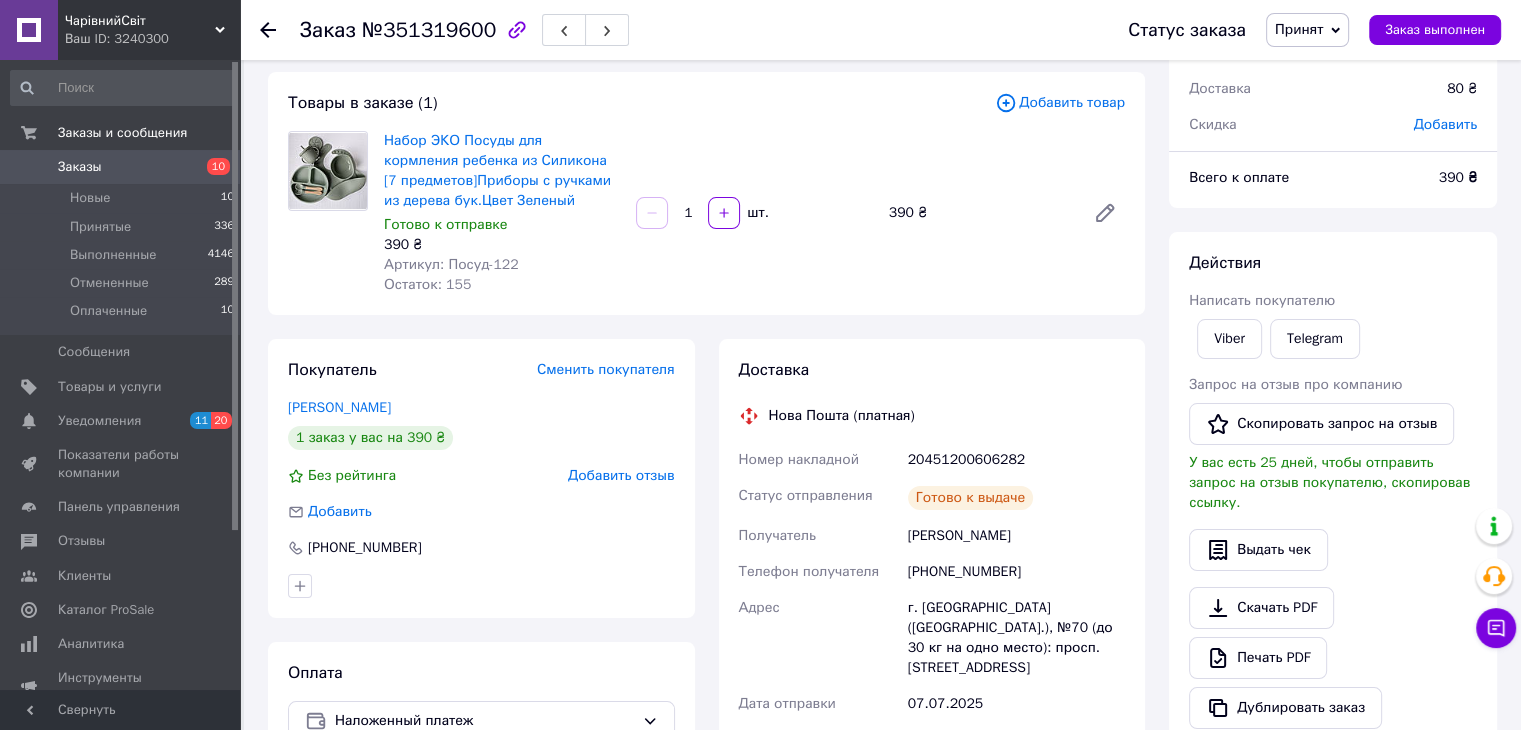 click on "Viber" at bounding box center [1229, 339] 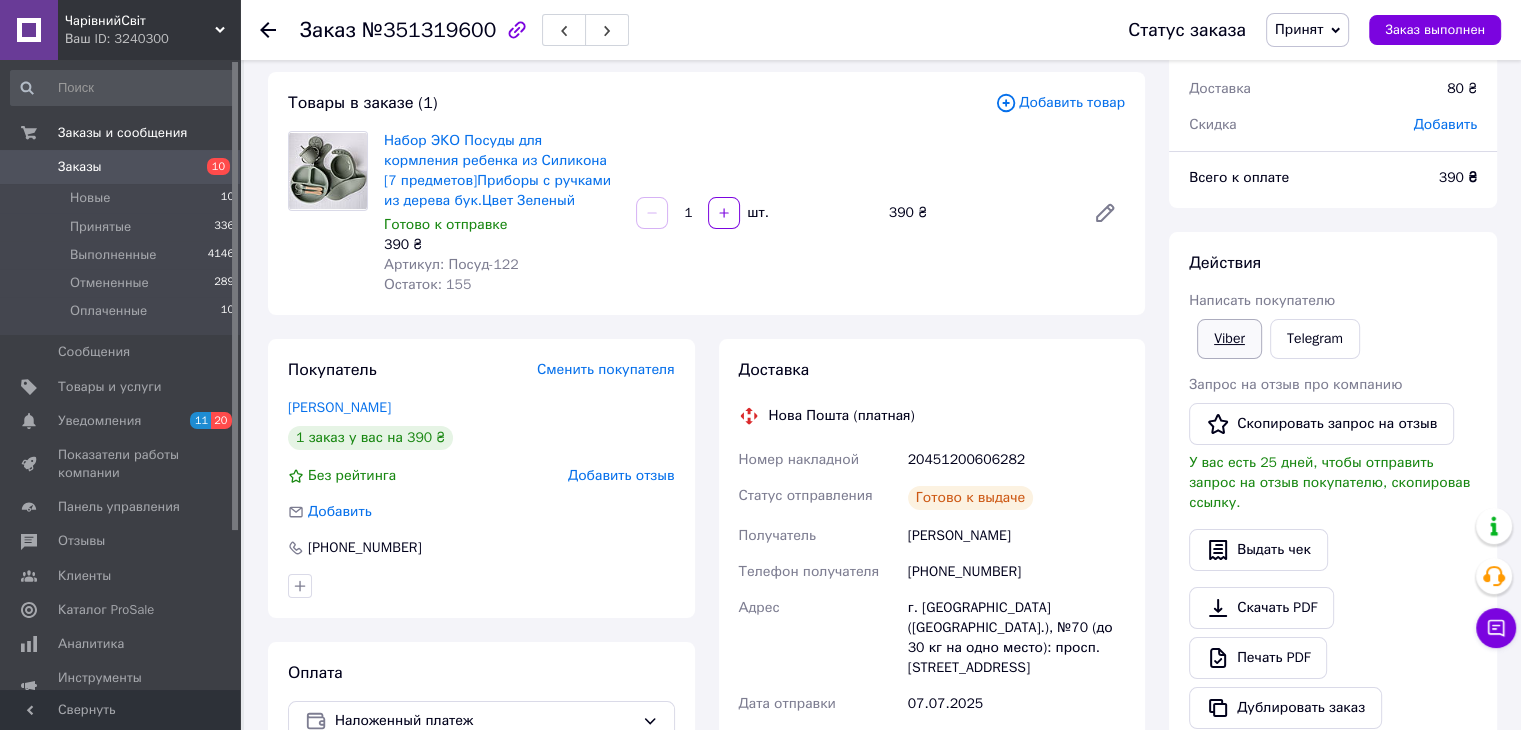 click on "Viber" at bounding box center (1229, 339) 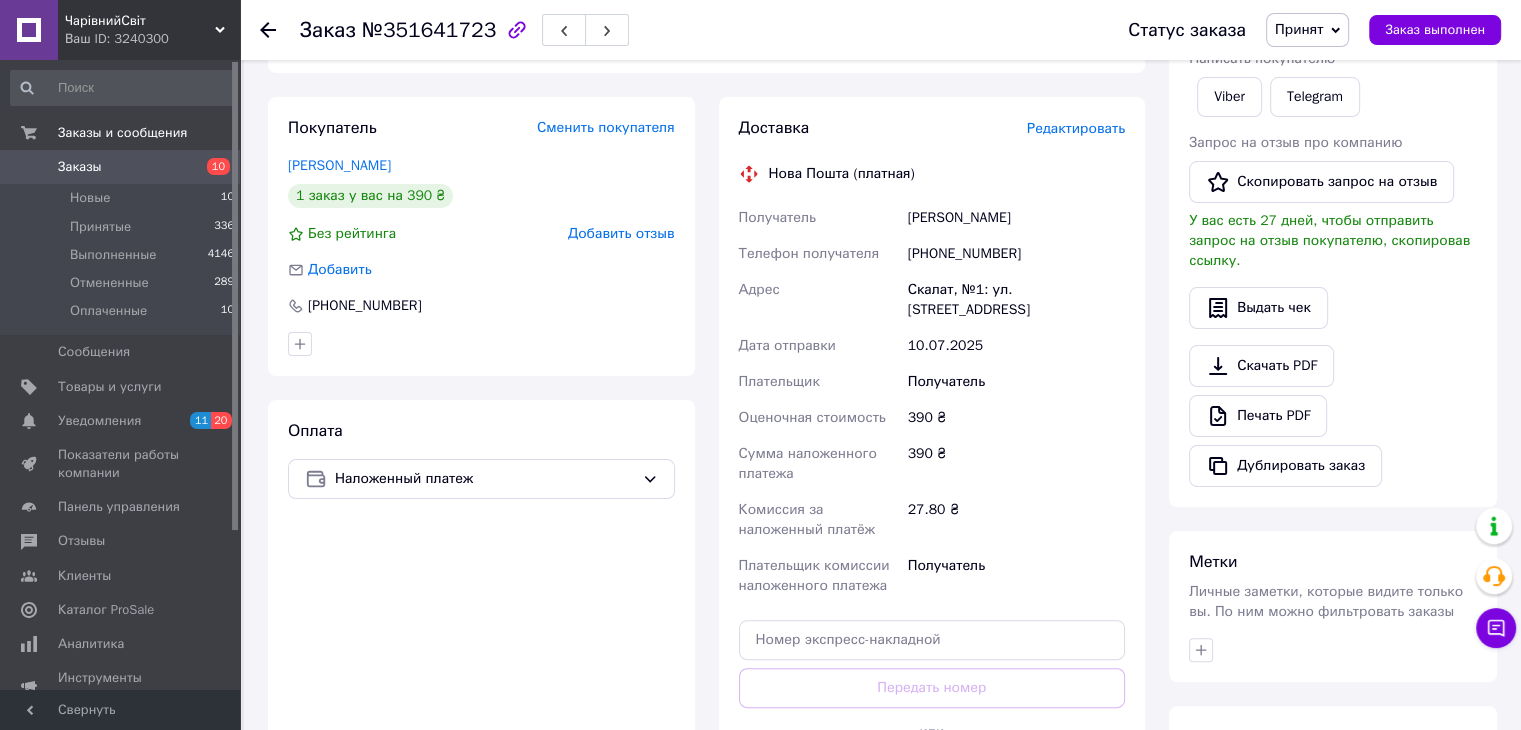 scroll, scrollTop: 500, scrollLeft: 0, axis: vertical 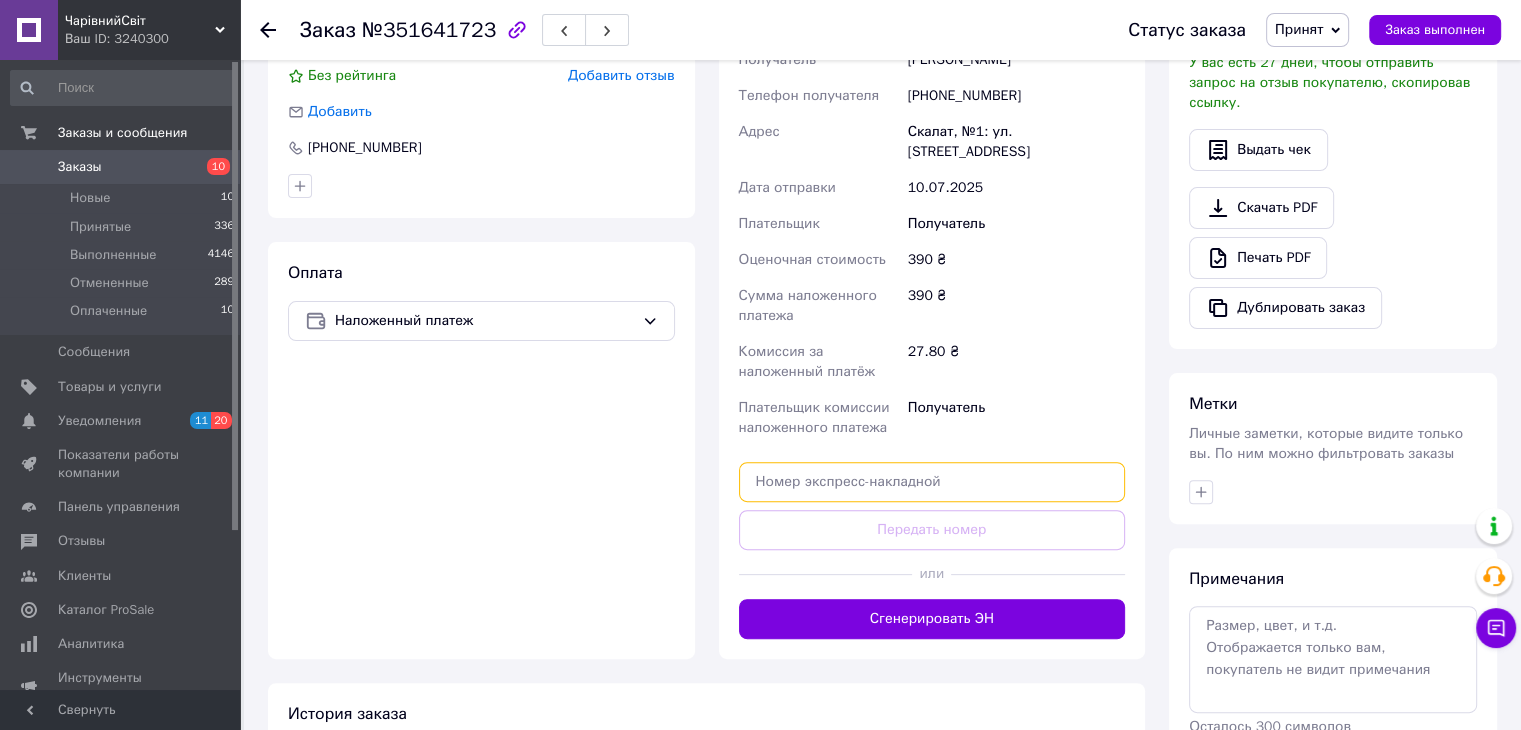 click at bounding box center [932, 482] 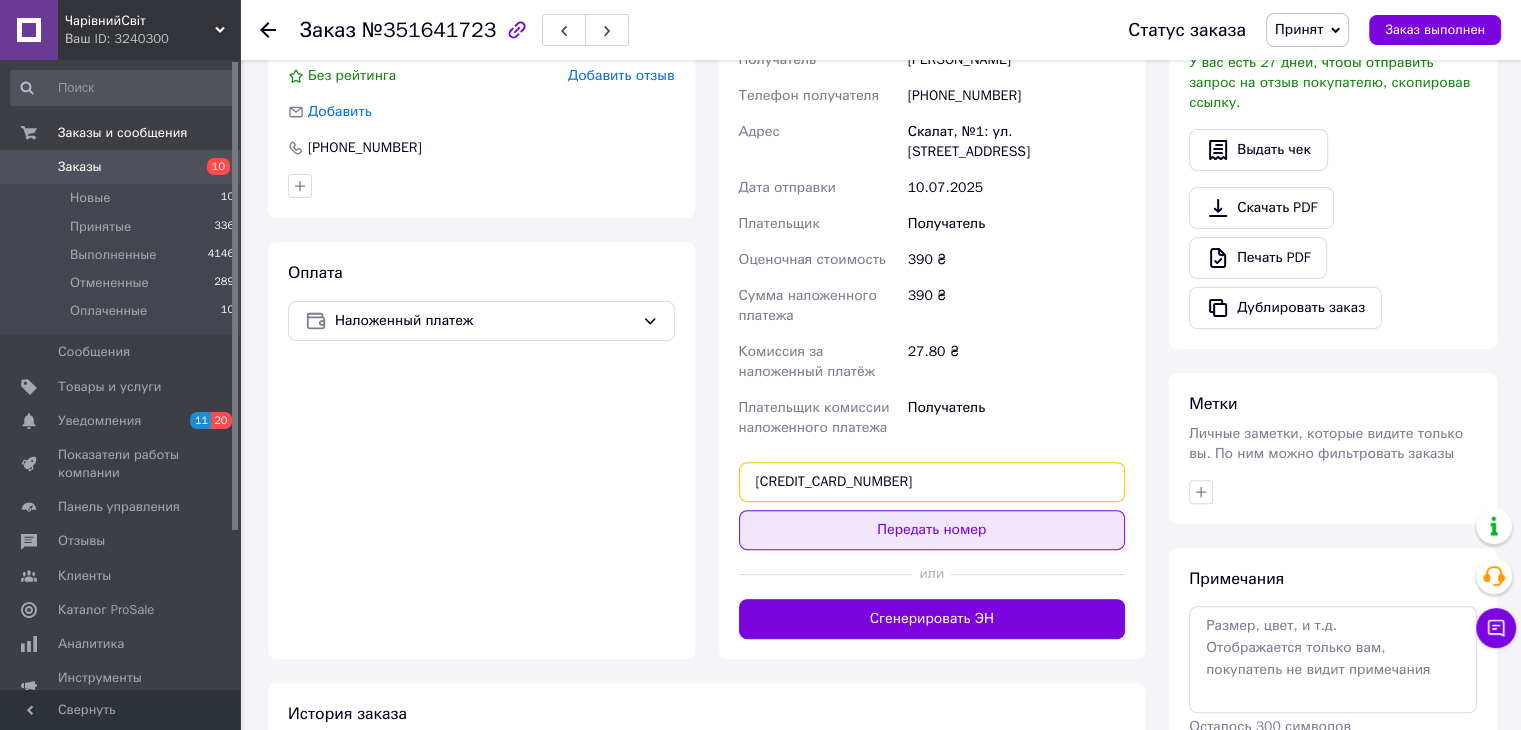 type on "59001411379504" 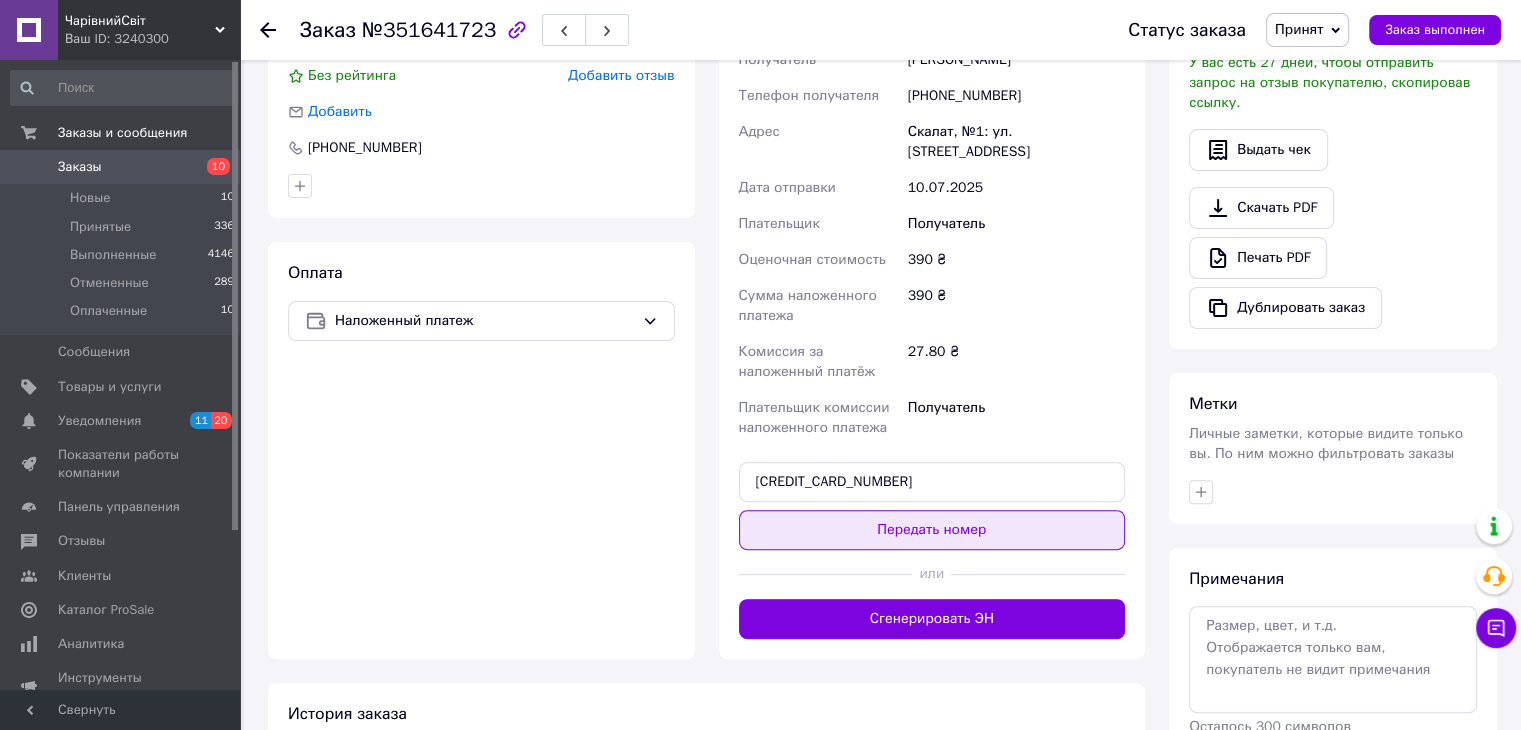 click on "Передать номер" at bounding box center [932, 530] 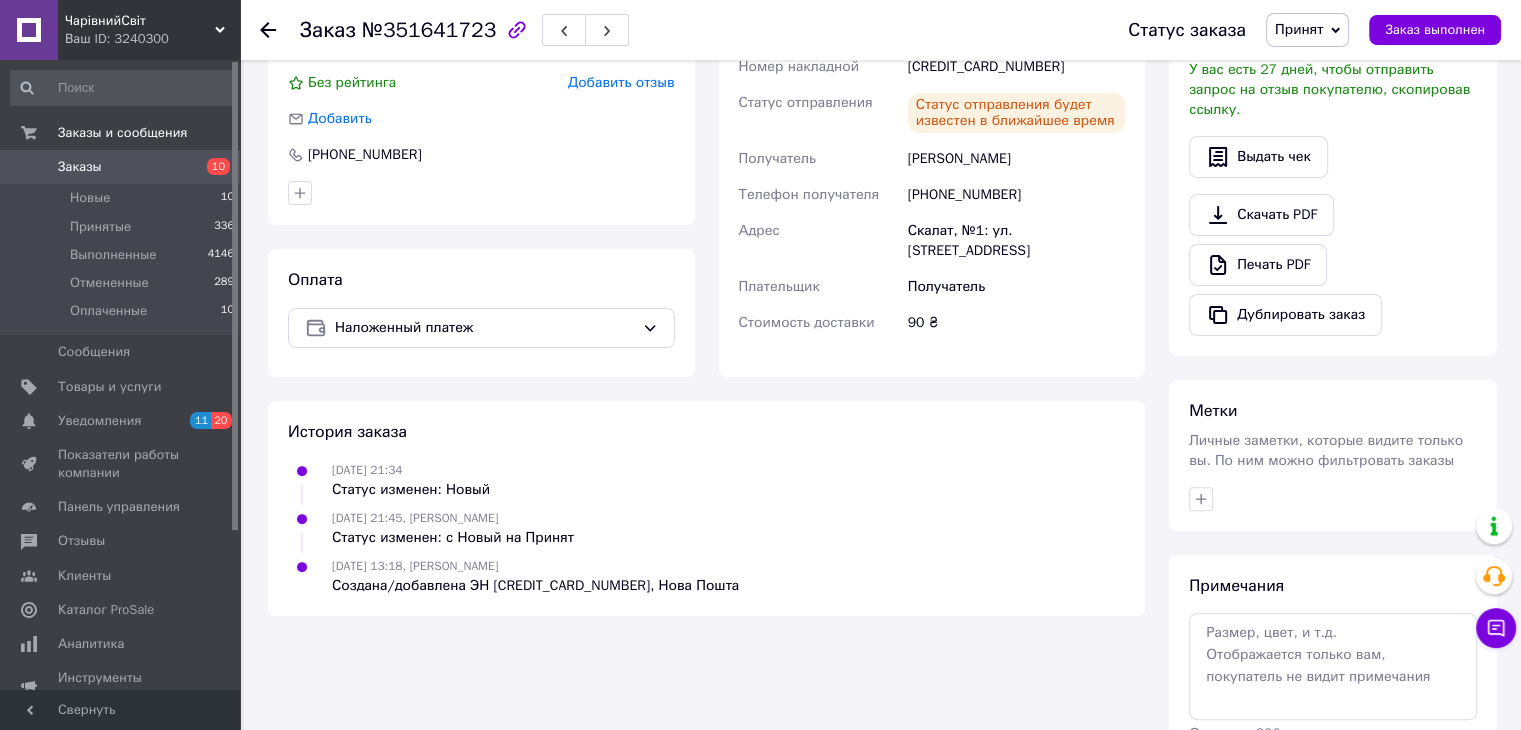 scroll, scrollTop: 400, scrollLeft: 0, axis: vertical 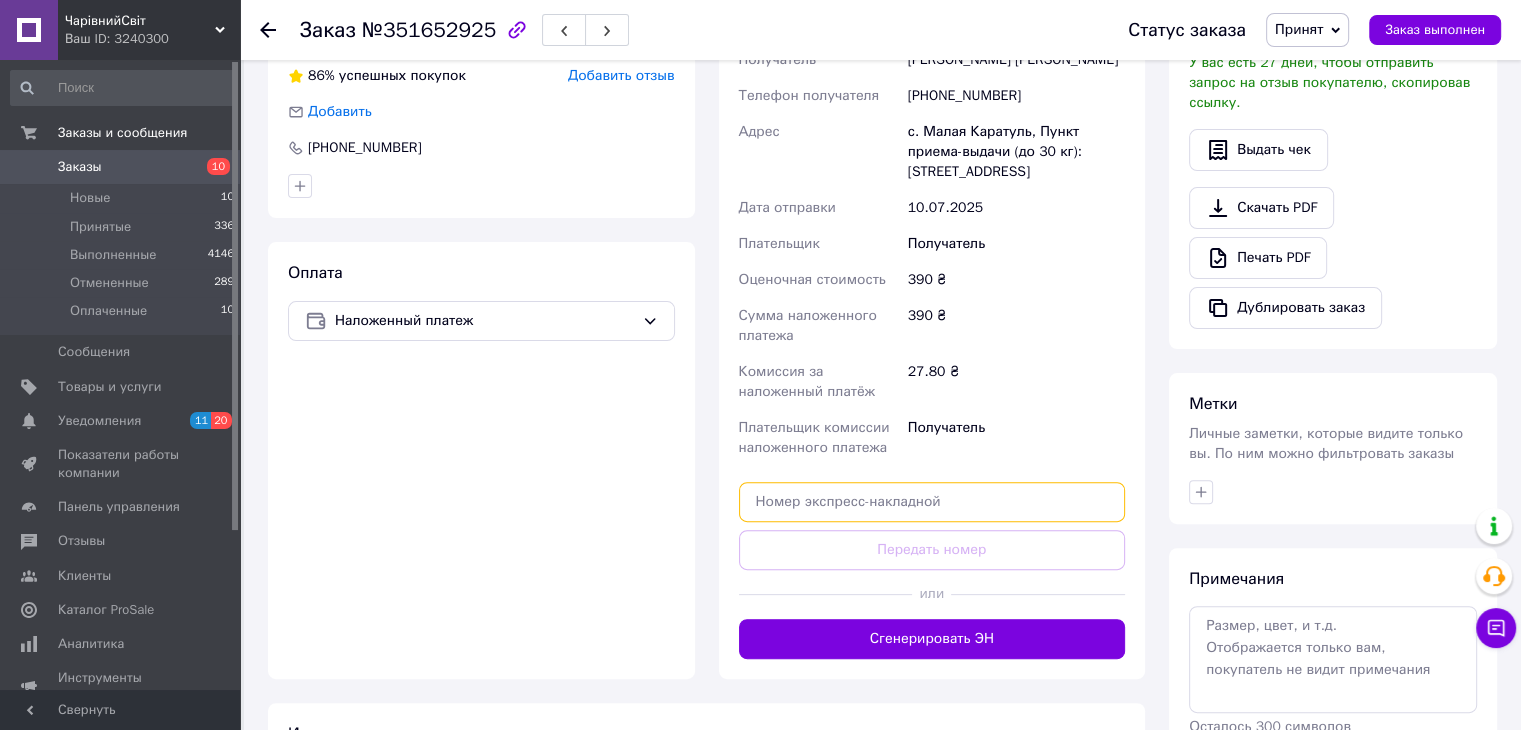 click at bounding box center (932, 502) 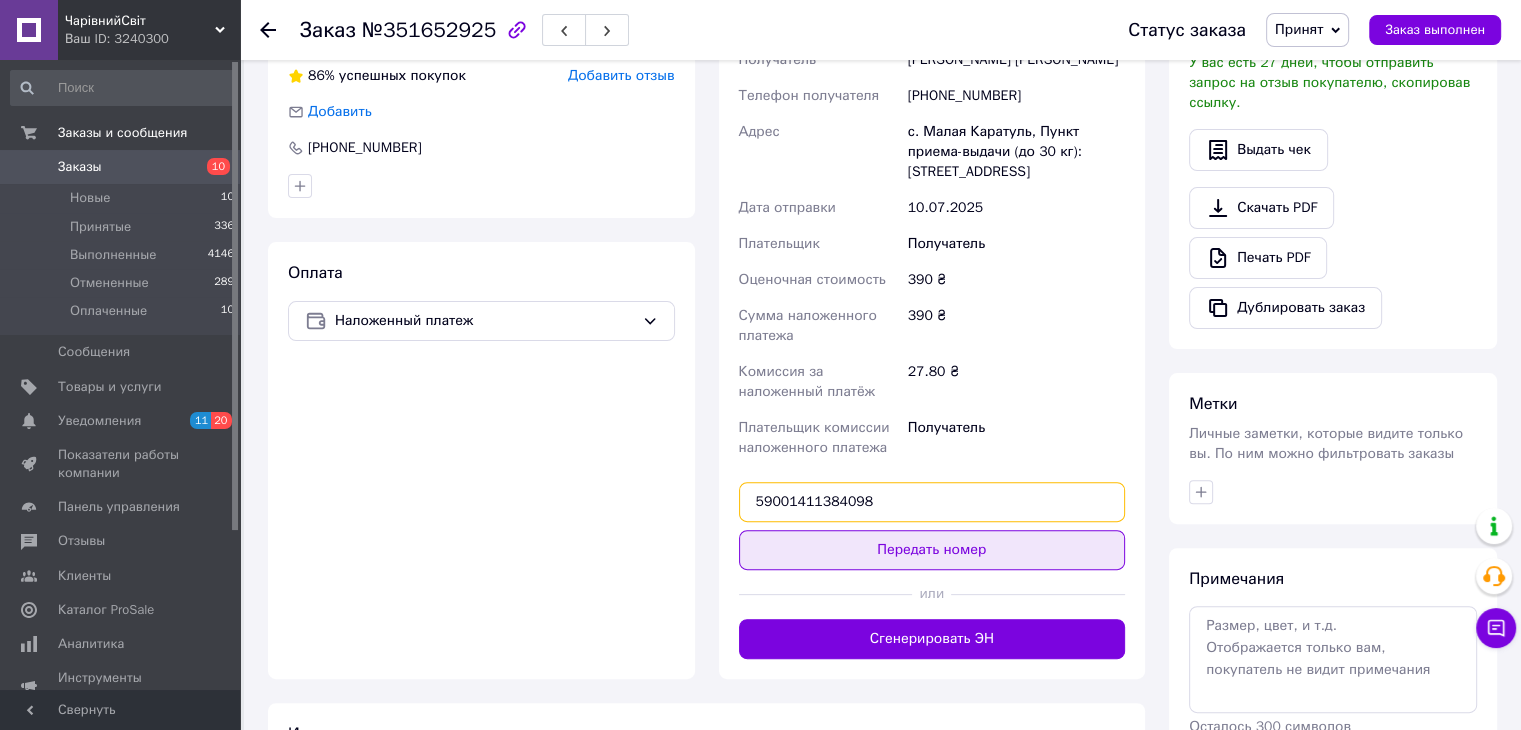 type on "59001411384098" 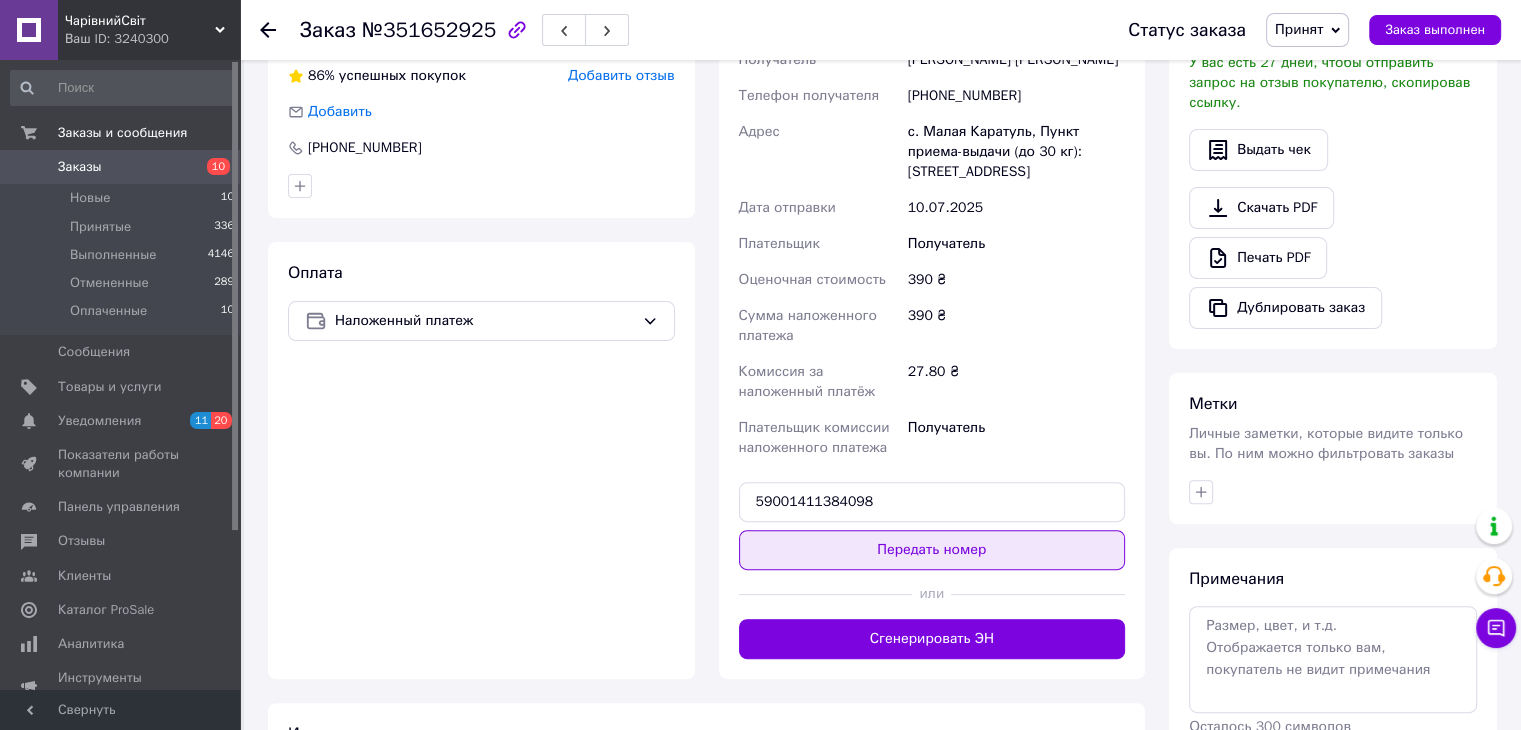 click on "Передать номер" at bounding box center [932, 550] 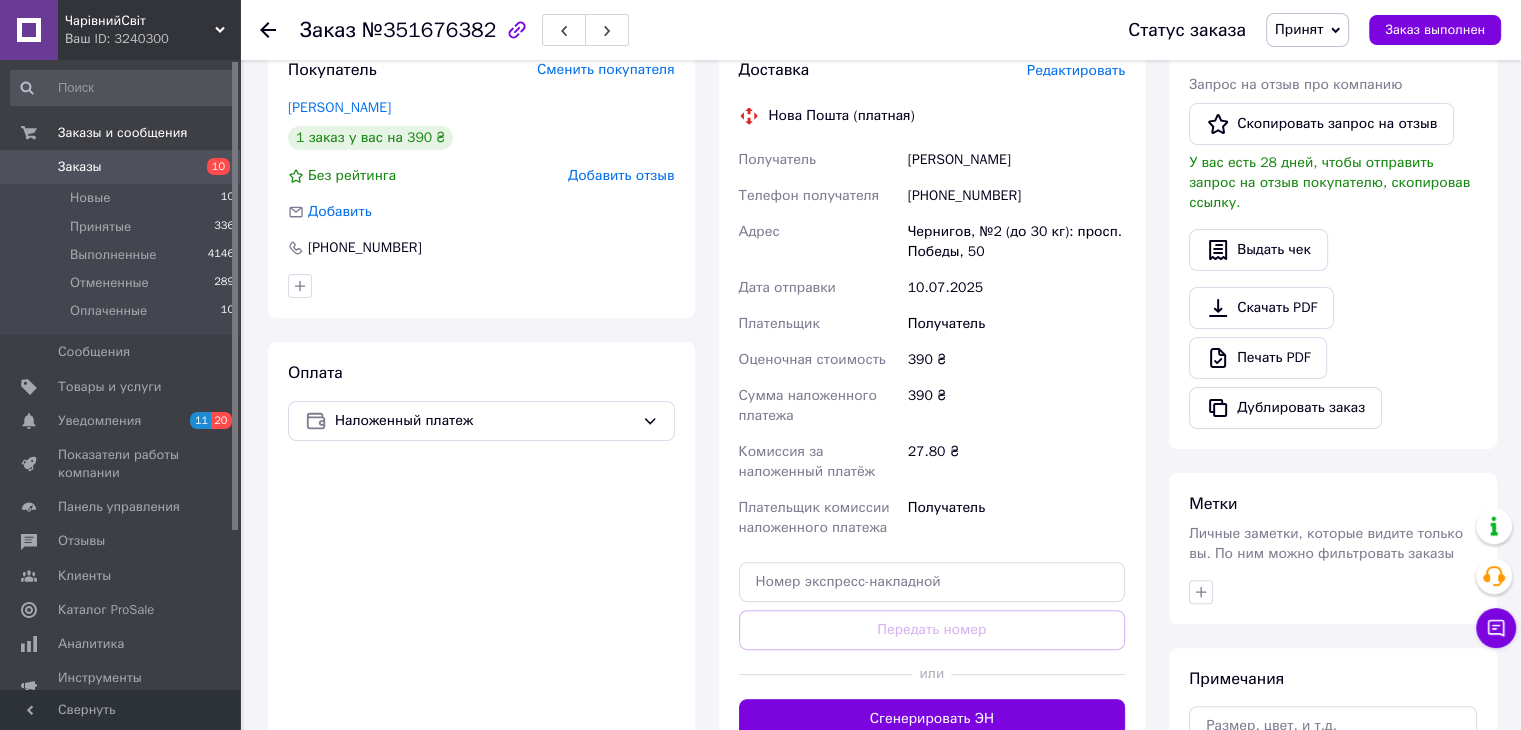 scroll, scrollTop: 500, scrollLeft: 0, axis: vertical 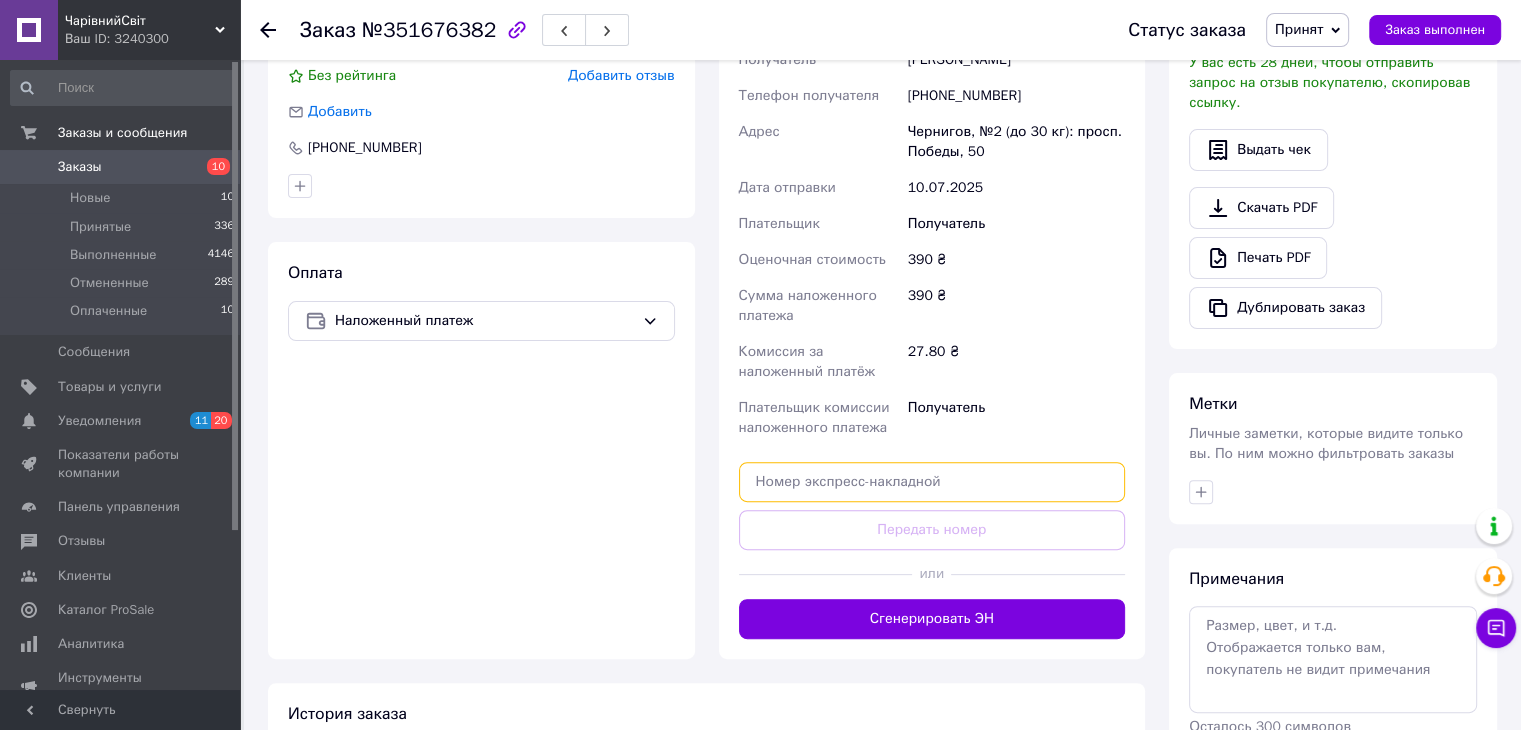 click at bounding box center [932, 482] 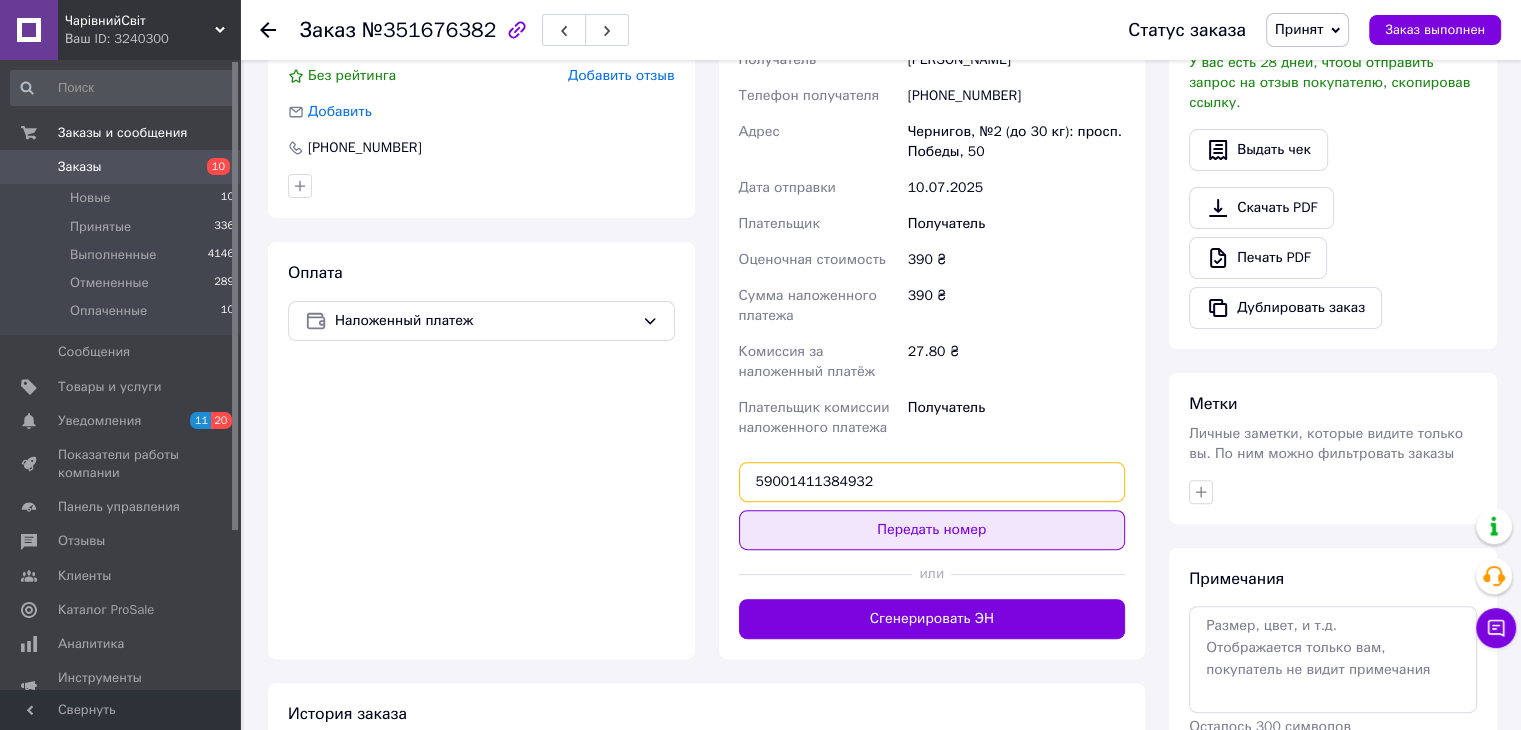 type on "59001411384932" 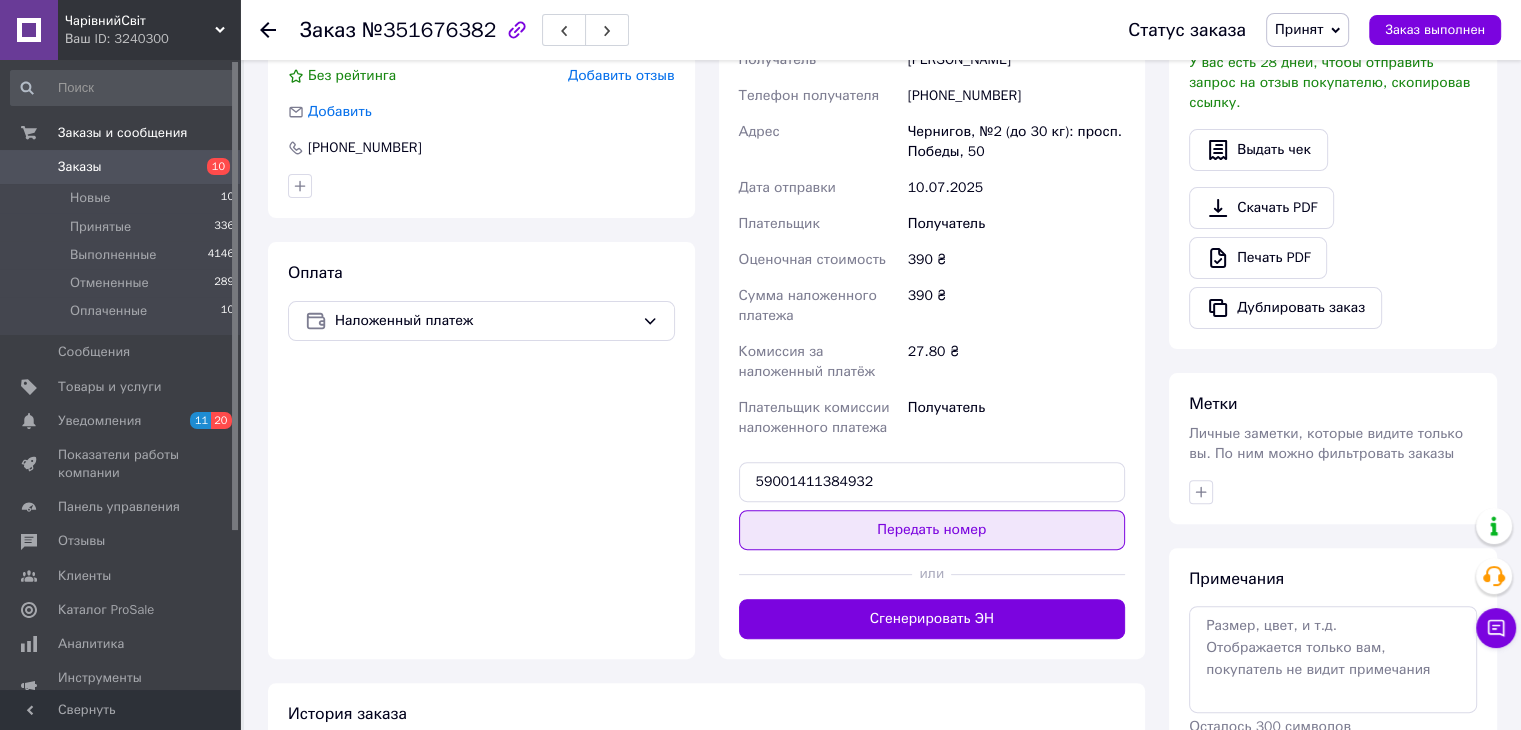 click on "Передать номер" at bounding box center (932, 530) 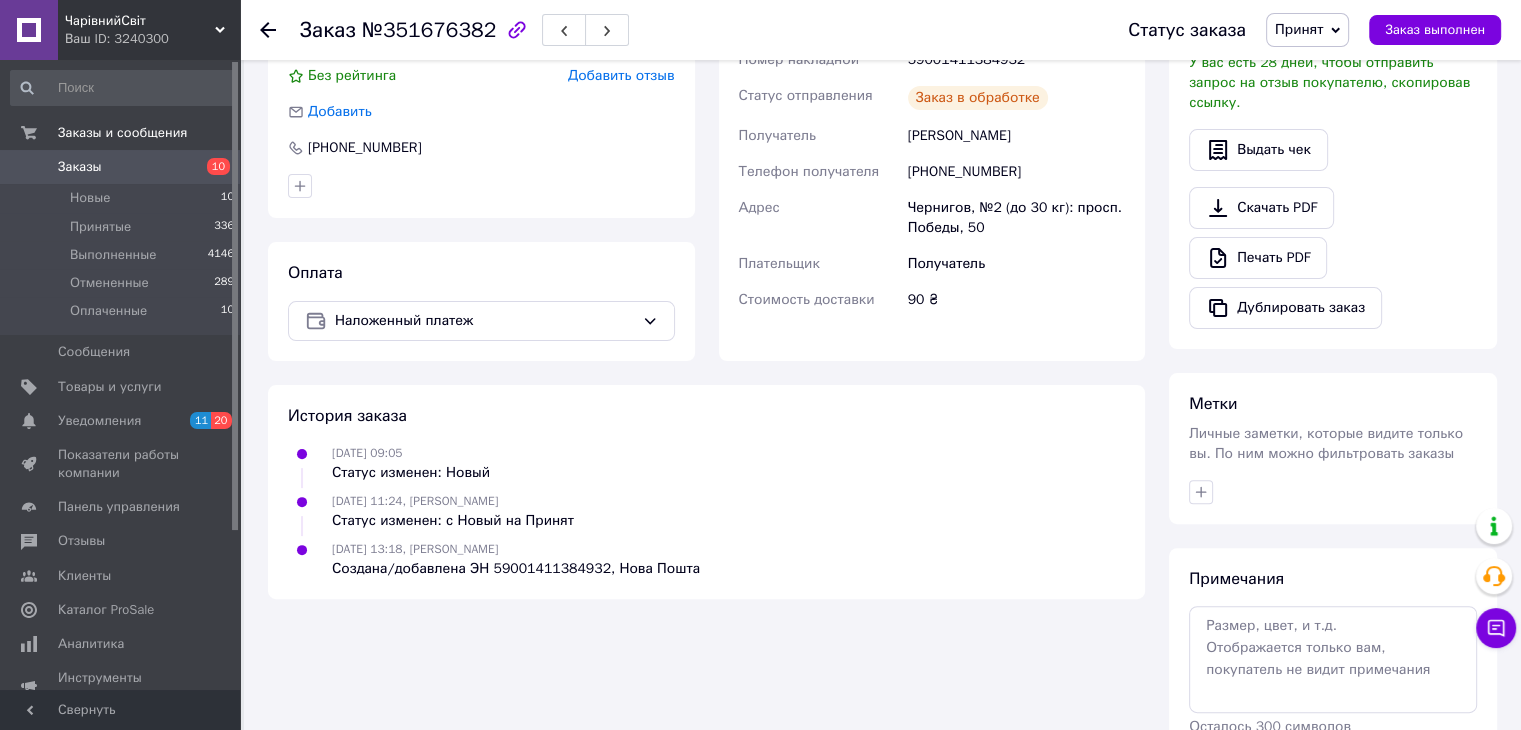 scroll, scrollTop: 400, scrollLeft: 0, axis: vertical 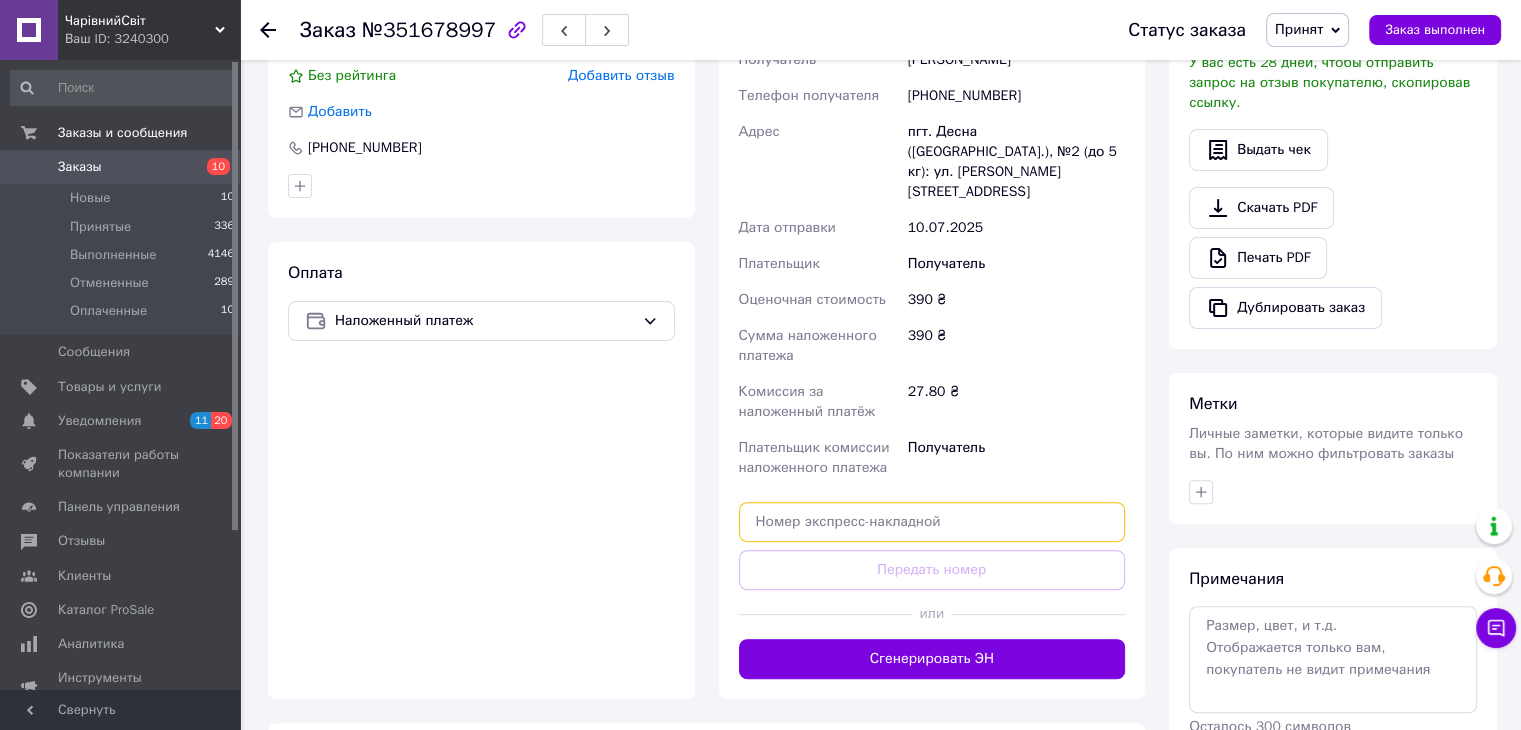 click at bounding box center (932, 522) 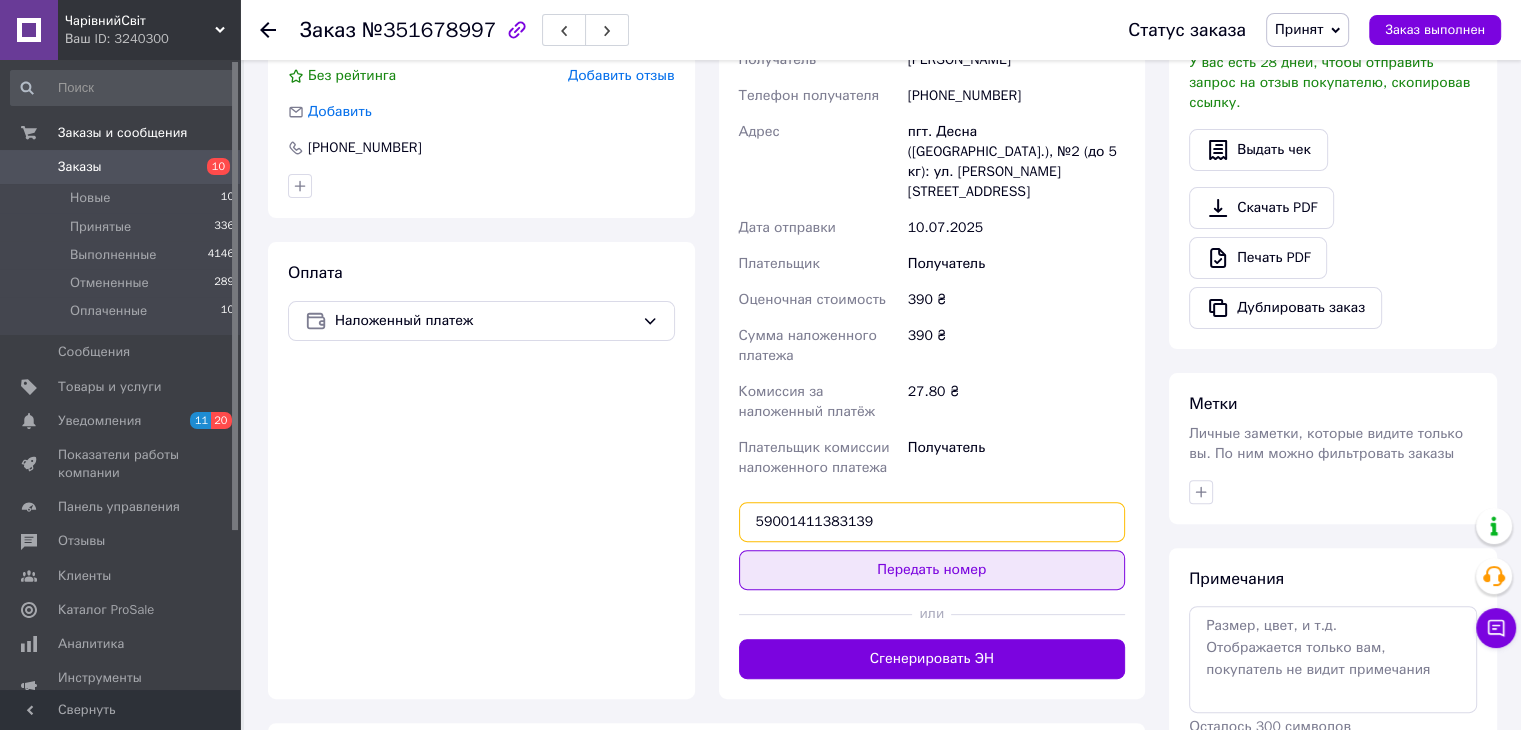 type on "59001411383139" 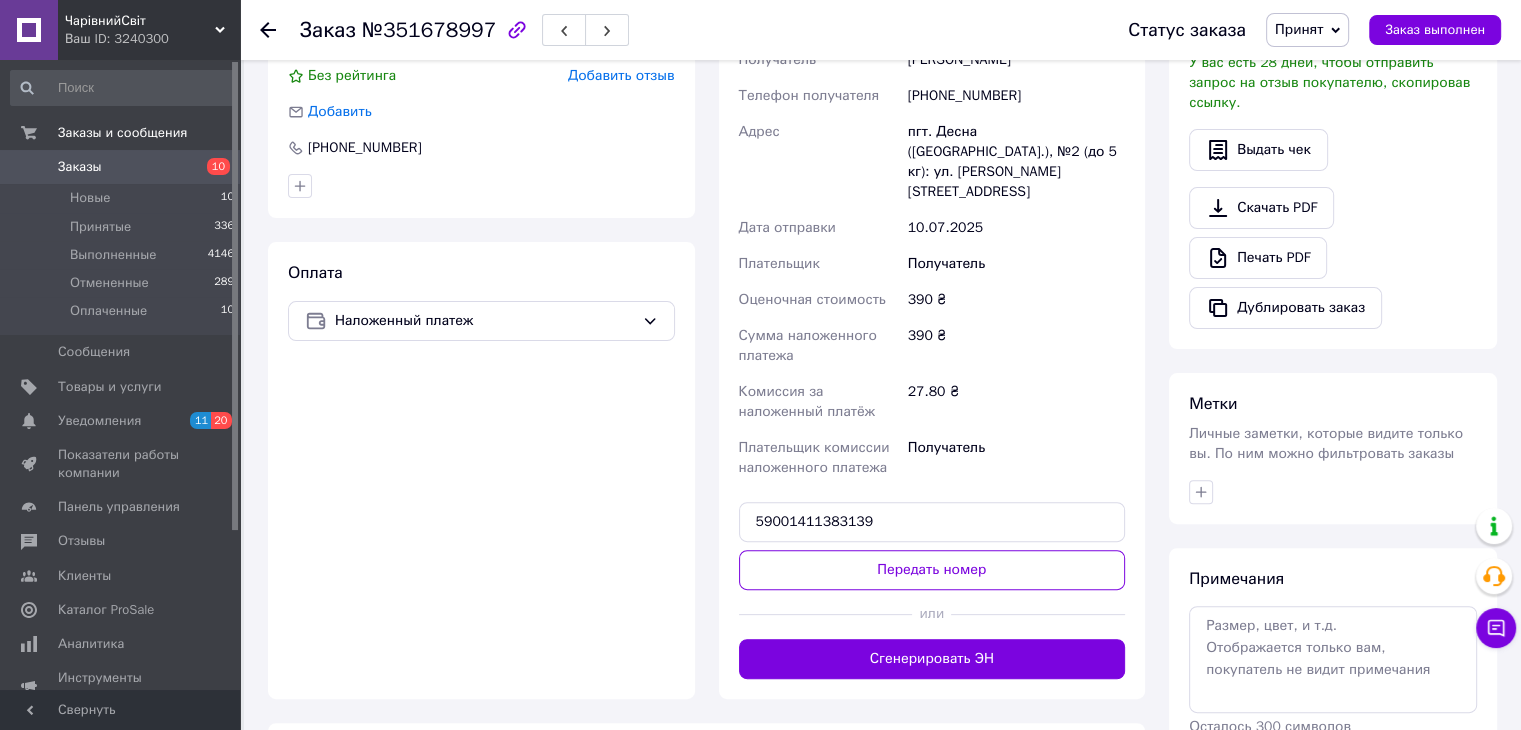 click on "Передать номер" at bounding box center [932, 570] 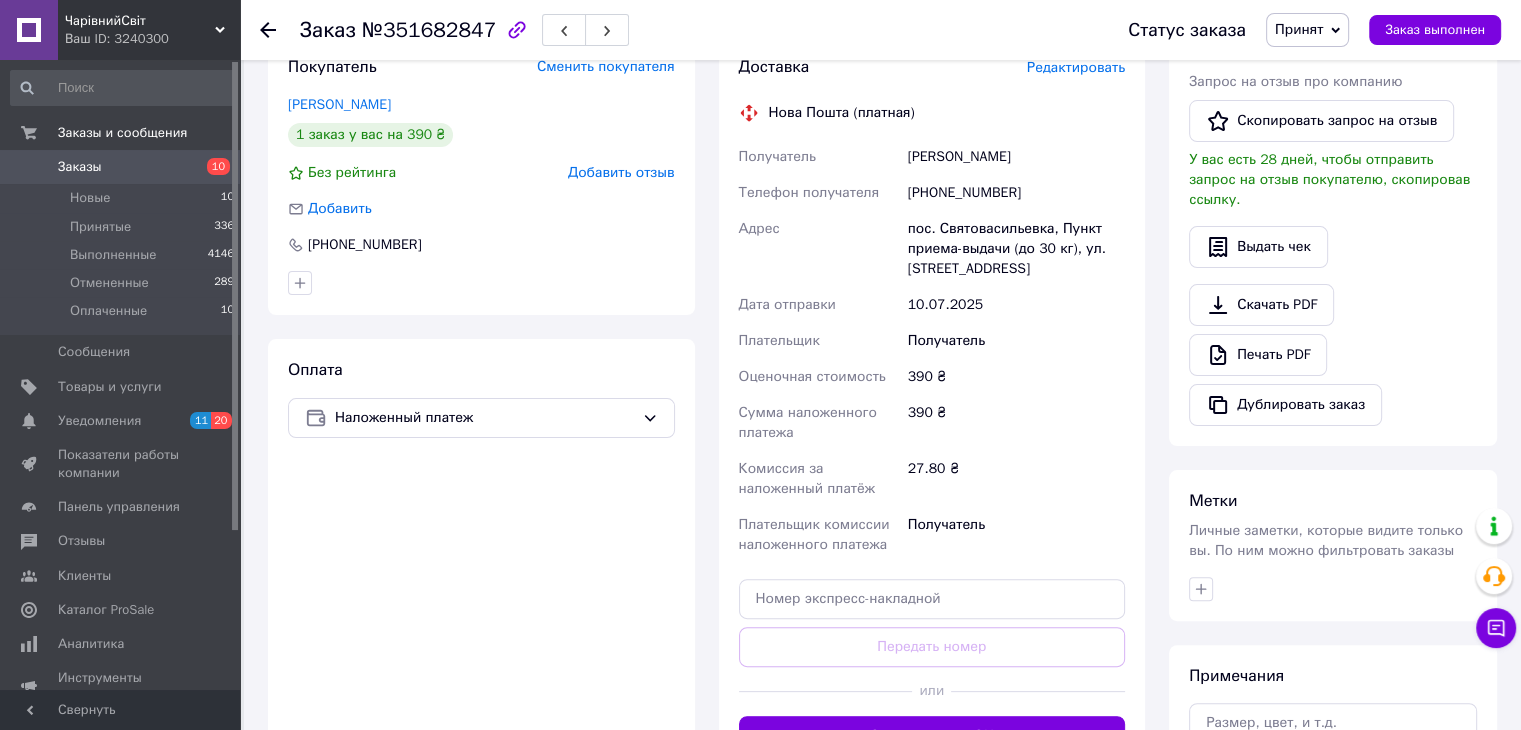 scroll, scrollTop: 500, scrollLeft: 0, axis: vertical 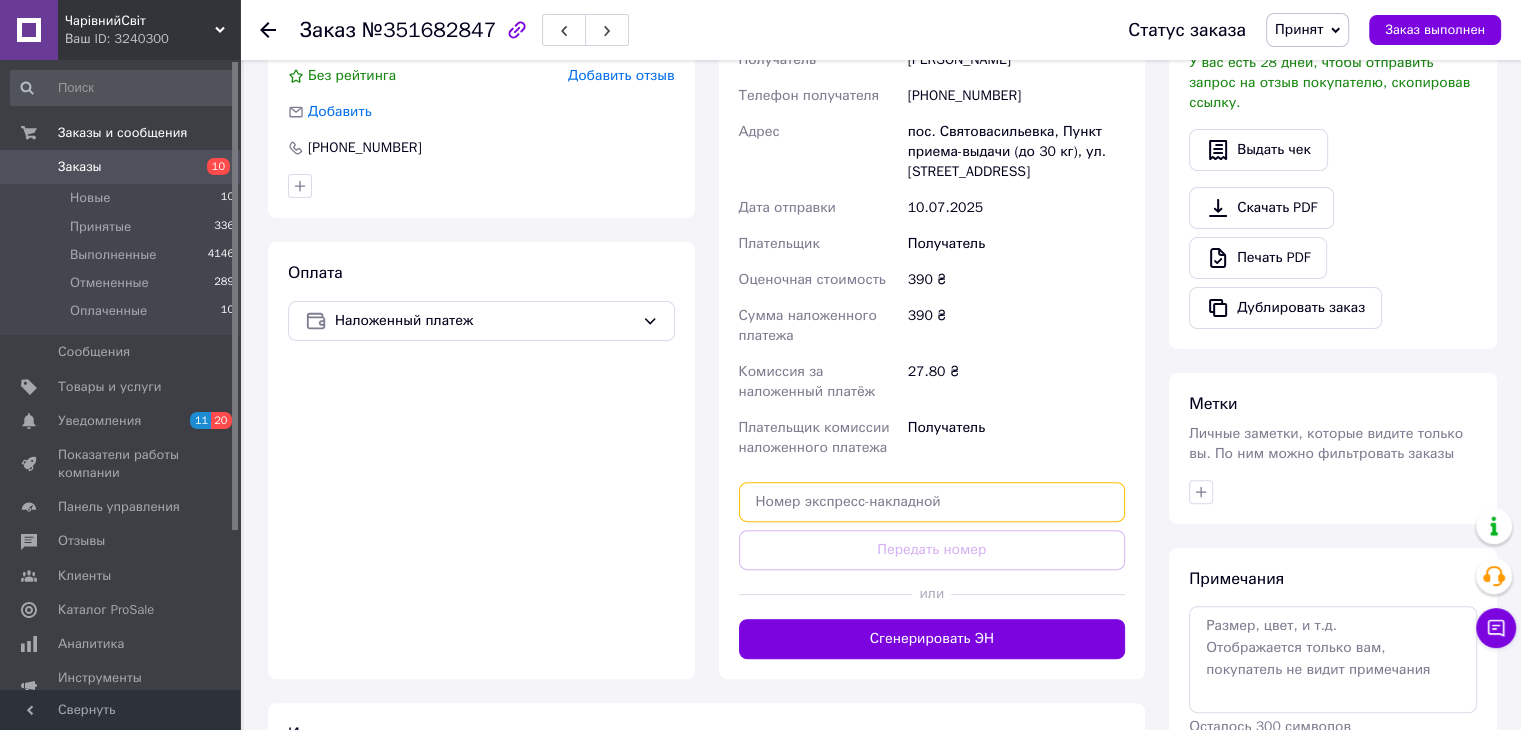 click at bounding box center (932, 502) 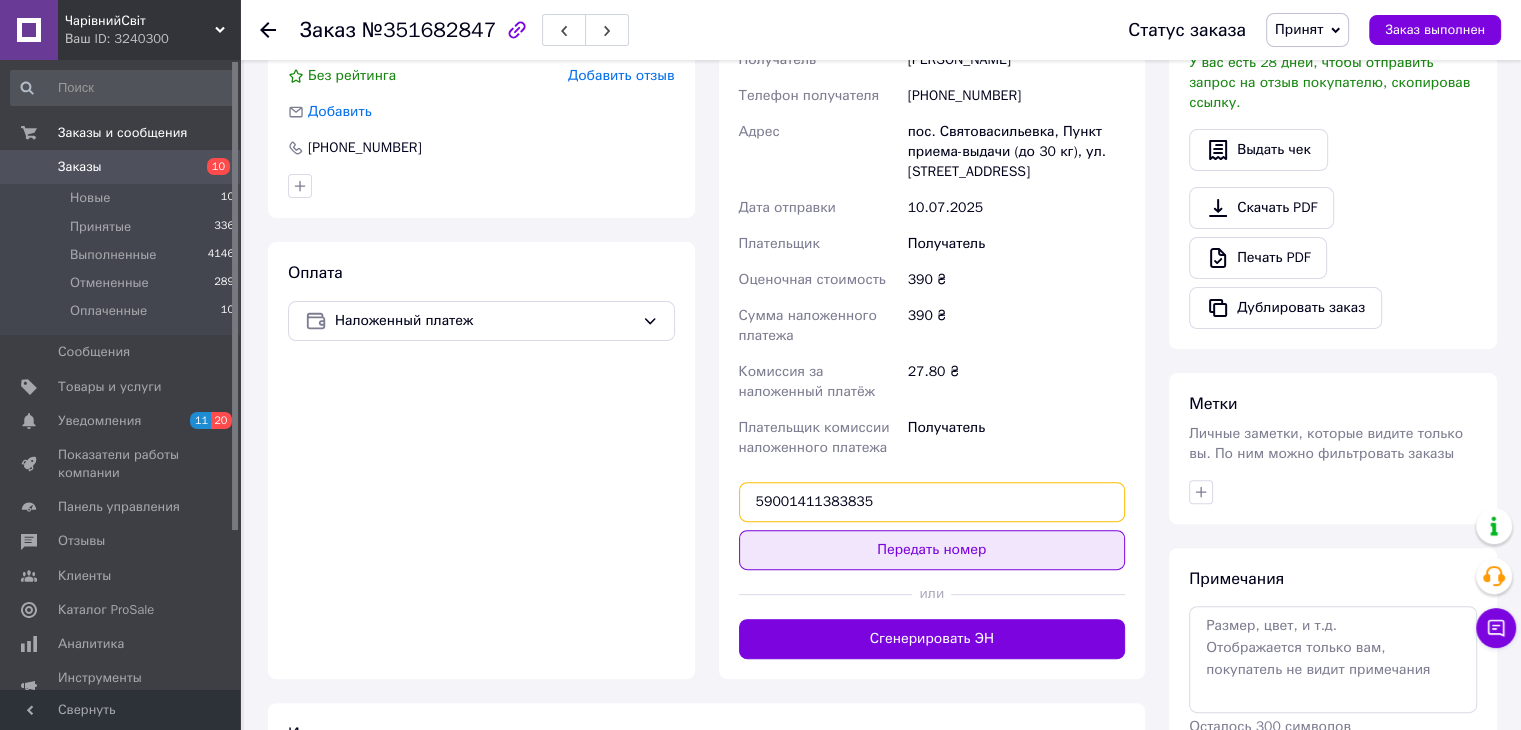 type on "59001411383835" 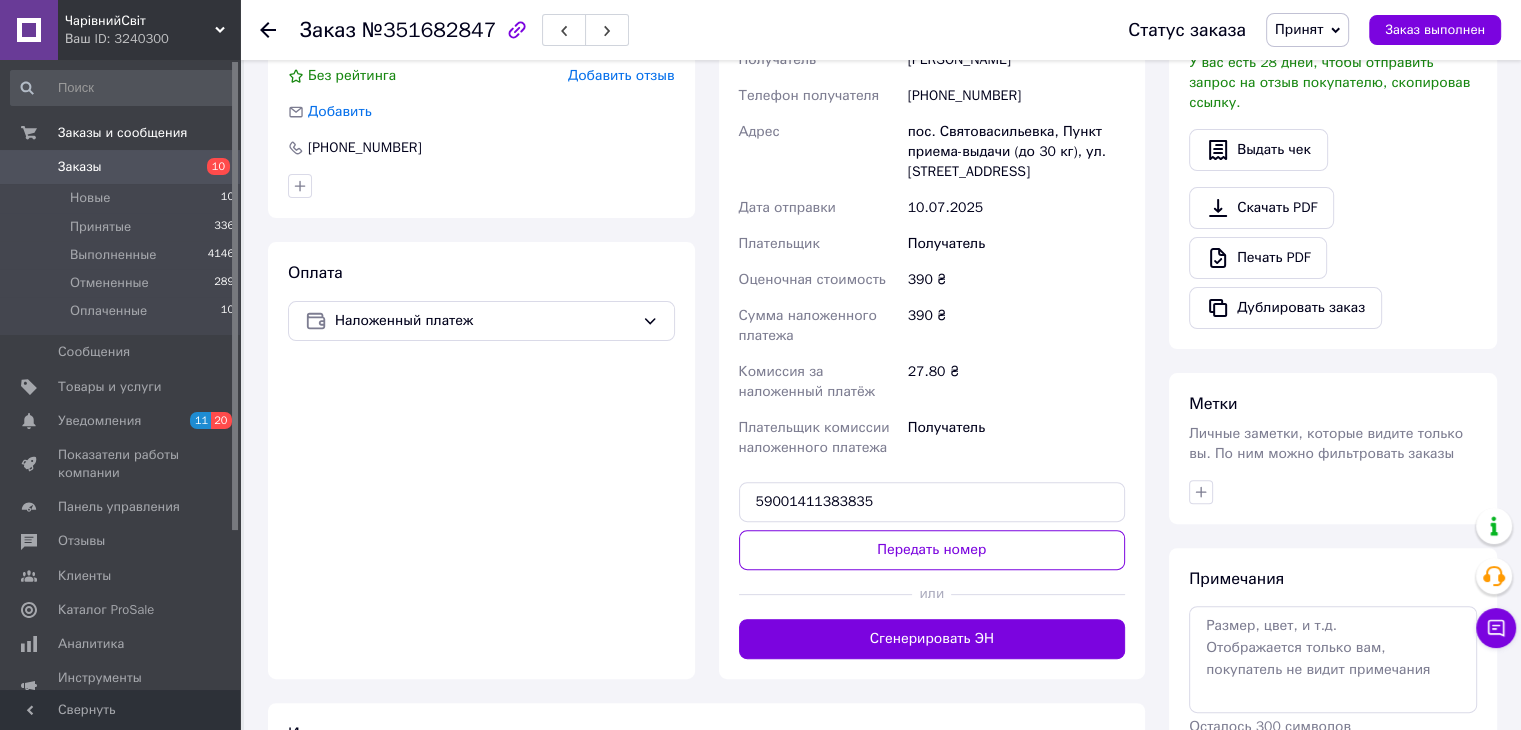 click on "Передать номер" at bounding box center [932, 550] 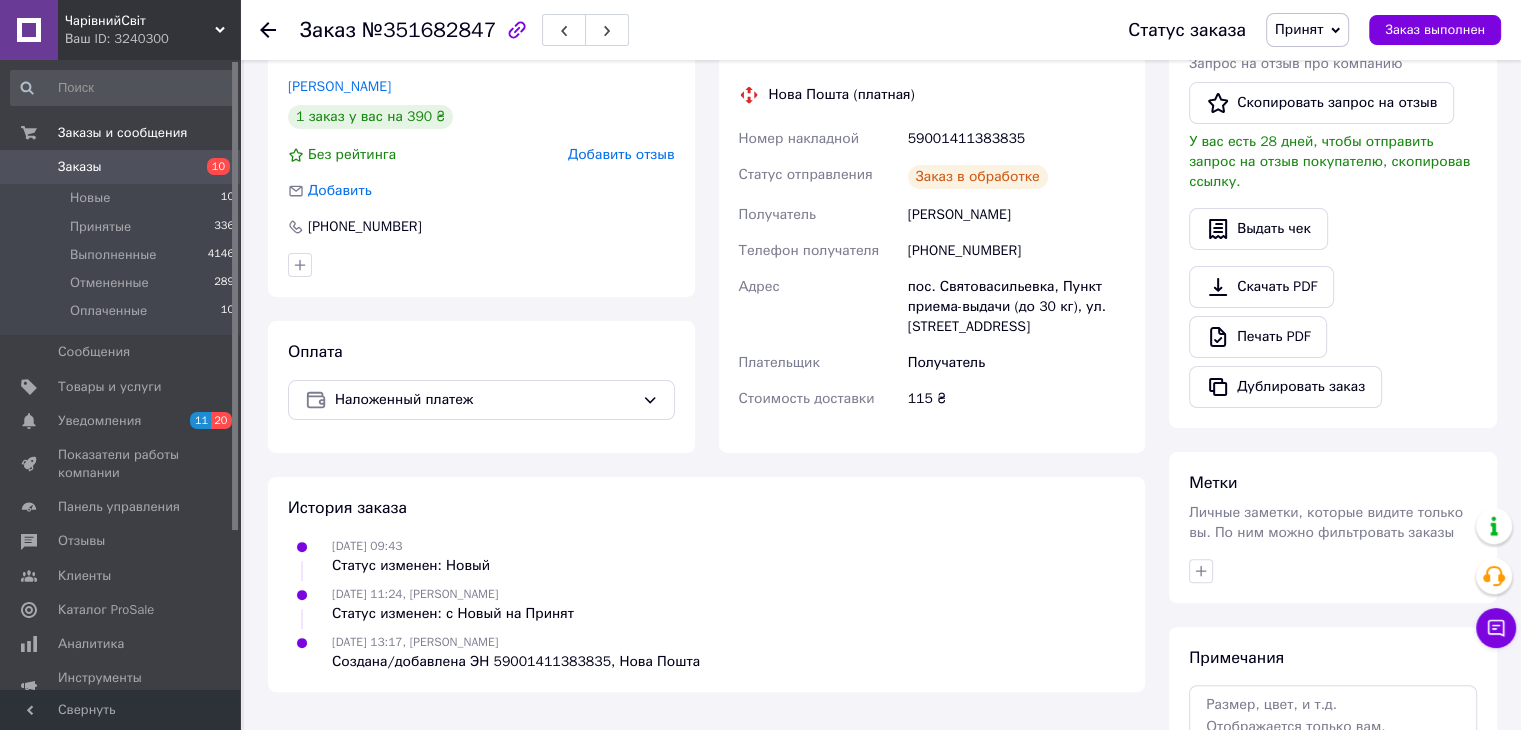scroll, scrollTop: 400, scrollLeft: 0, axis: vertical 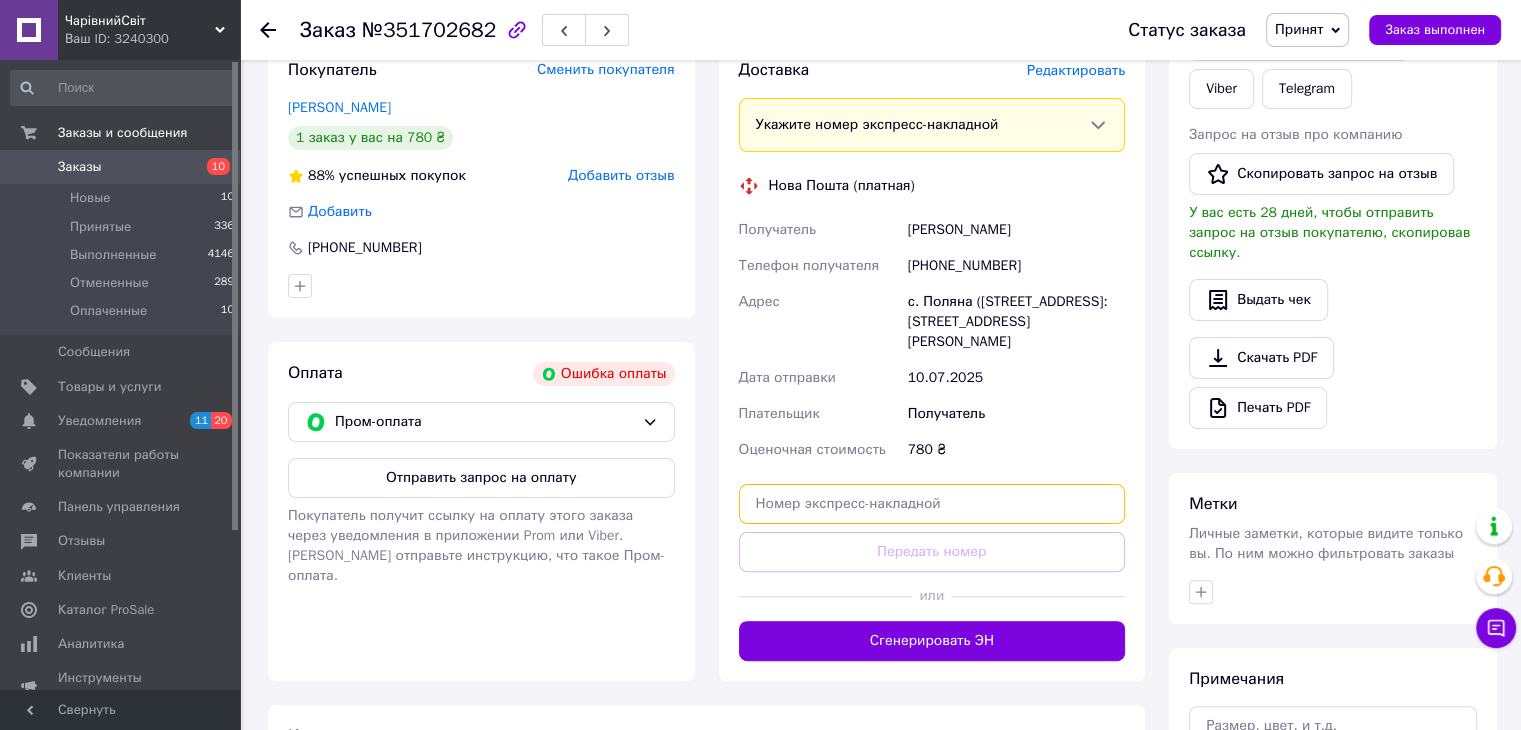 click at bounding box center (932, 504) 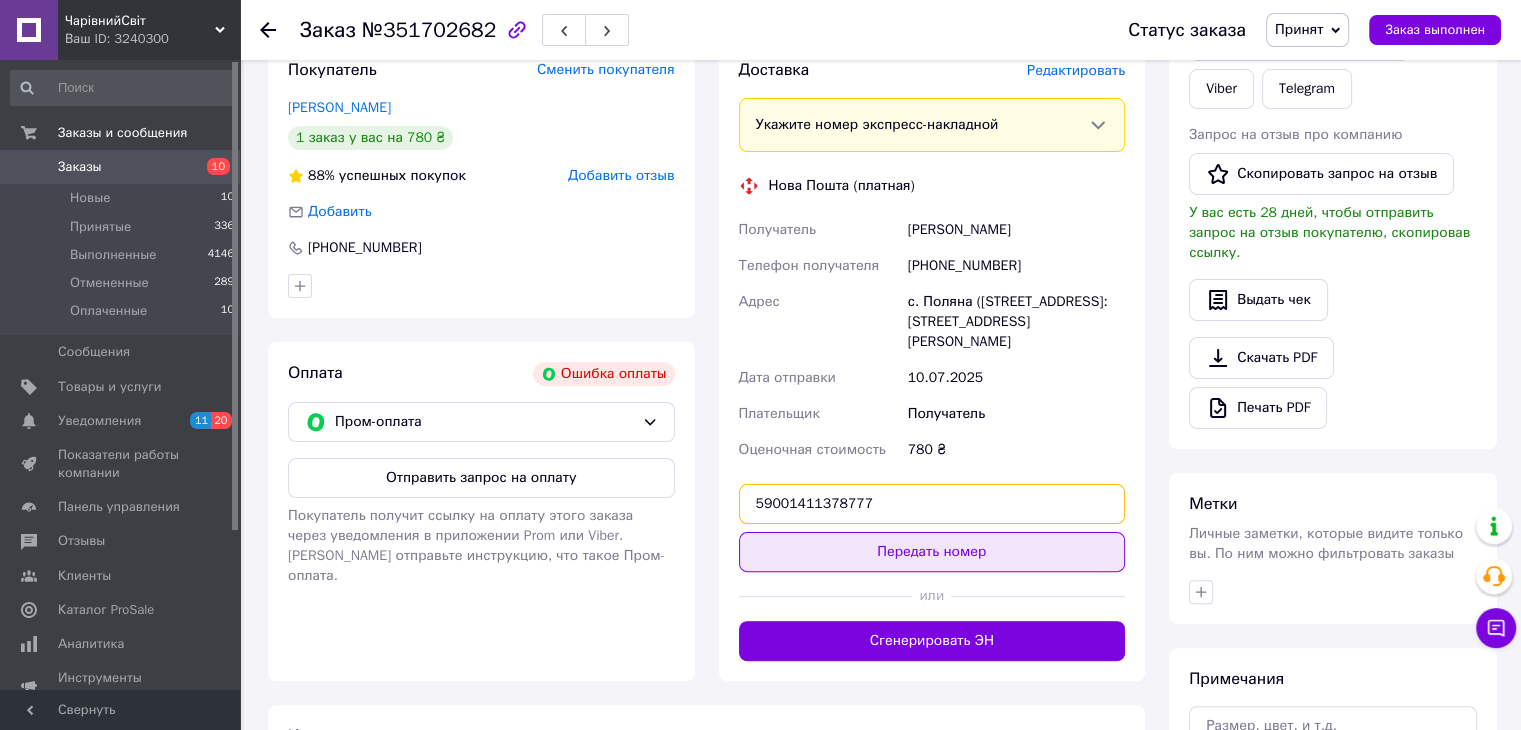 type on "59001411378777" 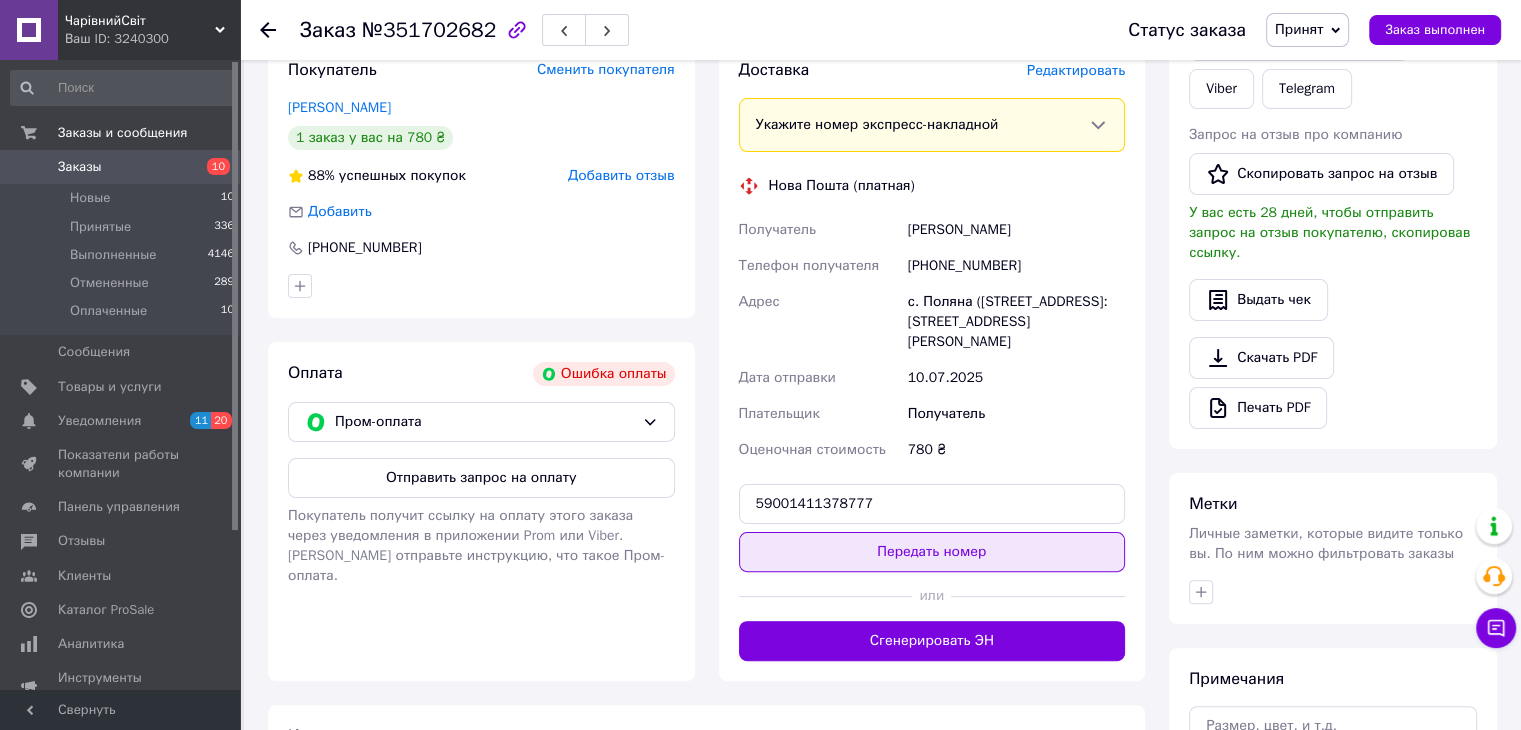 click on "Передать номер" at bounding box center (932, 552) 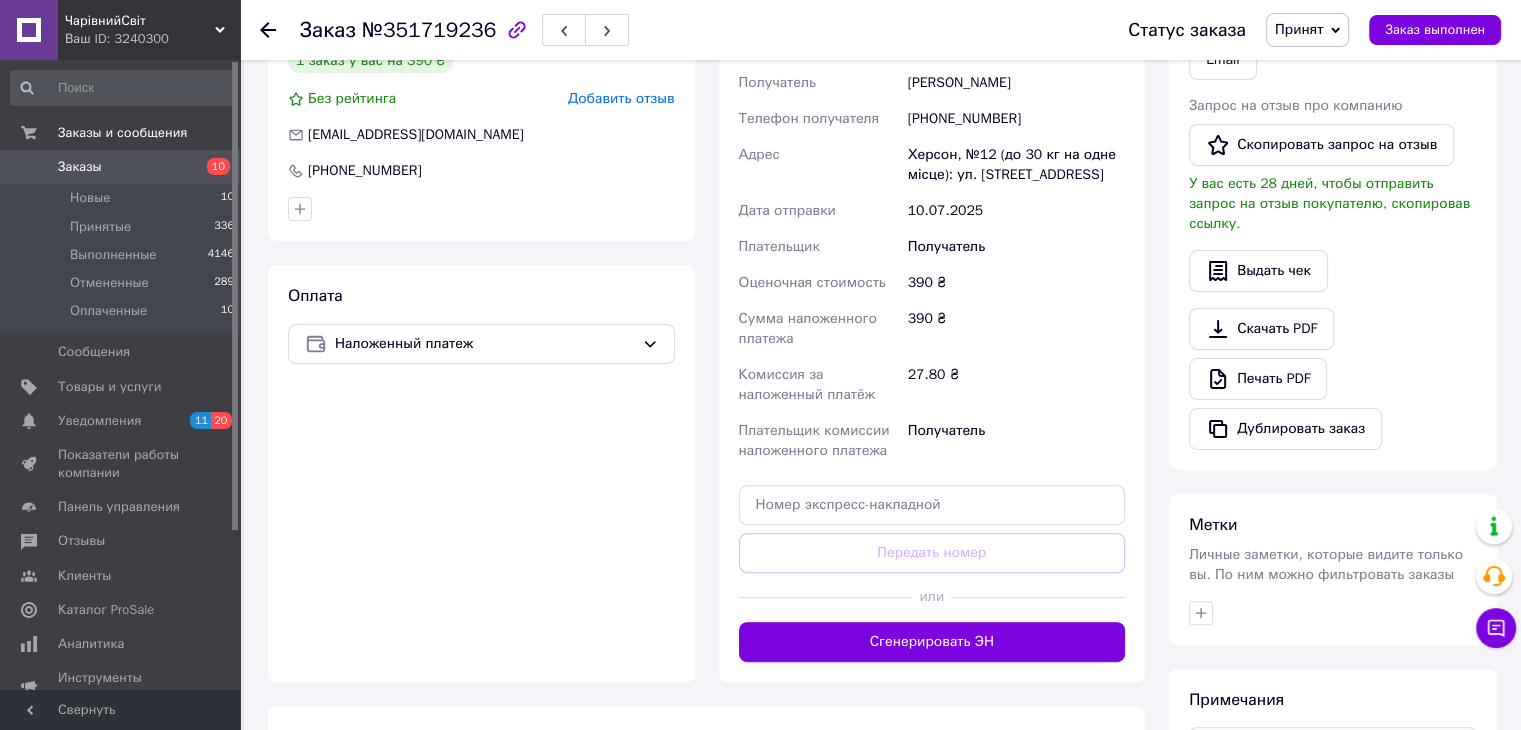 scroll, scrollTop: 500, scrollLeft: 0, axis: vertical 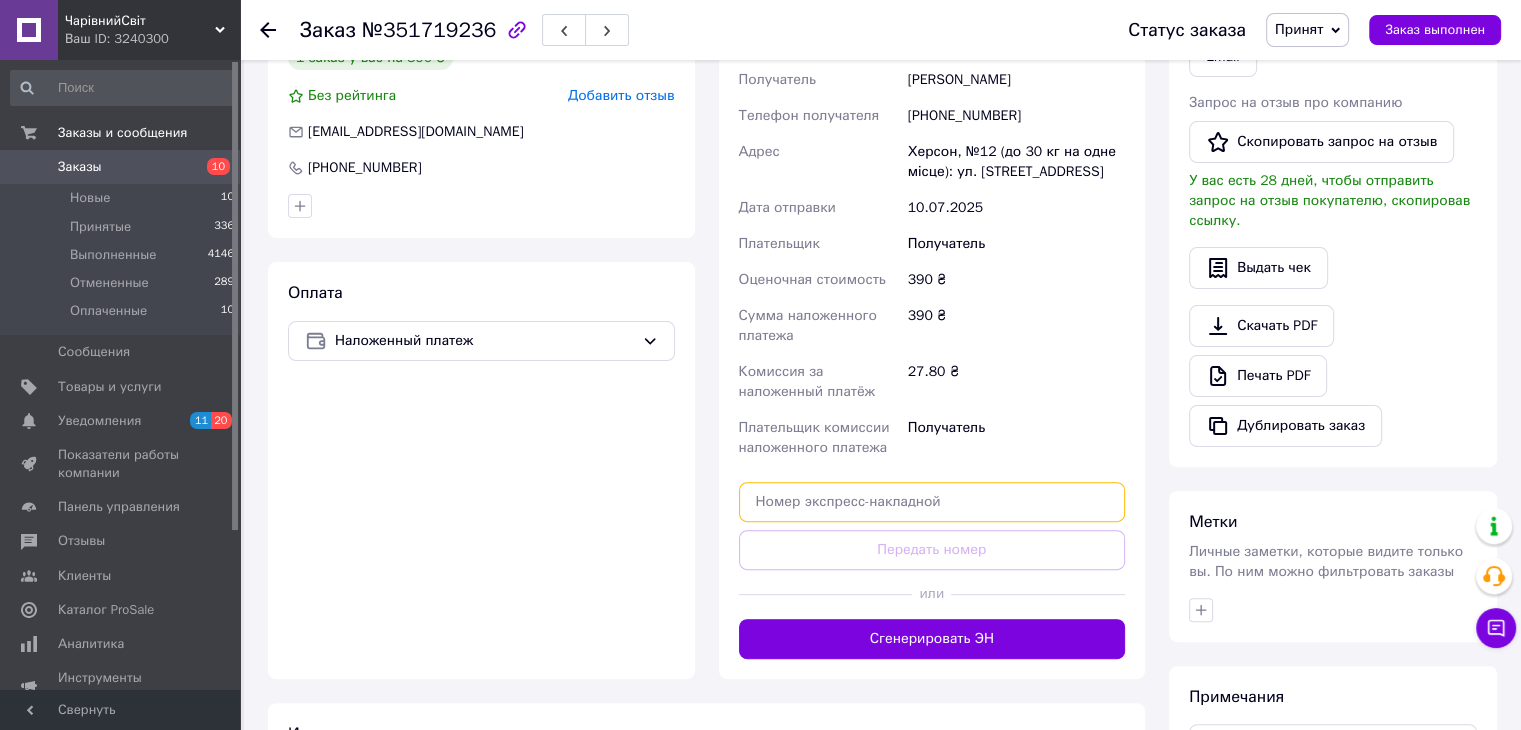 click at bounding box center (932, 502) 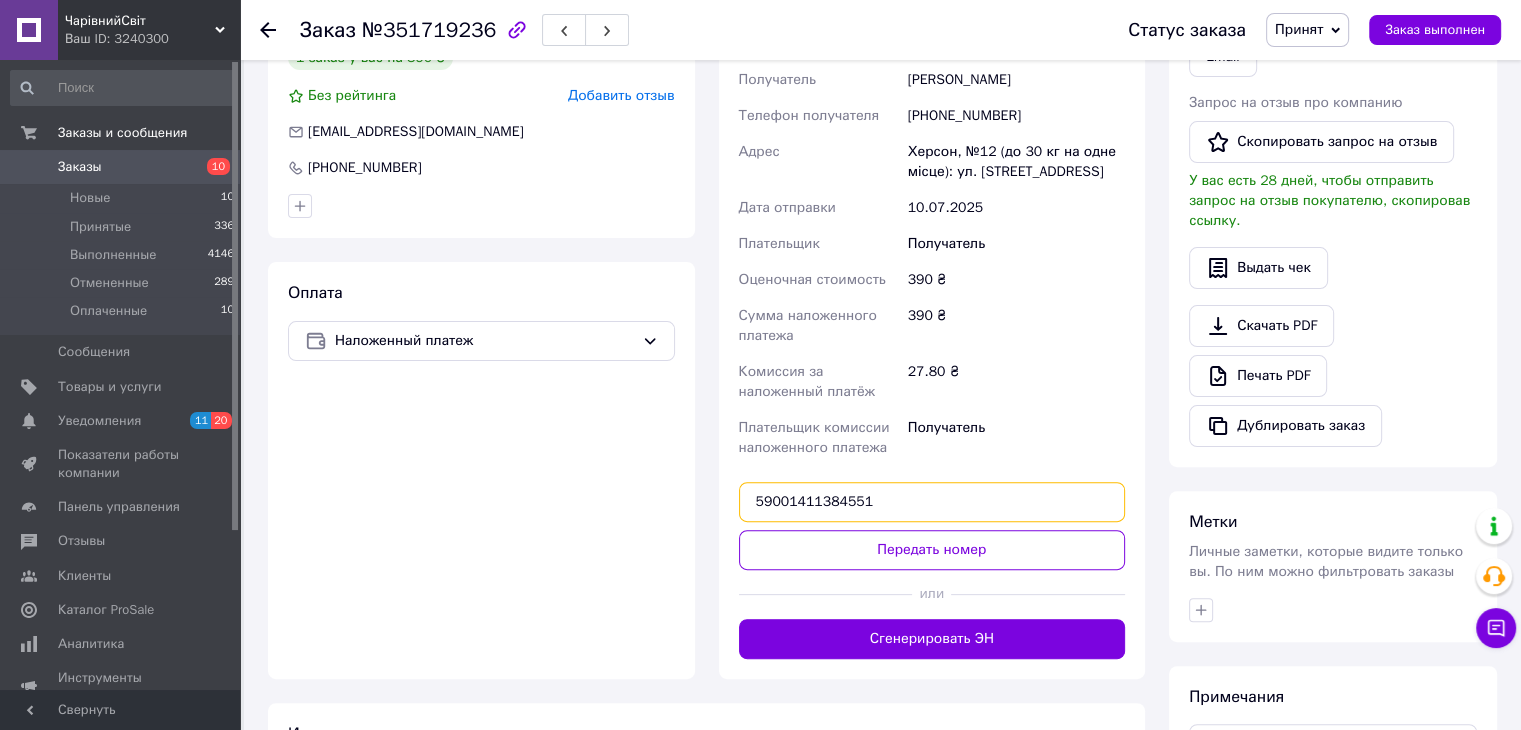 type on "59001411384551" 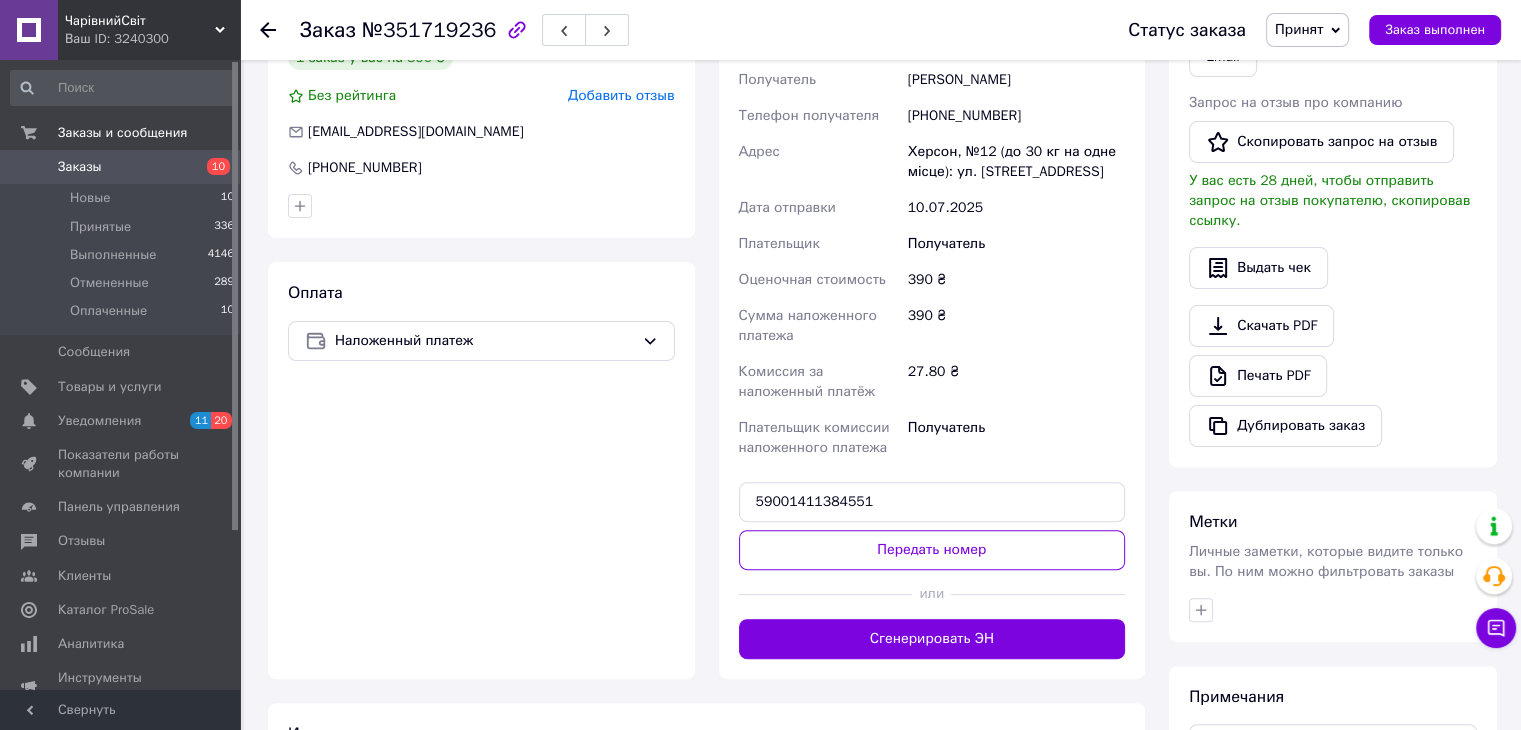 click on "Передать номер" at bounding box center [932, 550] 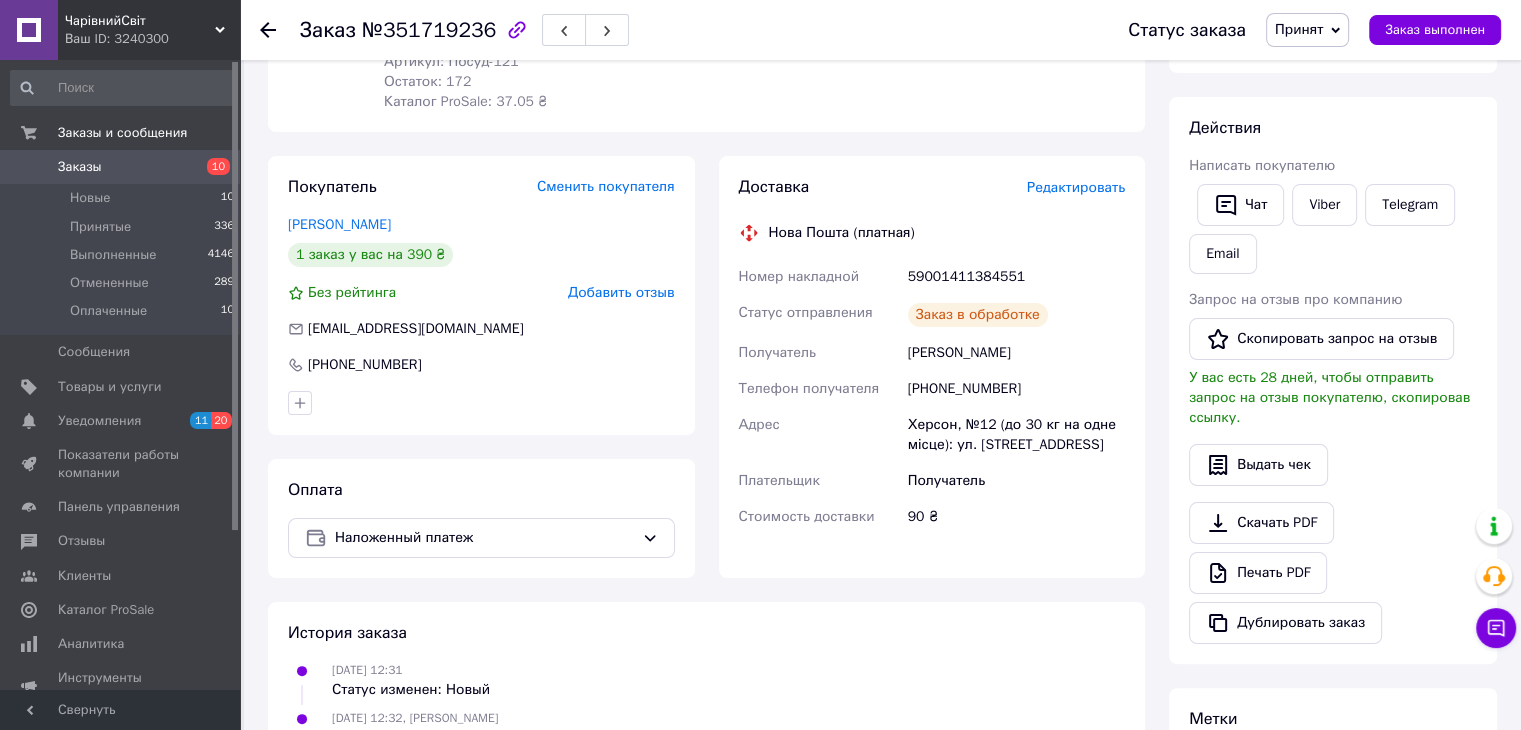 scroll, scrollTop: 300, scrollLeft: 0, axis: vertical 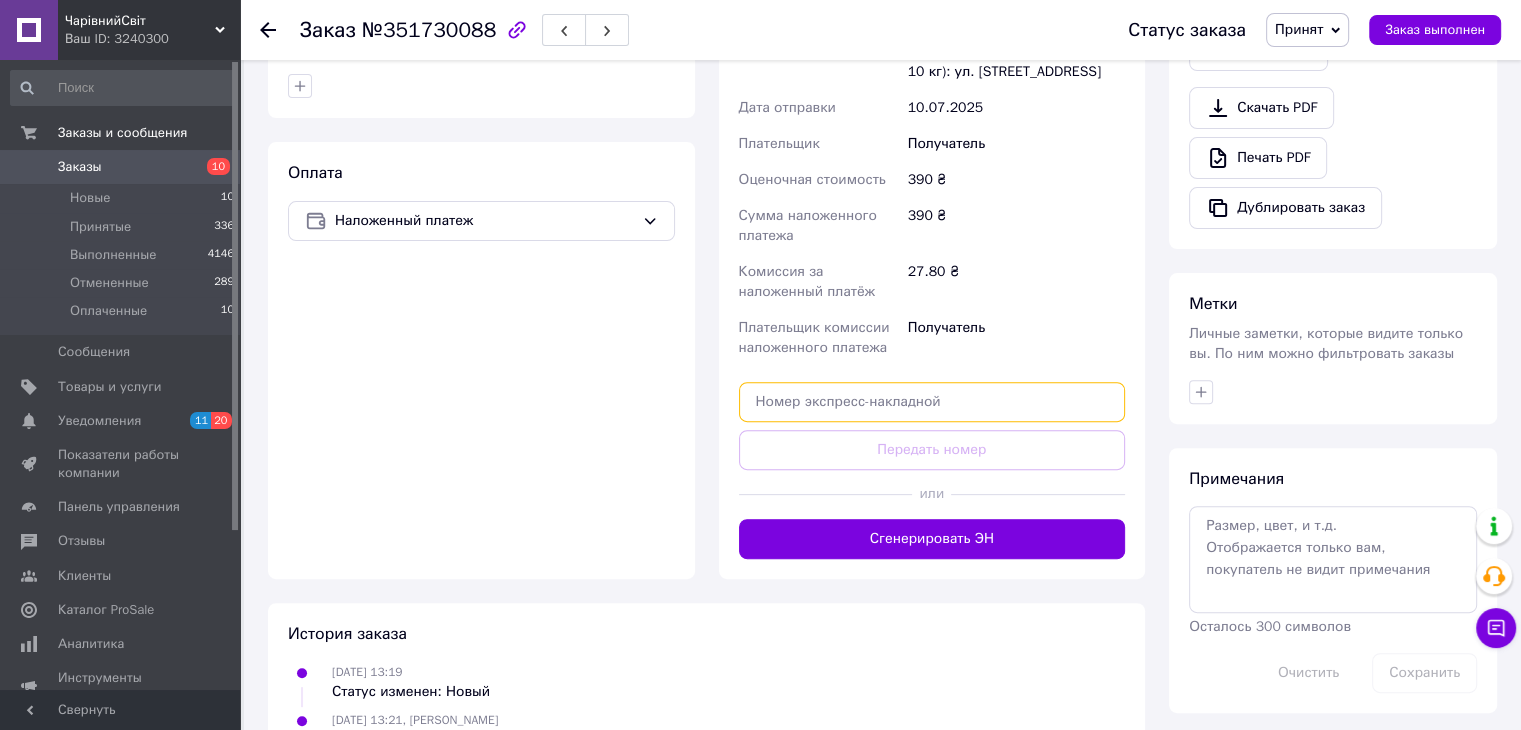 click at bounding box center (932, 402) 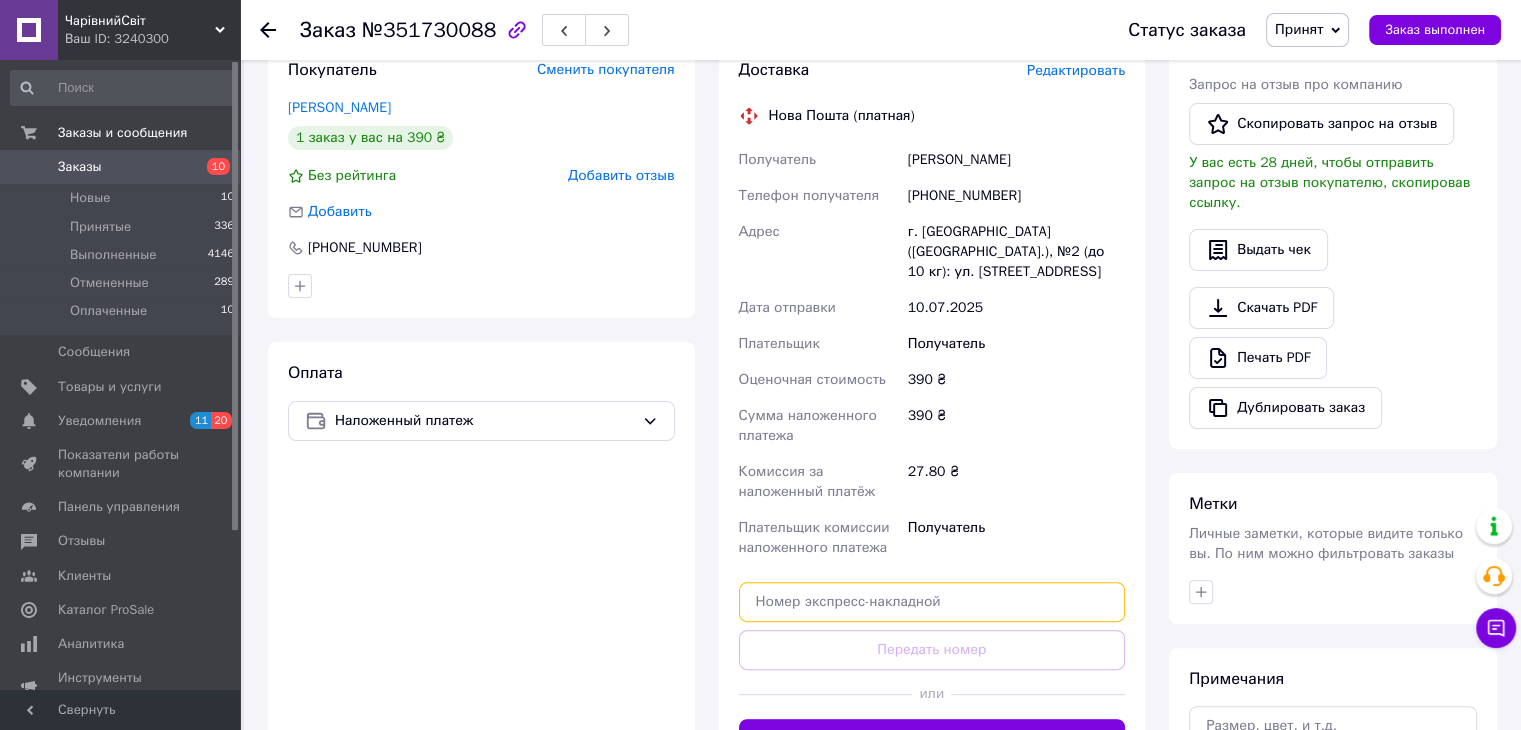 scroll, scrollTop: 500, scrollLeft: 0, axis: vertical 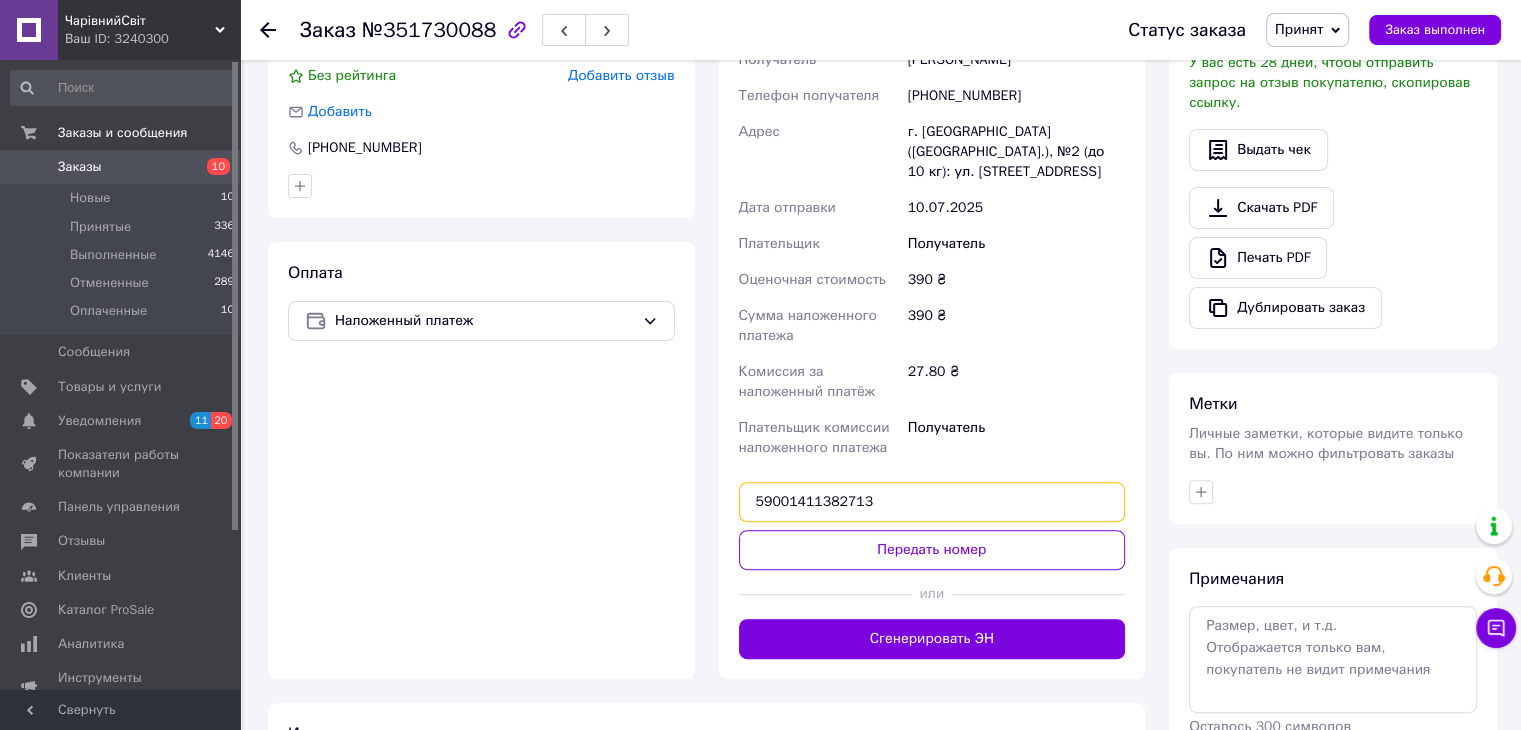 type on "59001411382713" 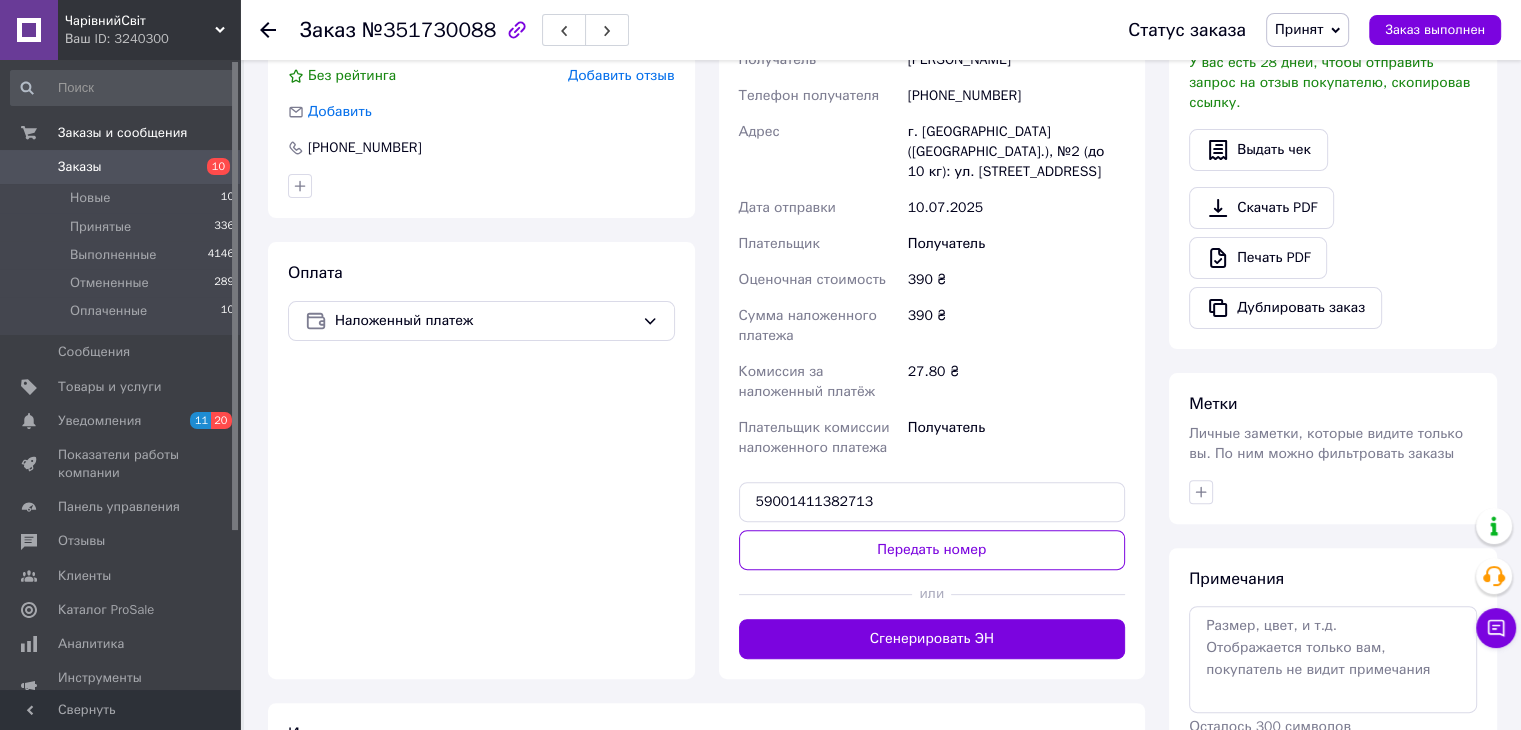 click on "Передать номер" at bounding box center [932, 550] 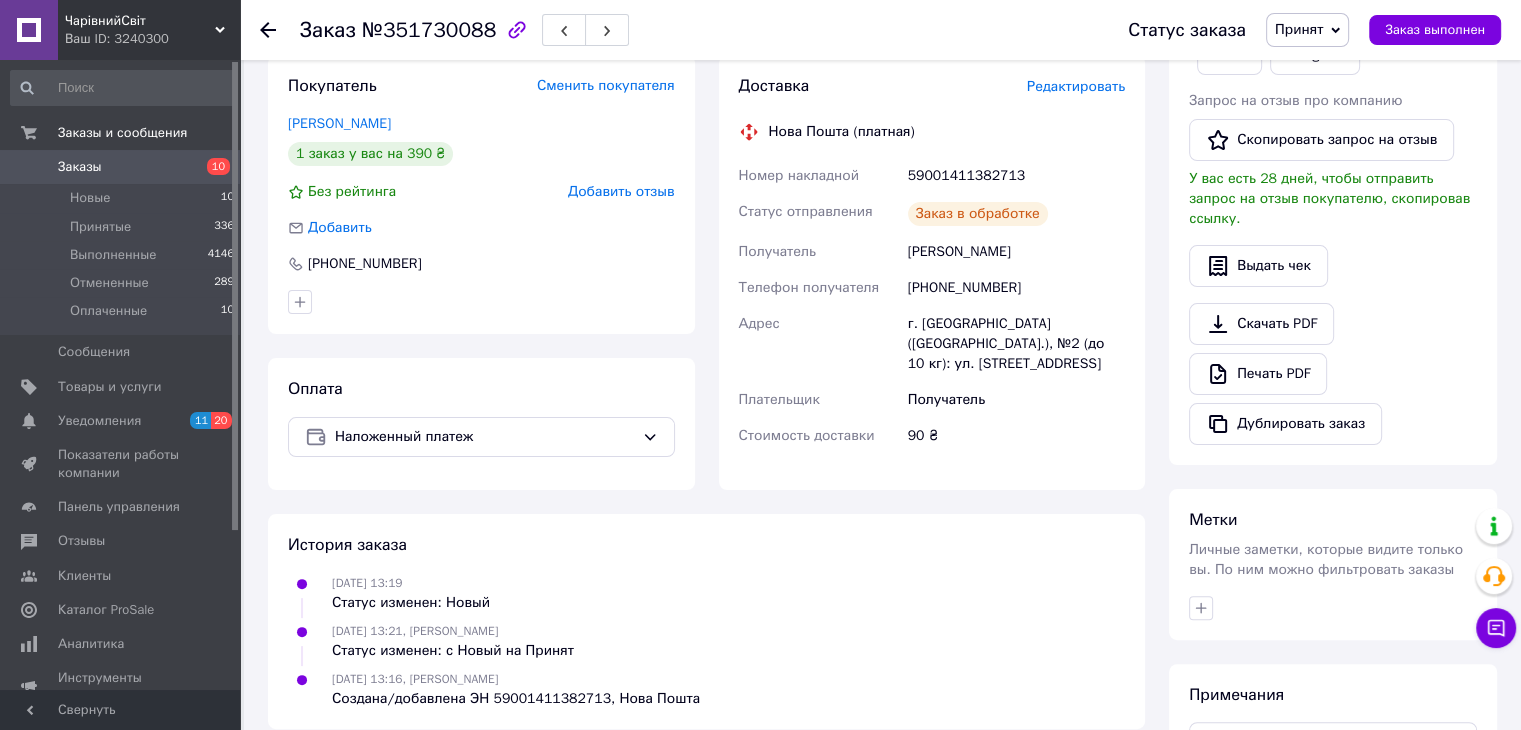 scroll, scrollTop: 300, scrollLeft: 0, axis: vertical 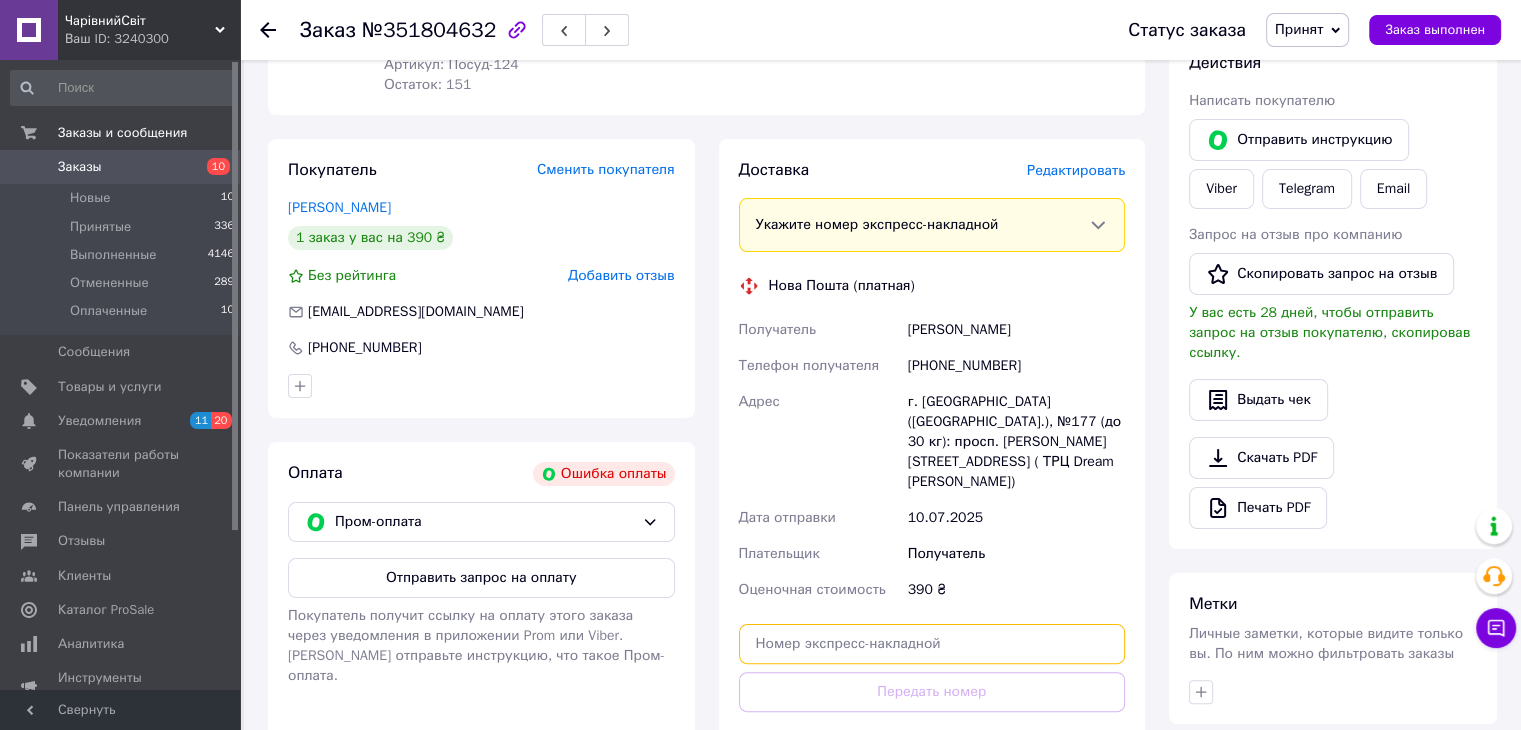 click at bounding box center [932, 644] 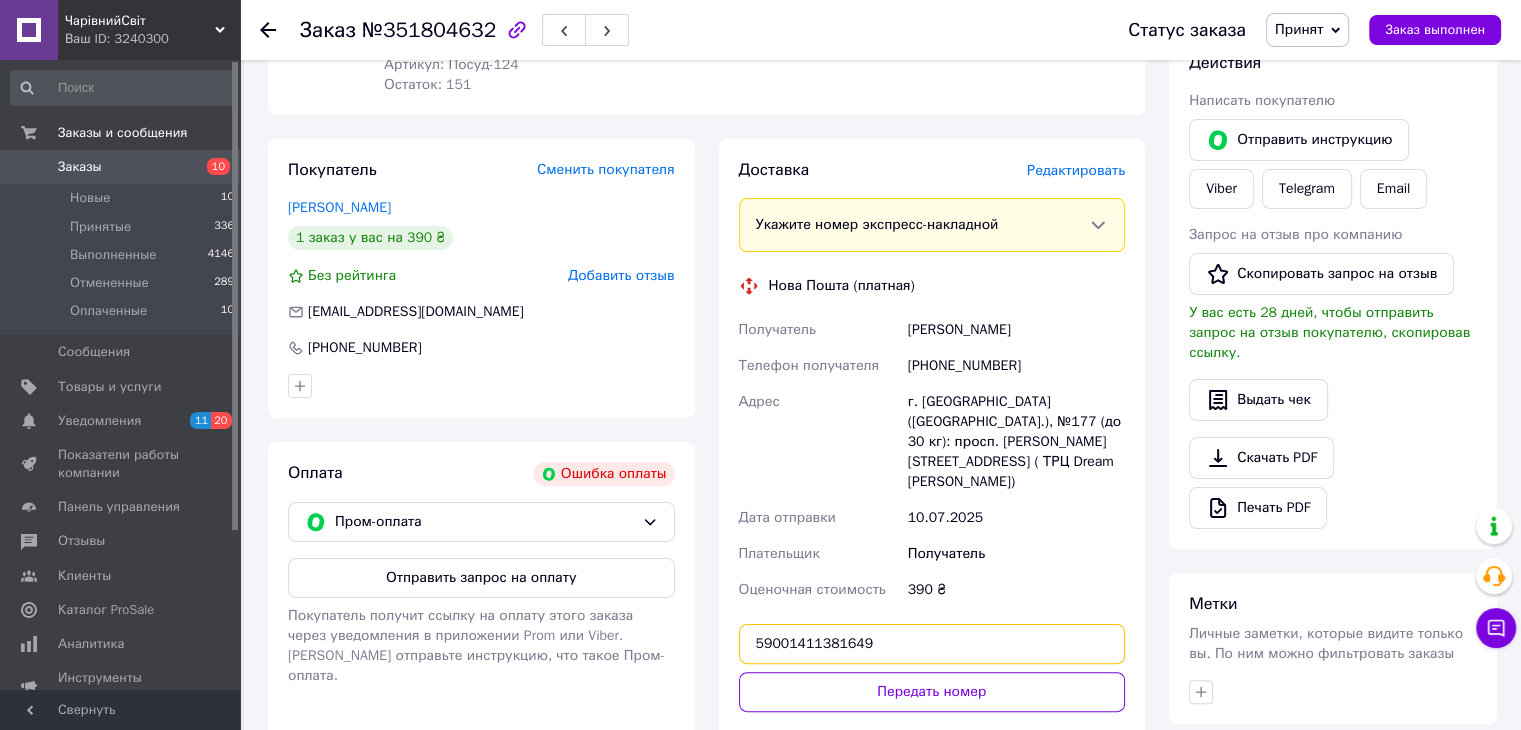 type on "59001411381649" 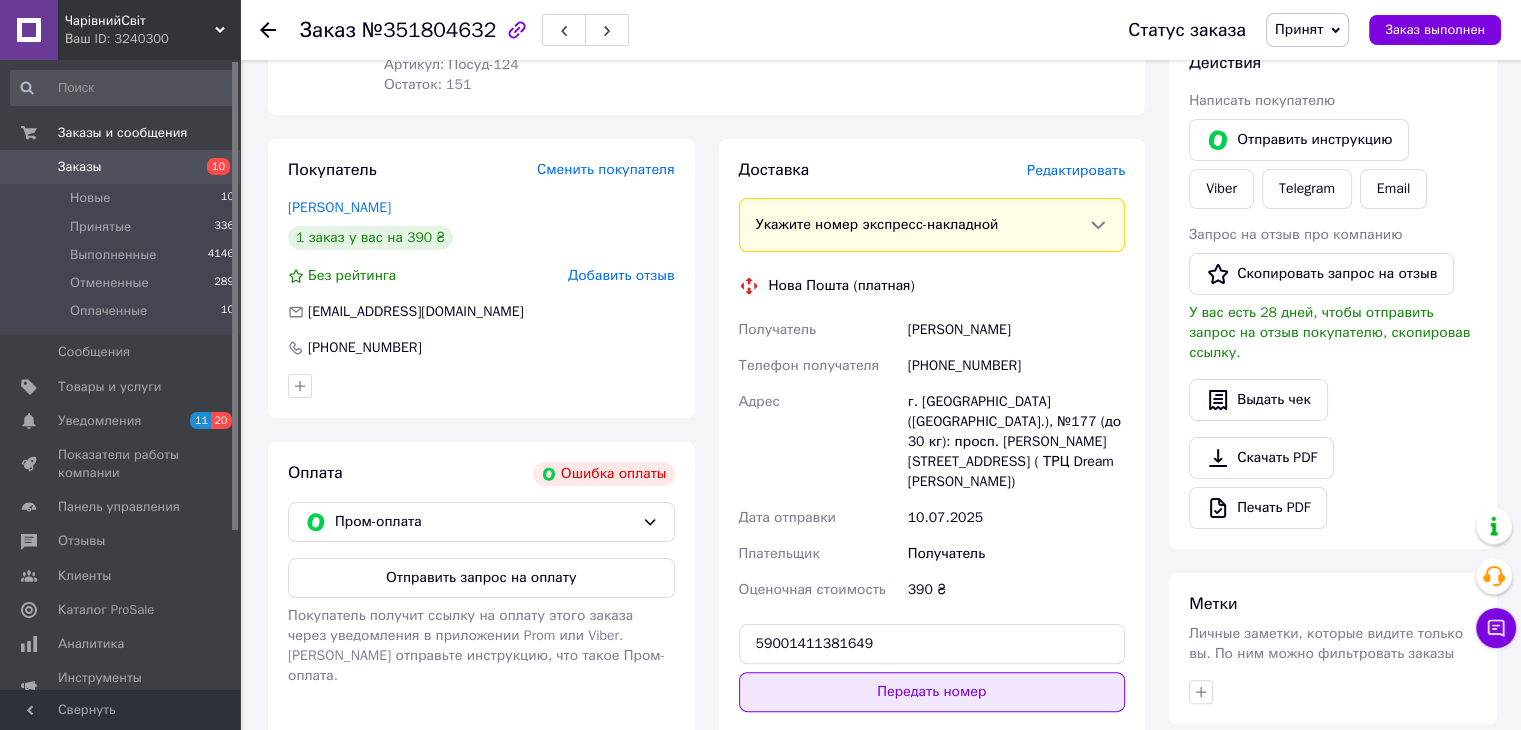 click on "Передать номер" at bounding box center (932, 692) 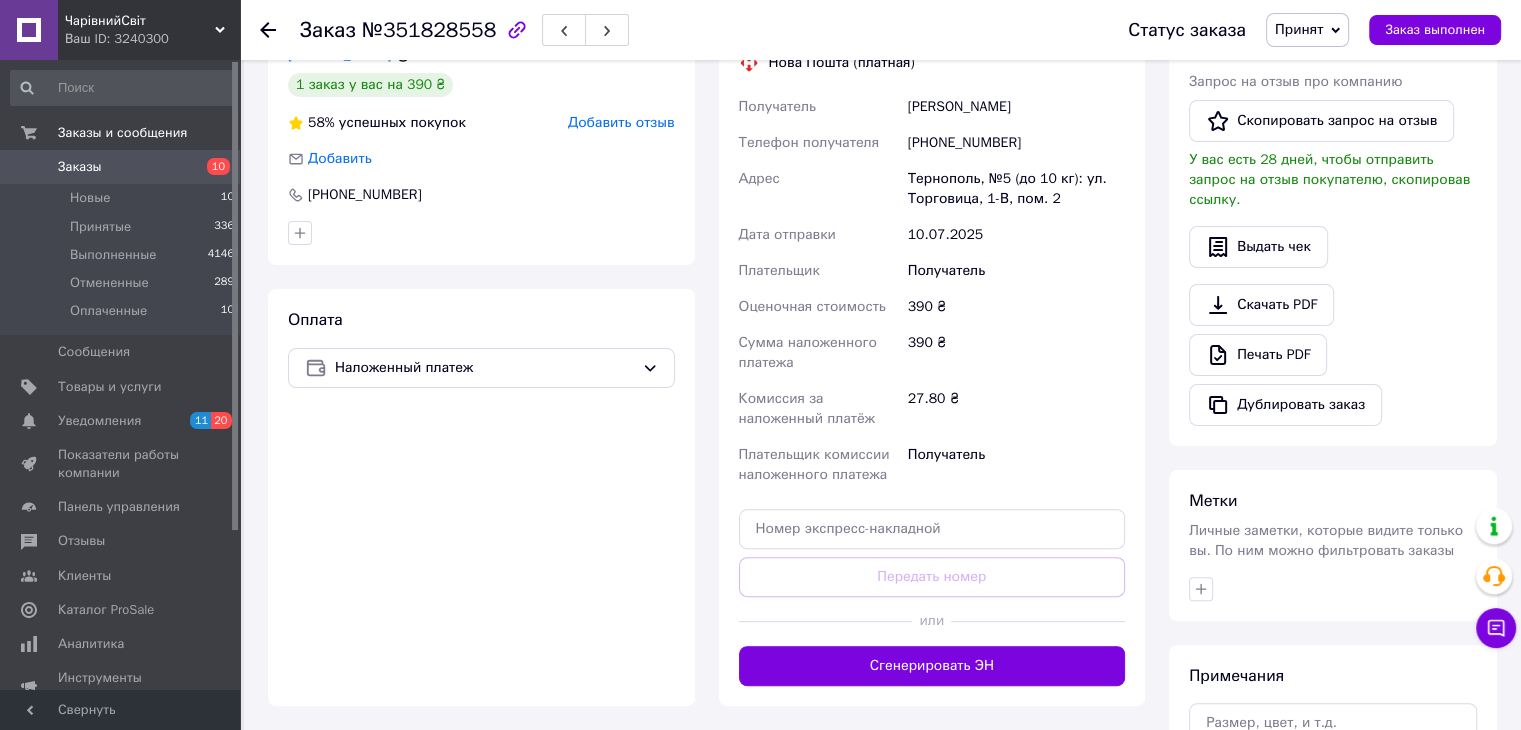 scroll, scrollTop: 500, scrollLeft: 0, axis: vertical 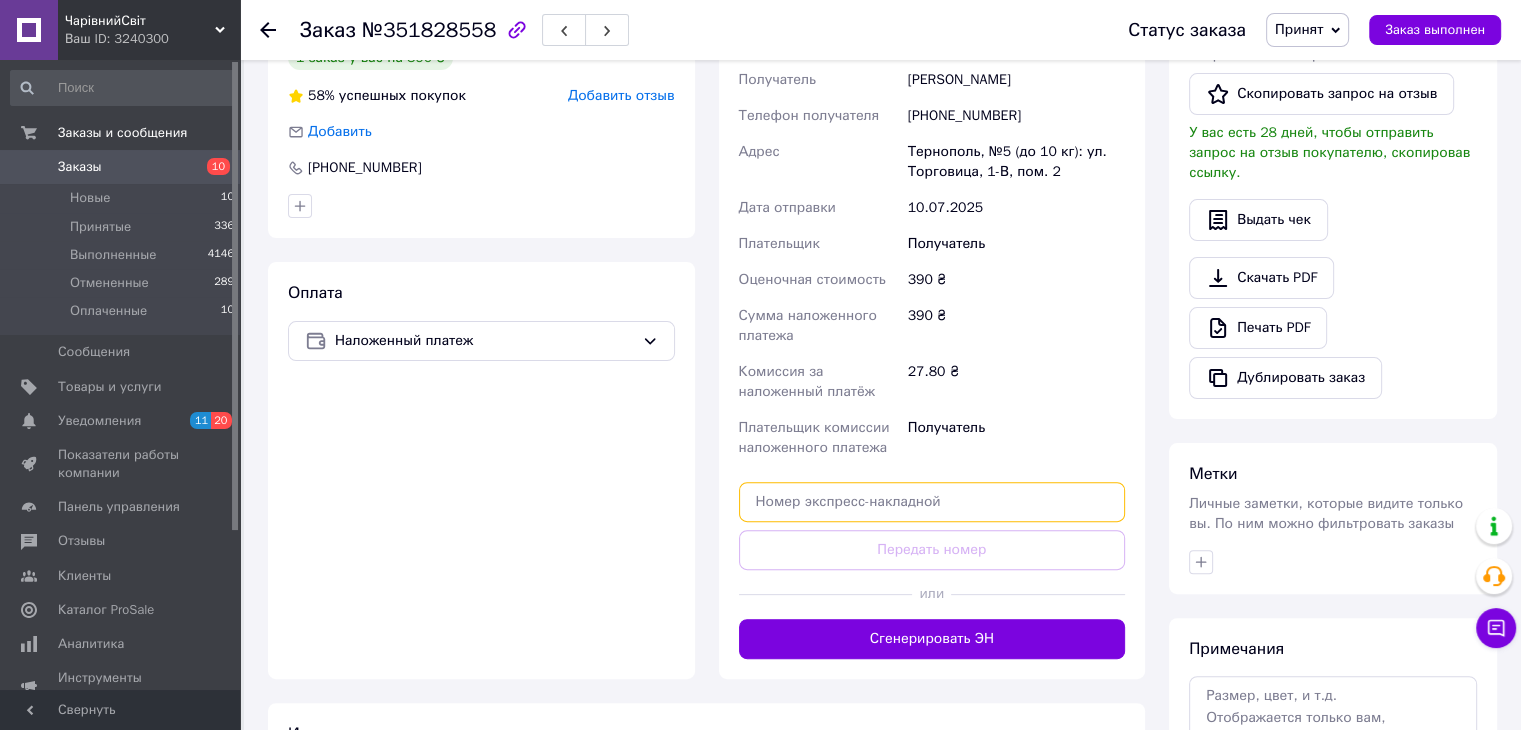 click at bounding box center [932, 502] 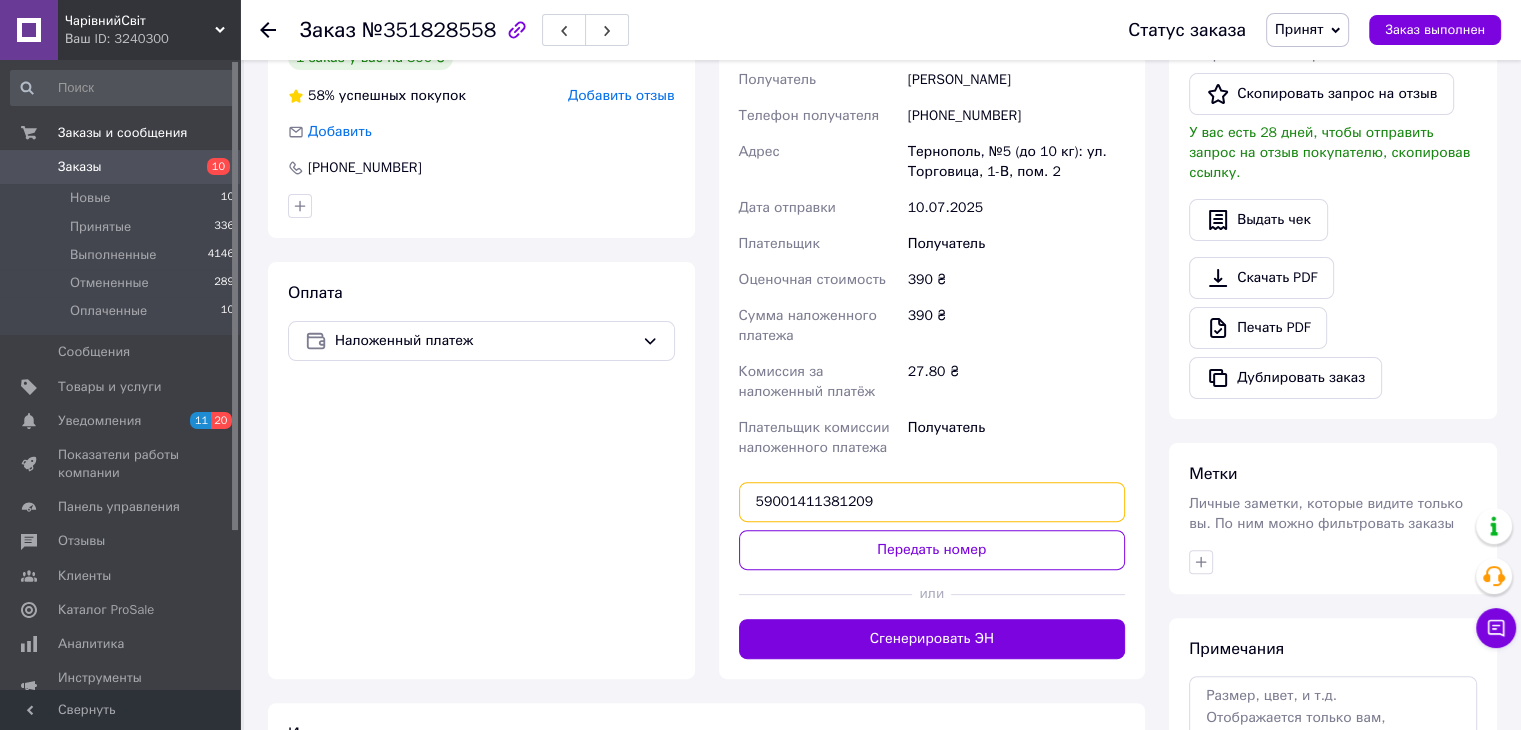 type on "59001411381209" 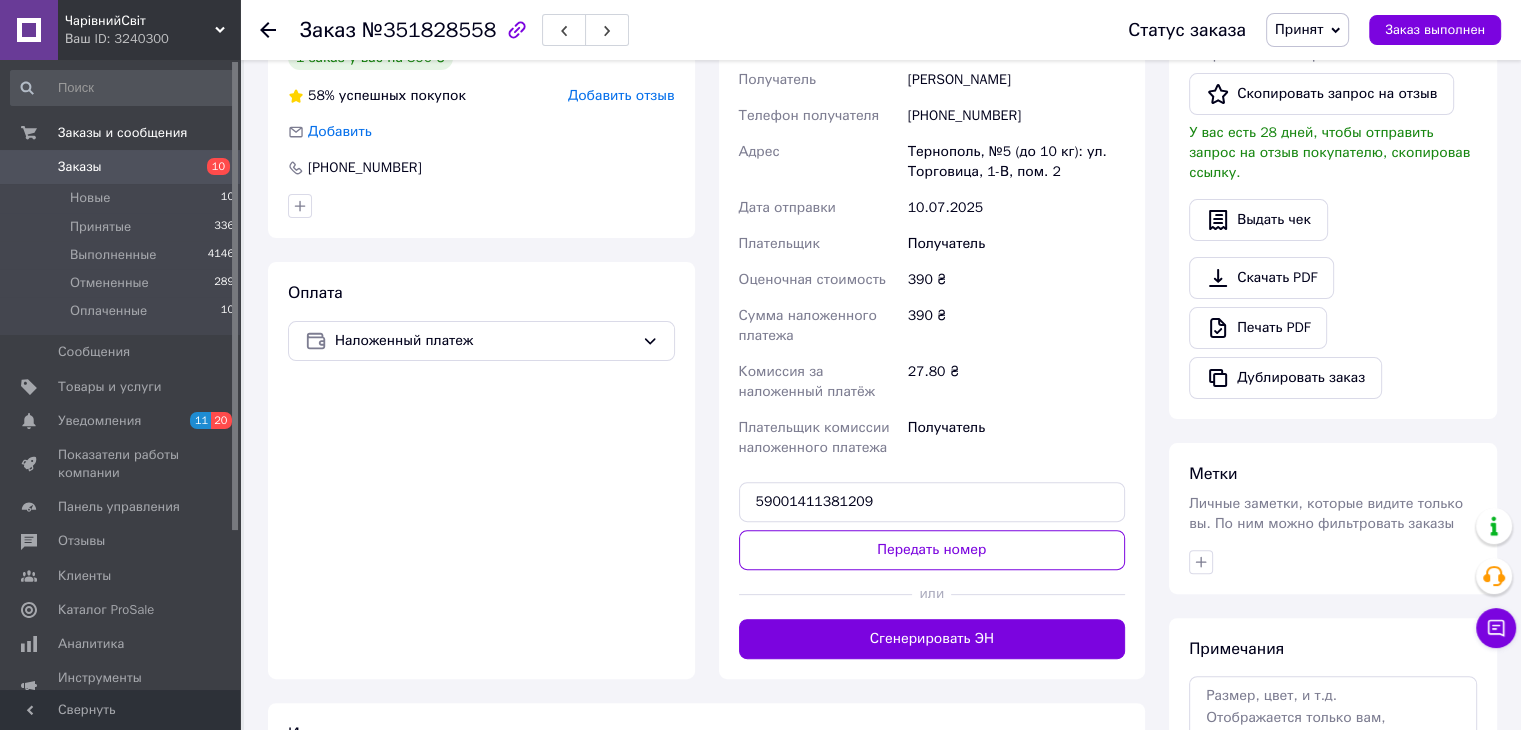 click on "Передать номер" at bounding box center [932, 550] 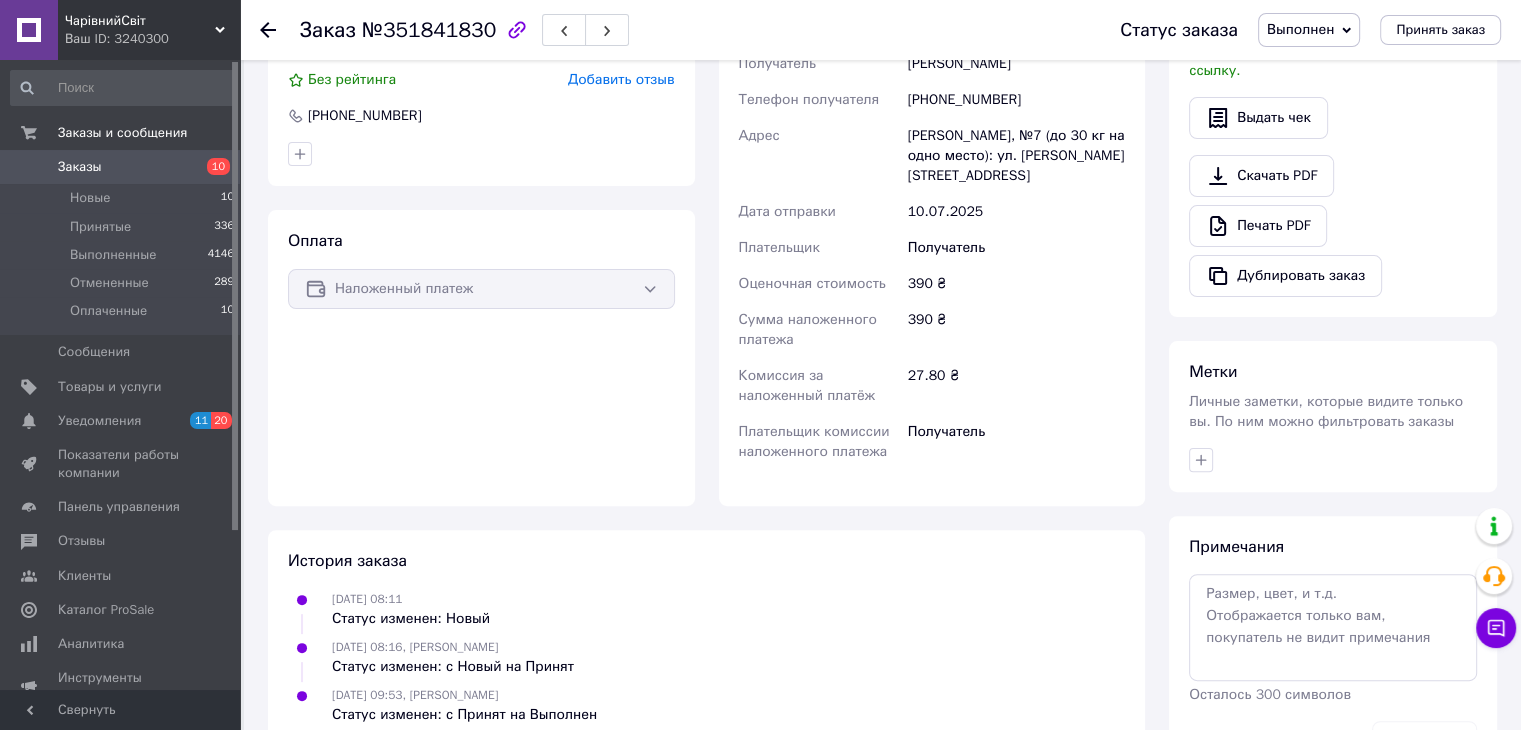 scroll, scrollTop: 448, scrollLeft: 0, axis: vertical 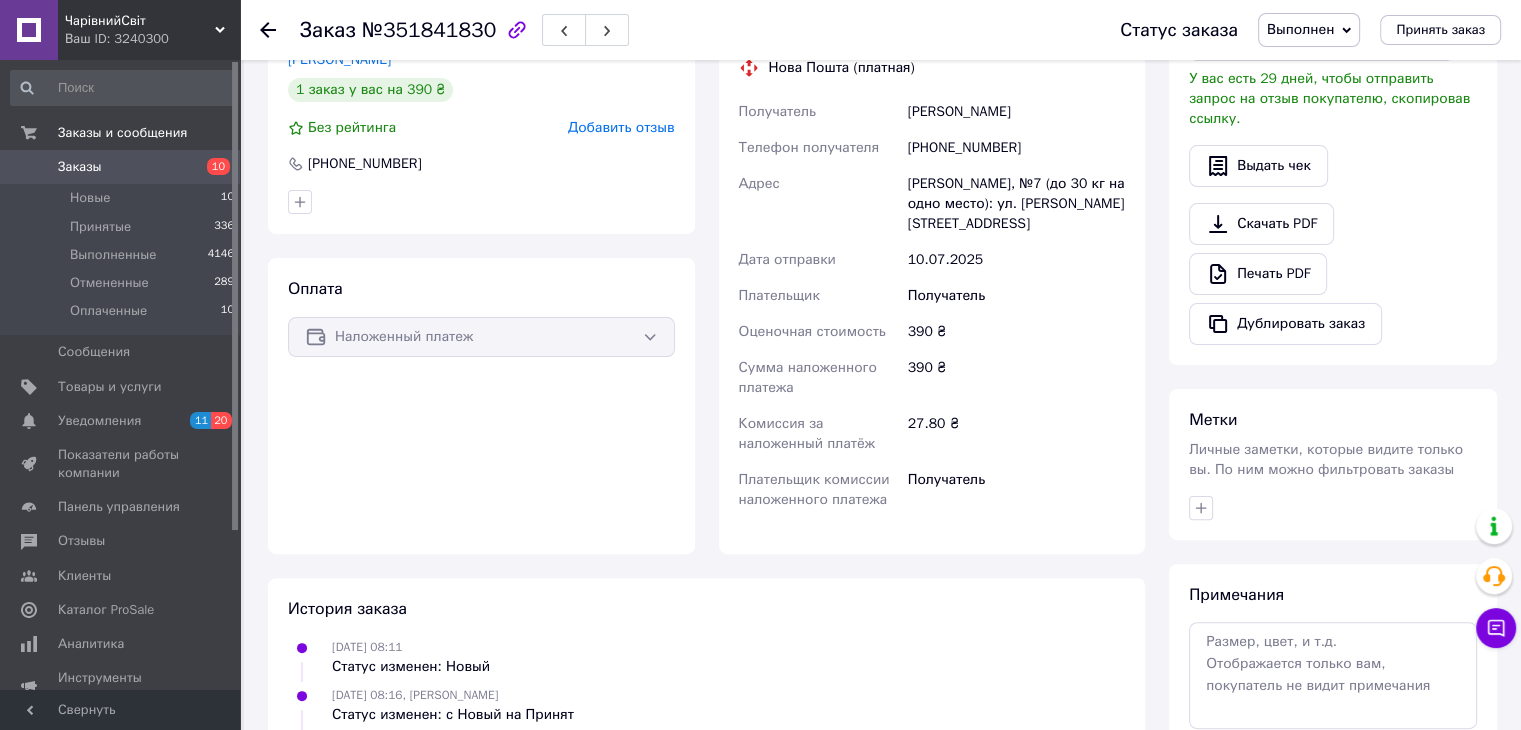 click on "Выполнен" at bounding box center (1309, 30) 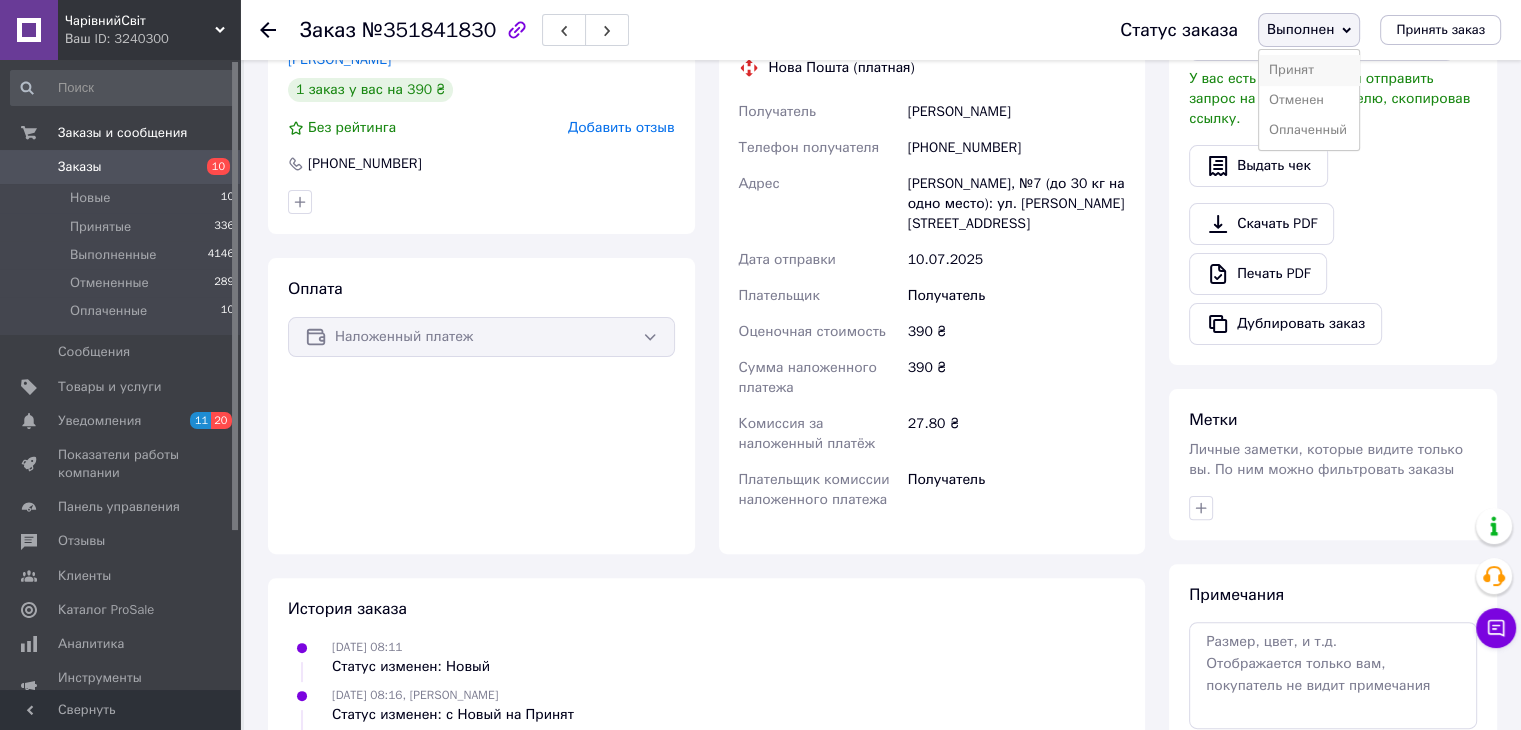 click on "Принят" at bounding box center (1309, 70) 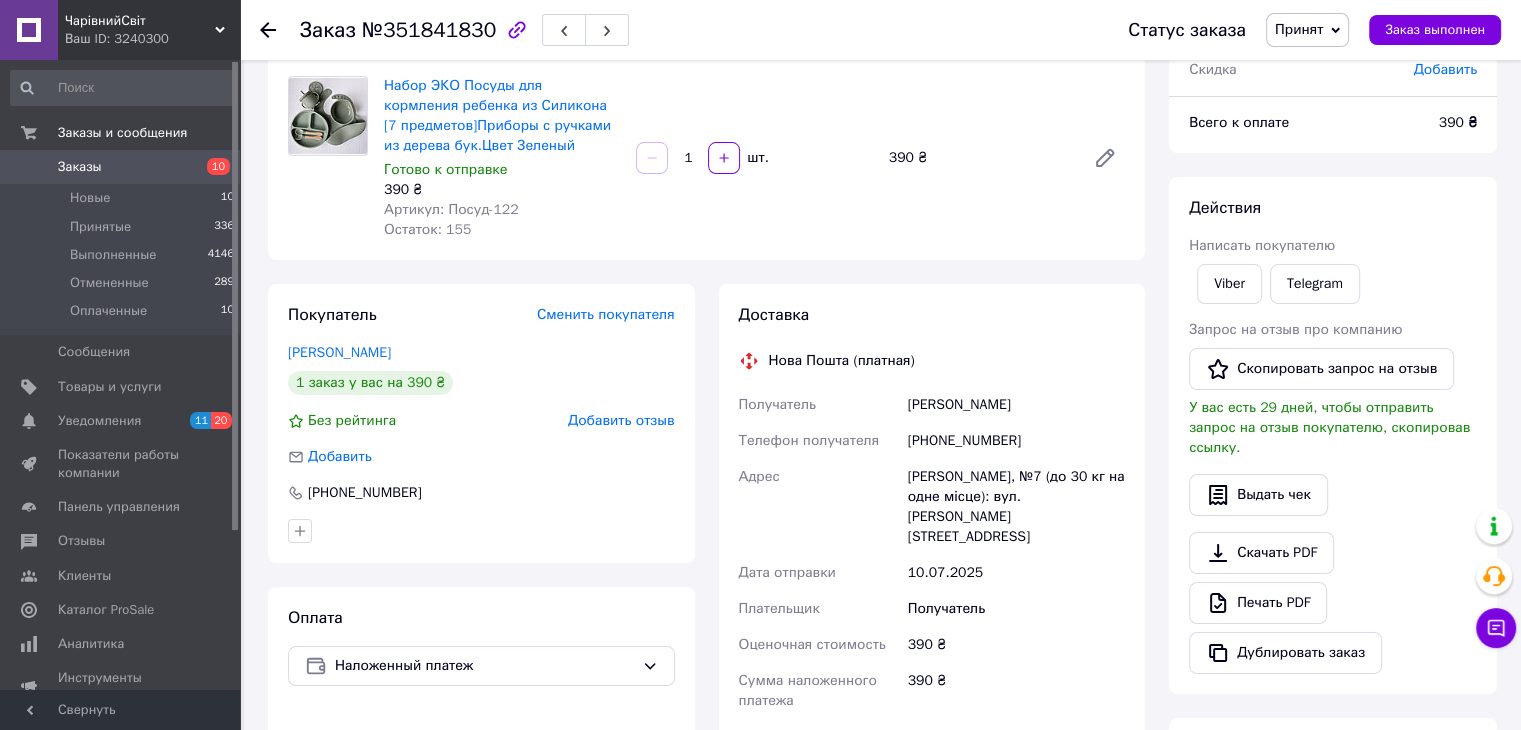 scroll, scrollTop: 200, scrollLeft: 0, axis: vertical 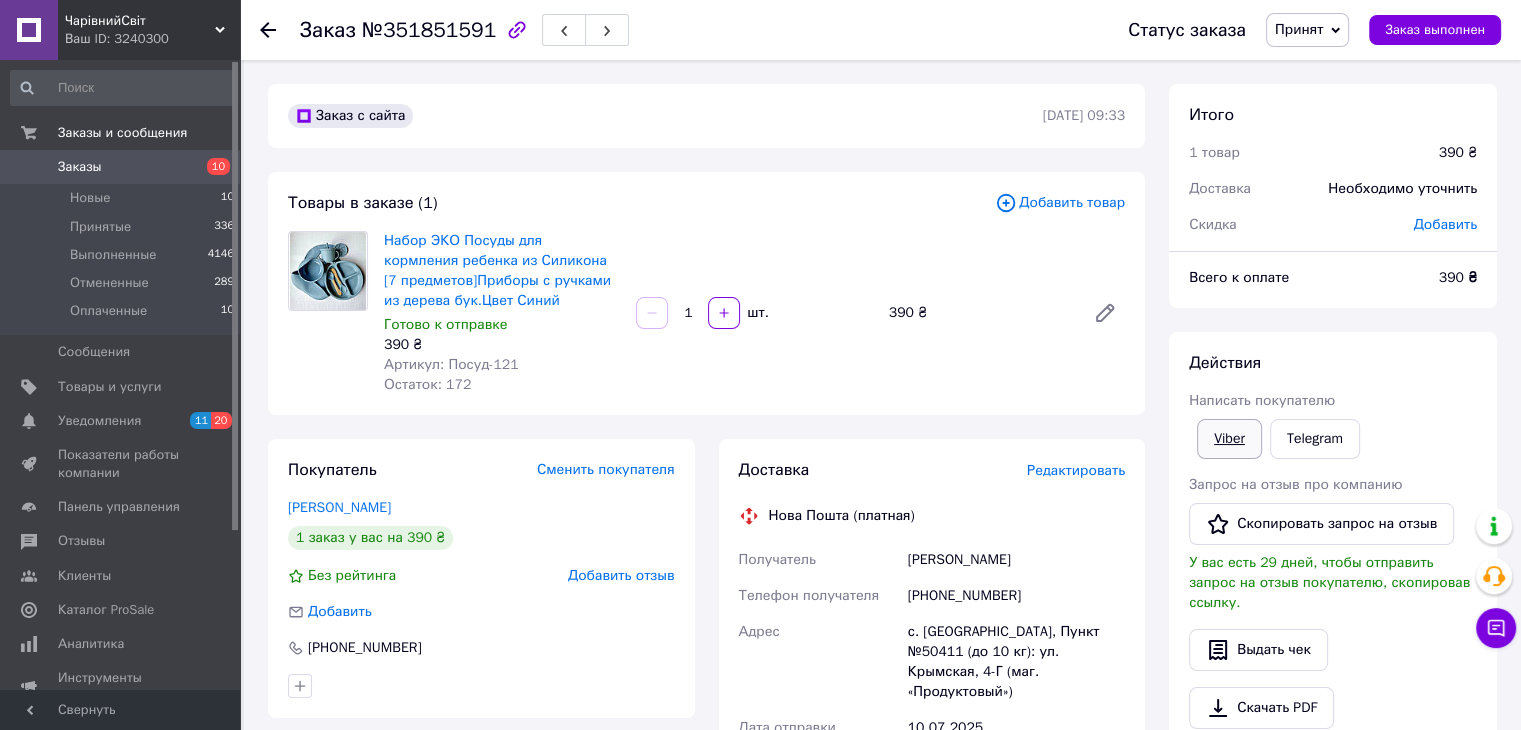 click on "Viber" at bounding box center [1229, 439] 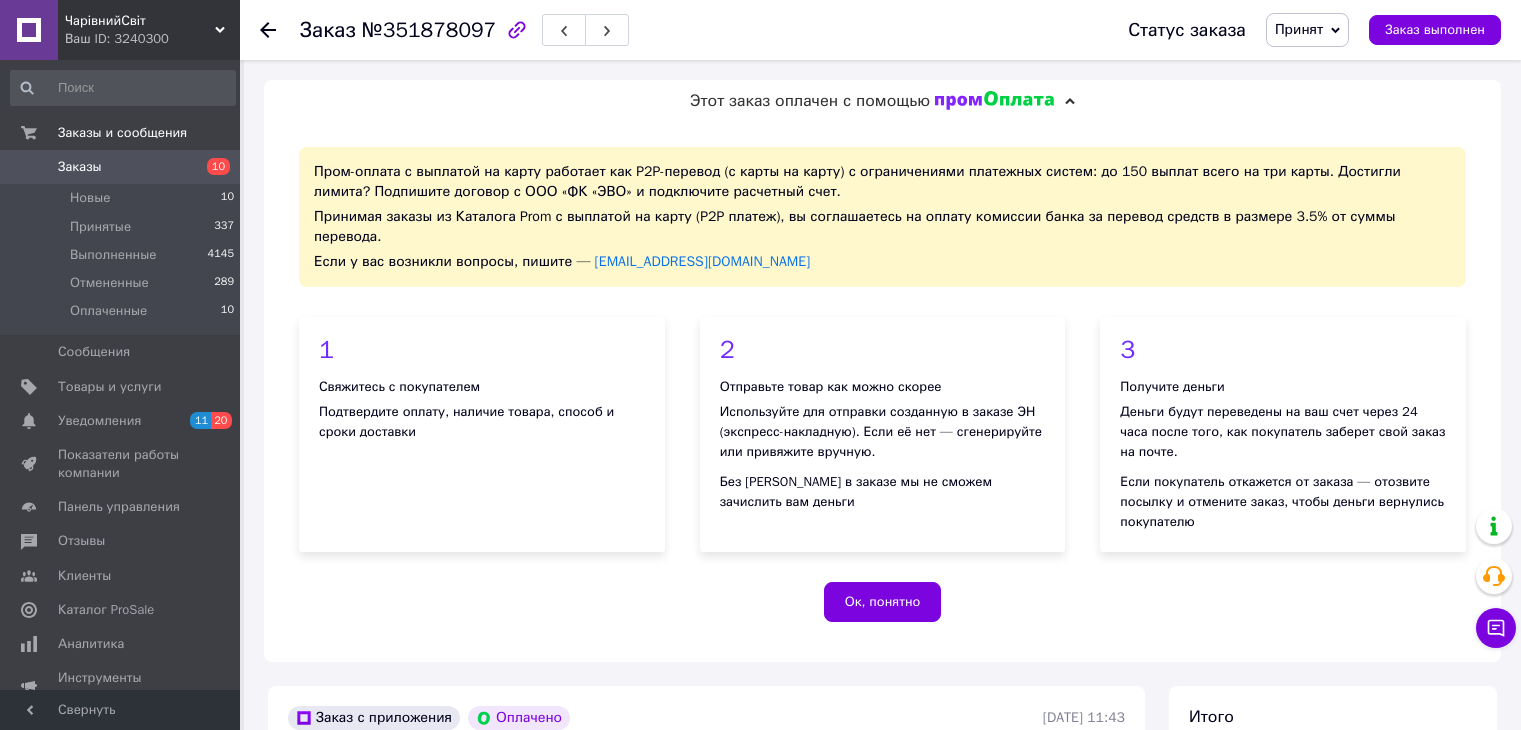 scroll, scrollTop: 0, scrollLeft: 0, axis: both 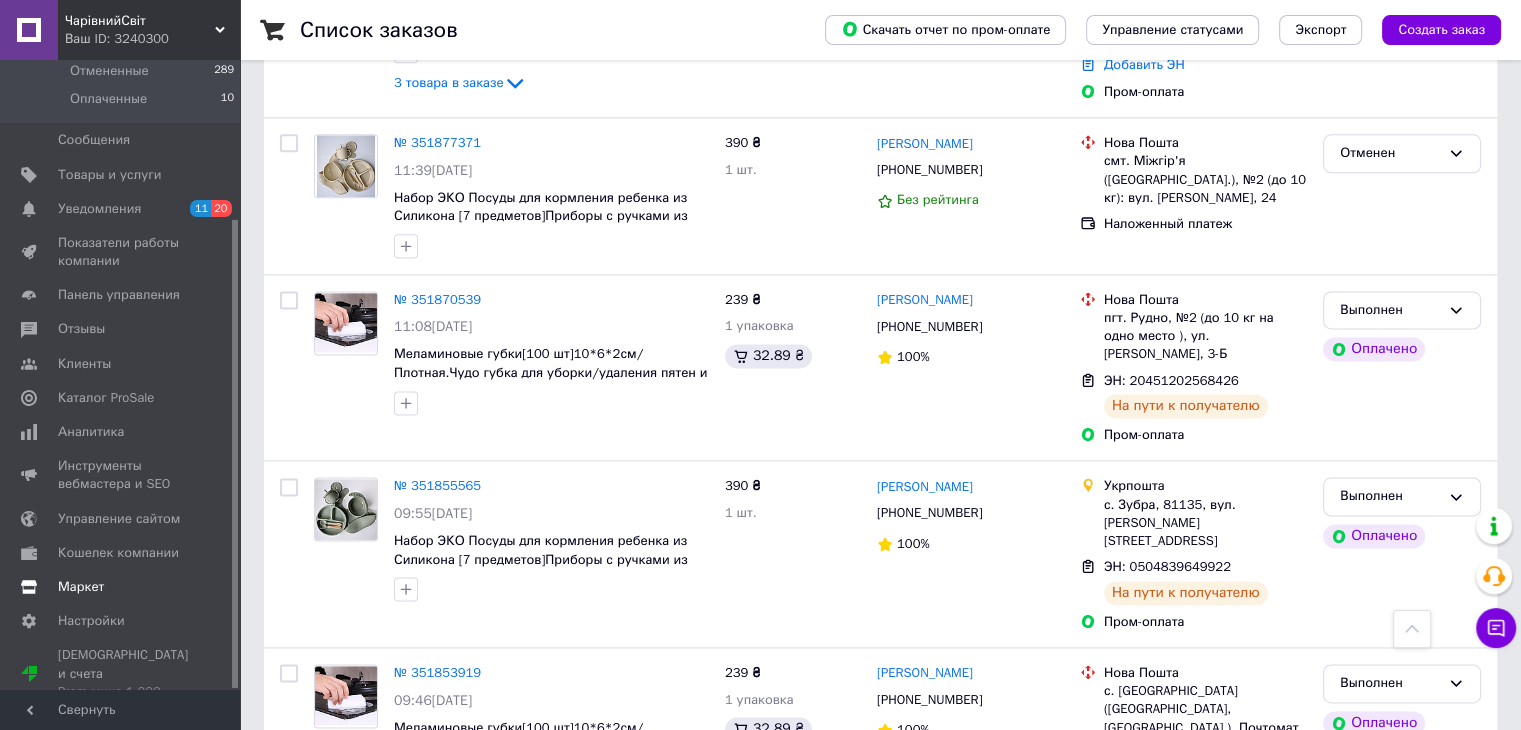 click on "Маркет" at bounding box center (121, 587) 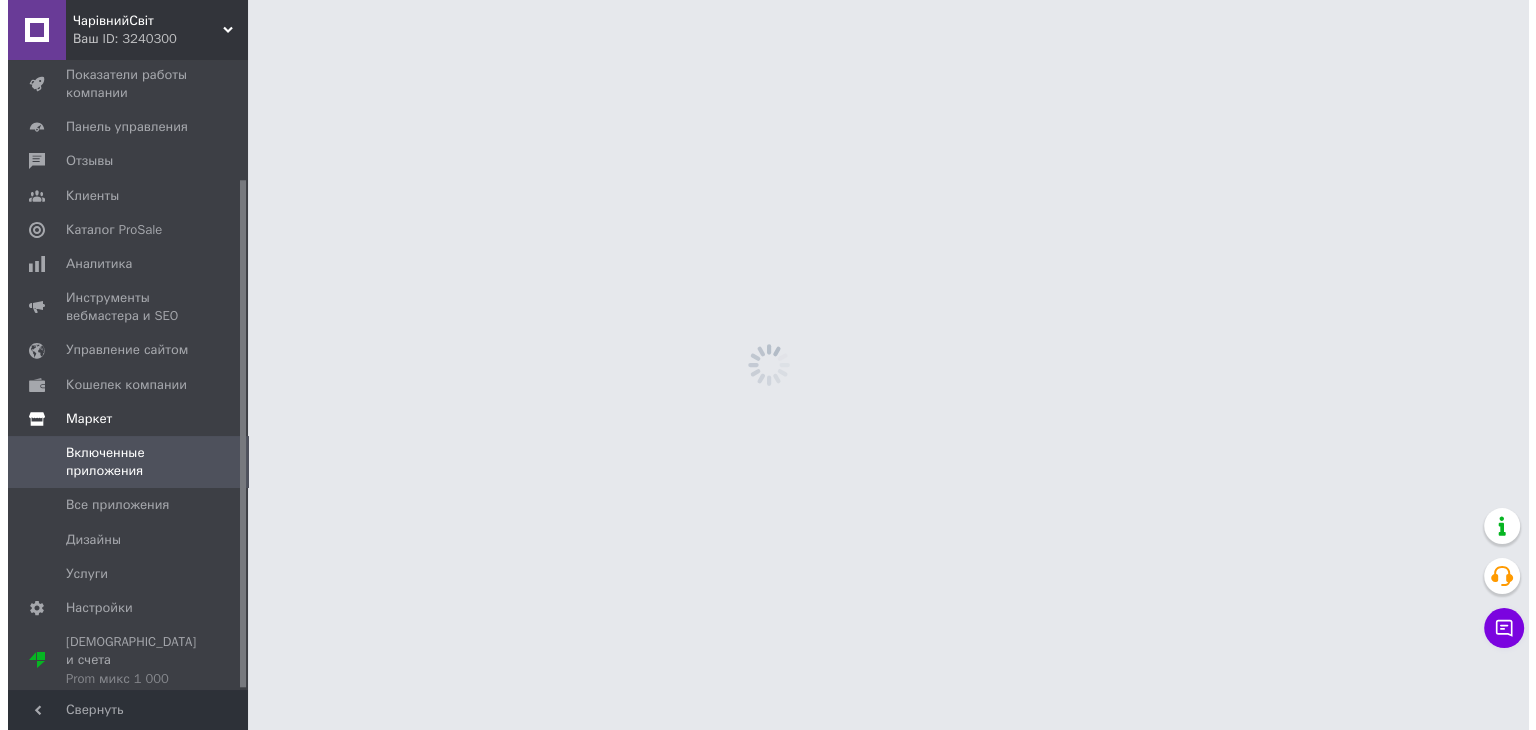 scroll, scrollTop: 0, scrollLeft: 0, axis: both 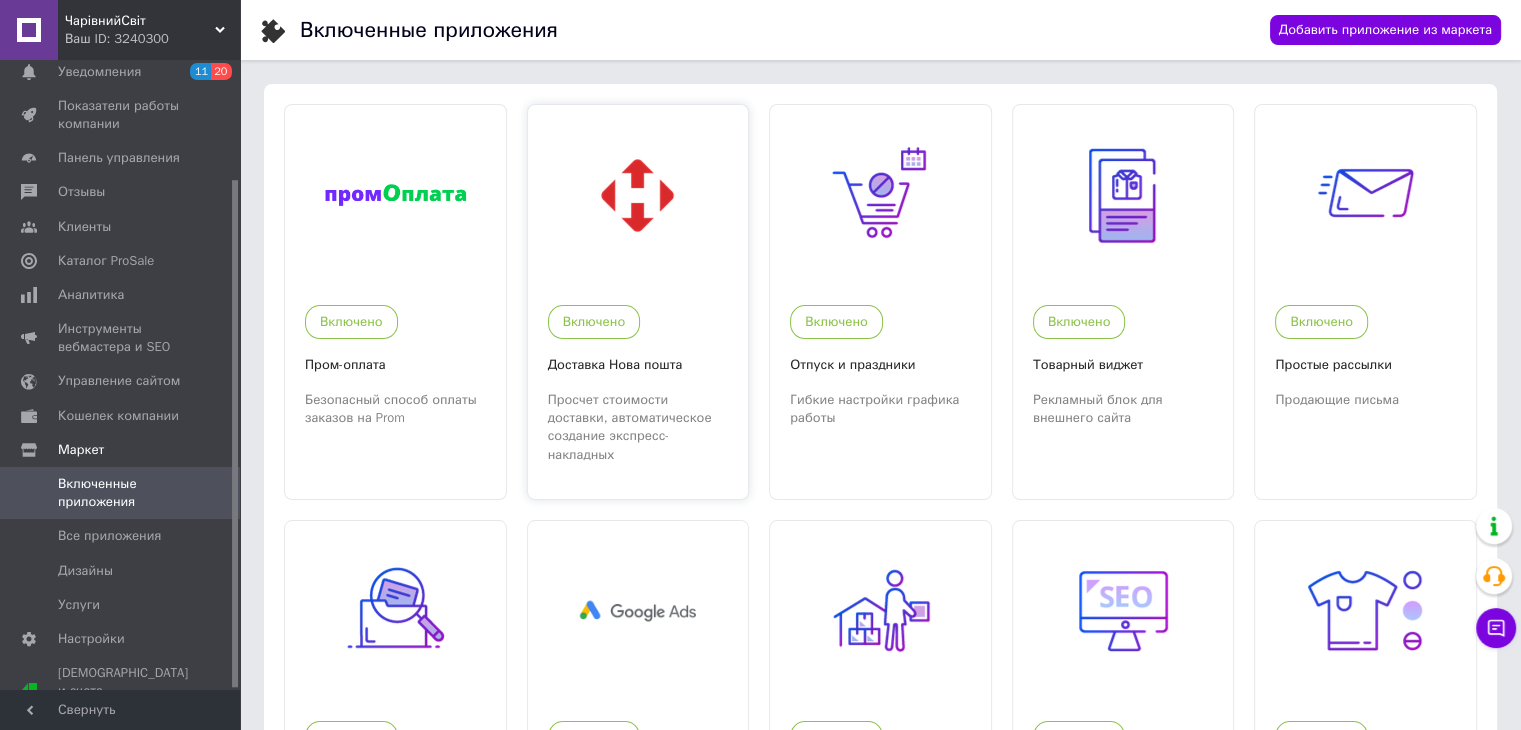 click on "Включено Доставка Нова пошта Просчет стоимости доставки, автоматическое создание экспресс-накладных" at bounding box center [638, 374] 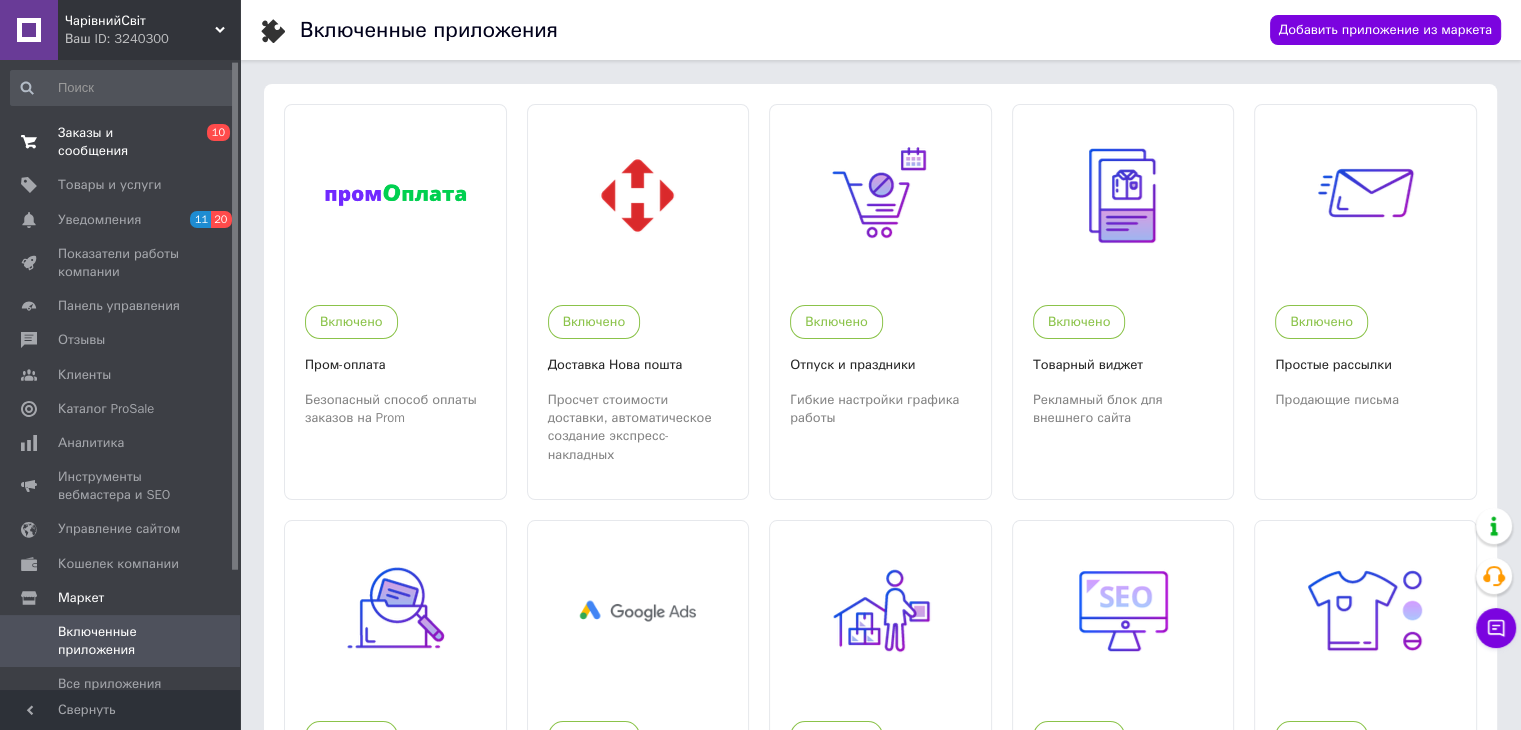 scroll, scrollTop: 0, scrollLeft: 0, axis: both 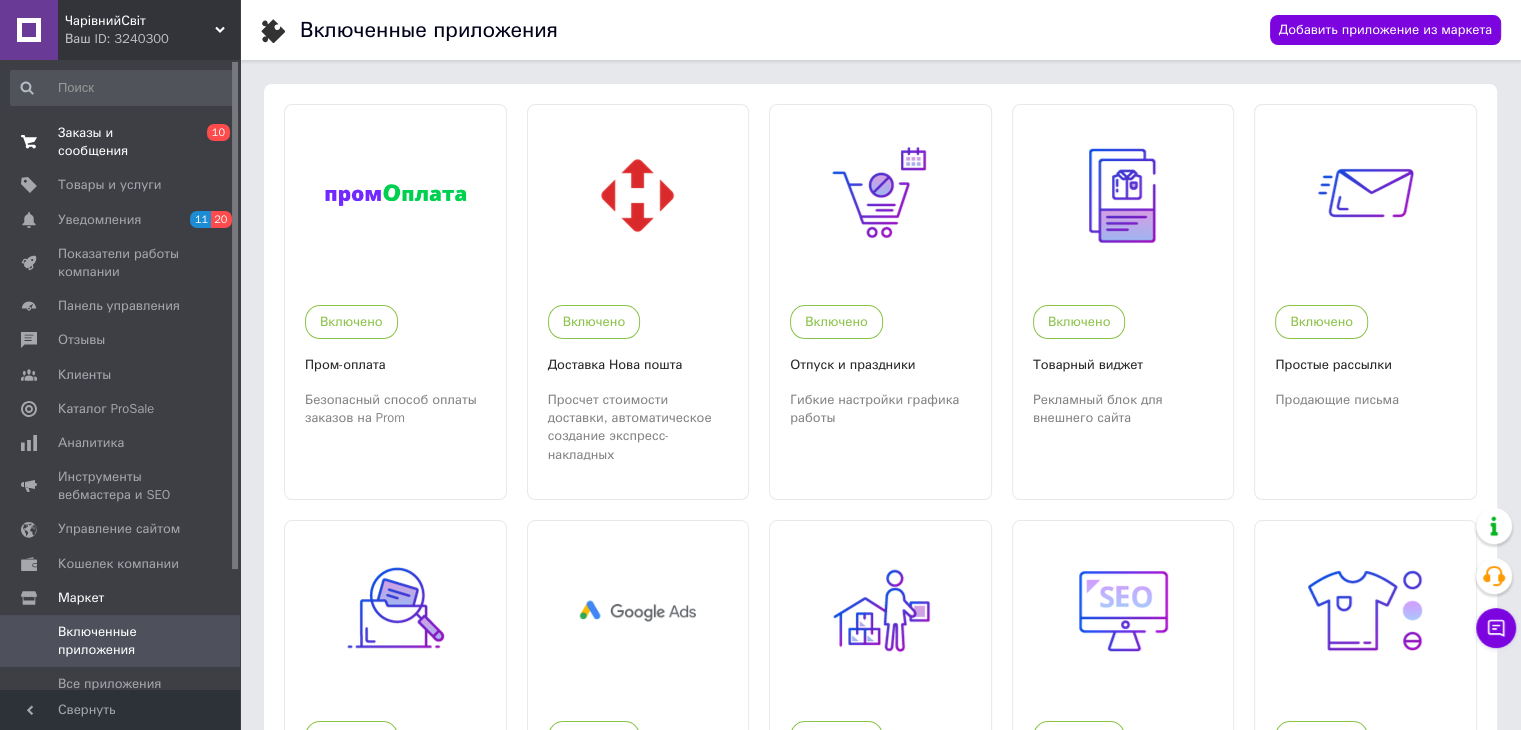 click on "Заказы и сообщения" at bounding box center [121, 142] 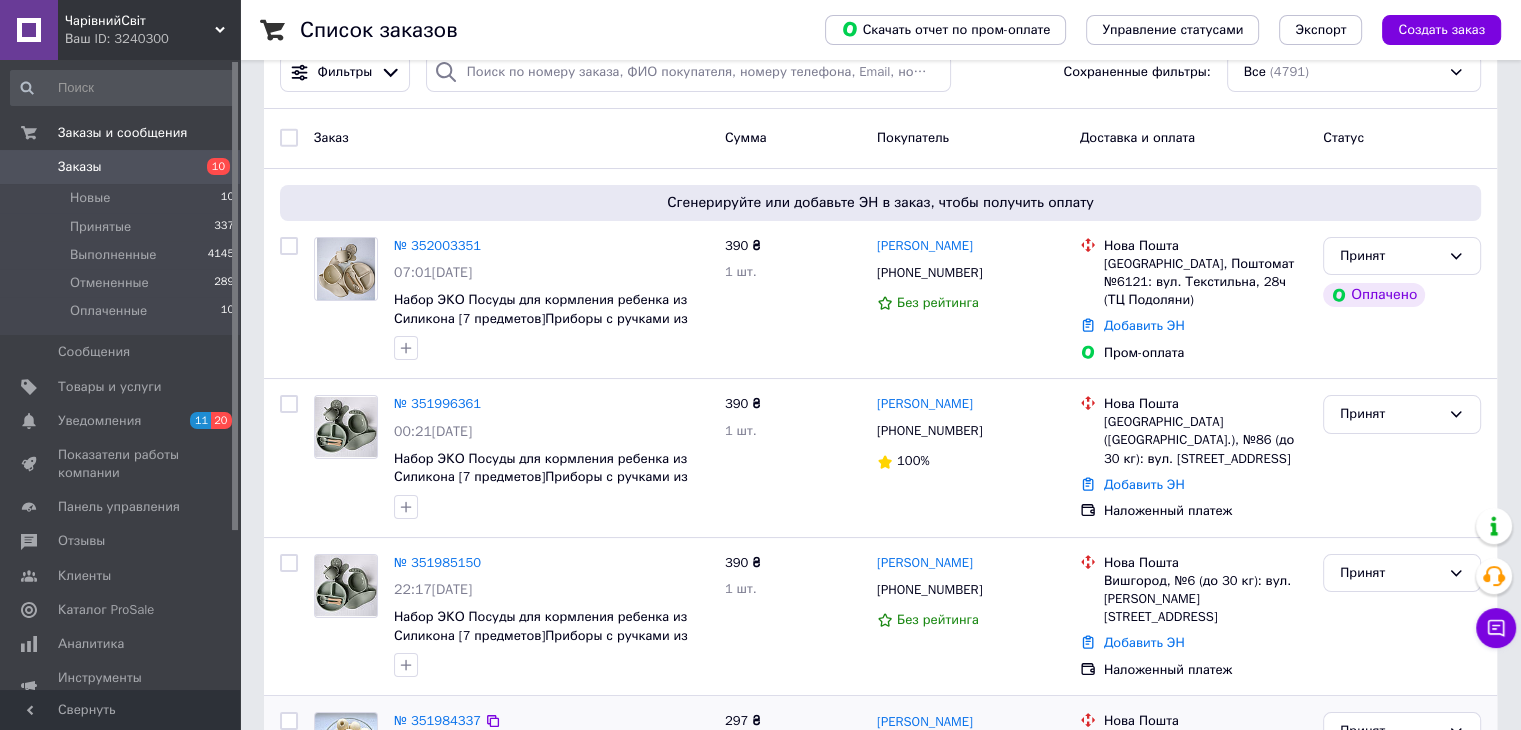 scroll, scrollTop: 400, scrollLeft: 0, axis: vertical 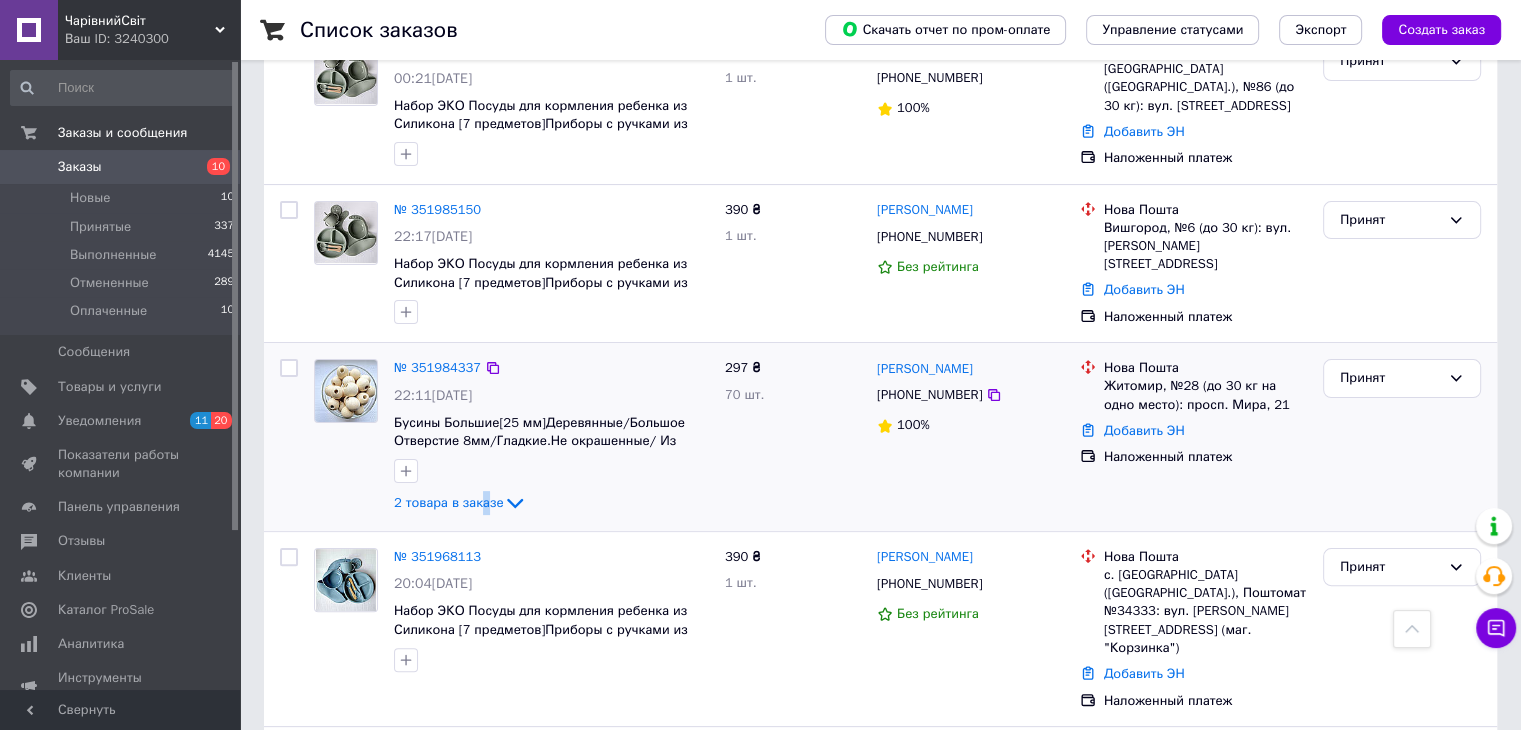 drag, startPoint x: 481, startPoint y: 496, endPoint x: 668, endPoint y: 505, distance: 187.21645 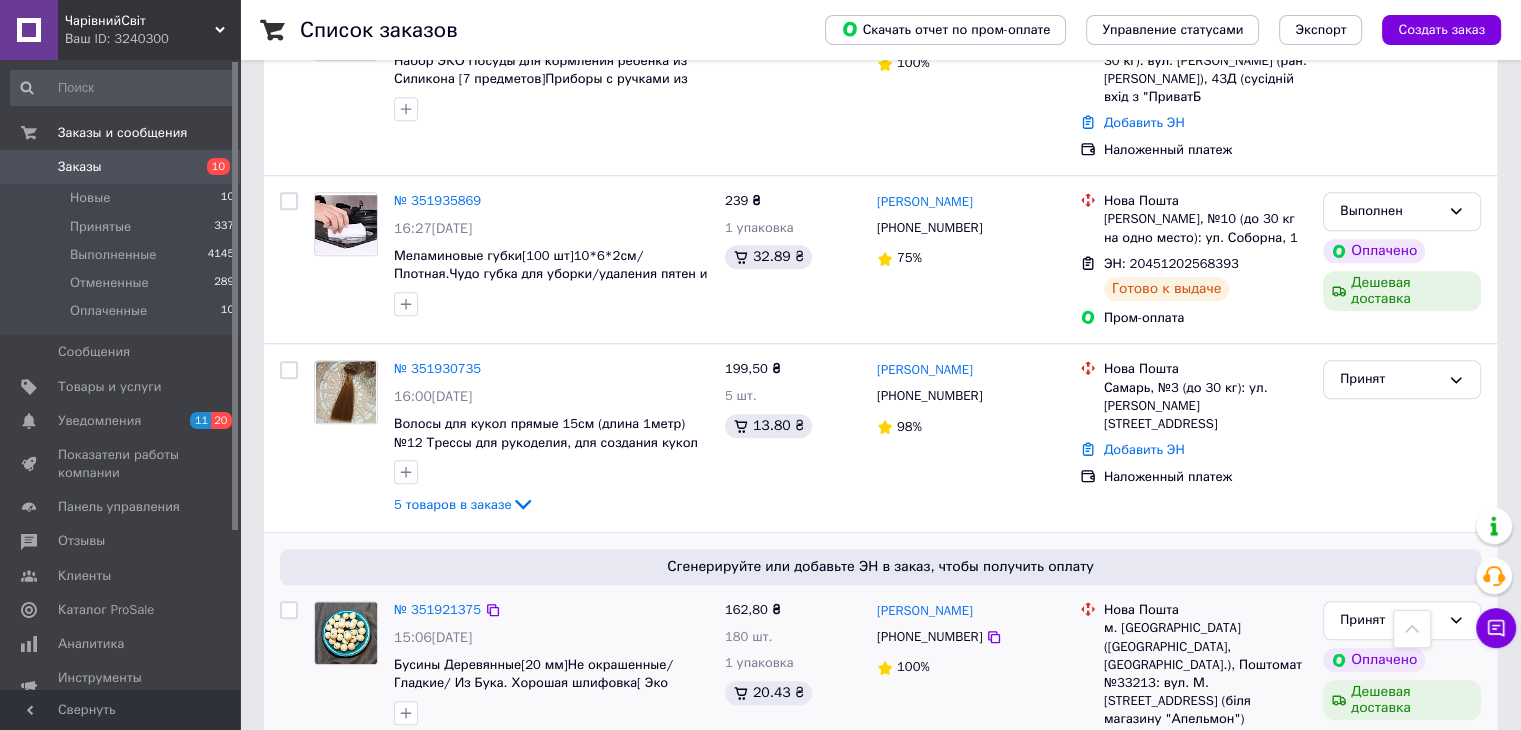 scroll, scrollTop: 1500, scrollLeft: 0, axis: vertical 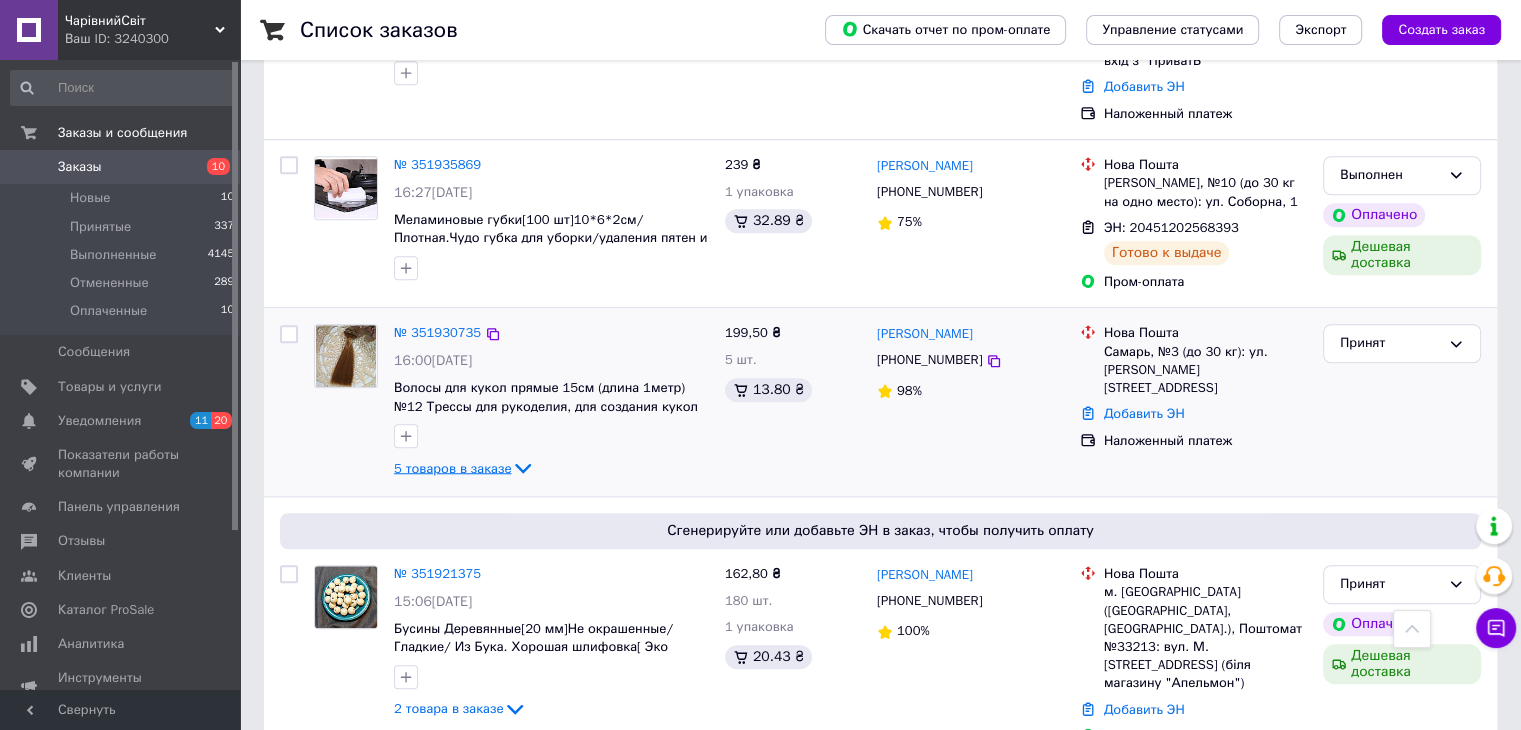 click on "5 товаров в заказе" at bounding box center [452, 467] 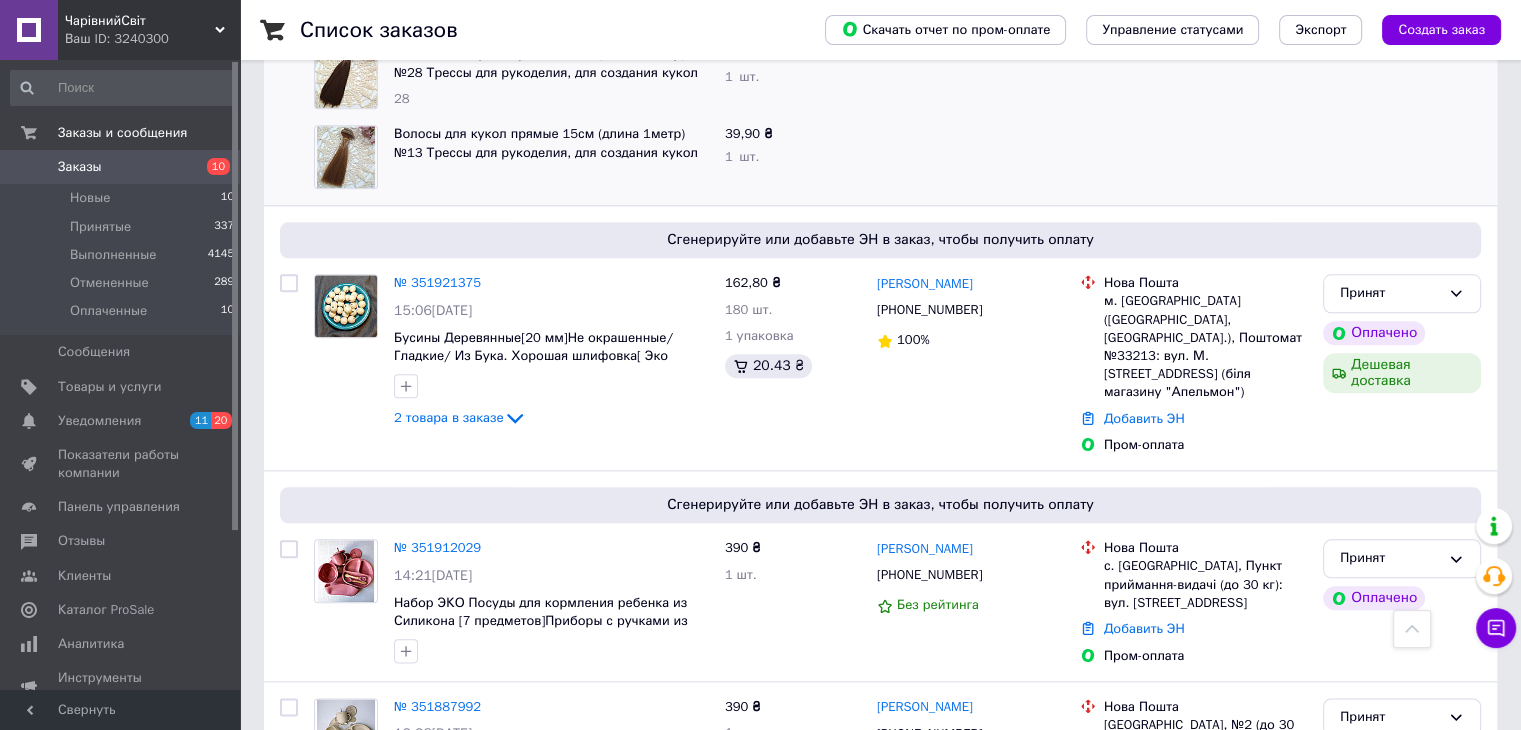 scroll, scrollTop: 2200, scrollLeft: 0, axis: vertical 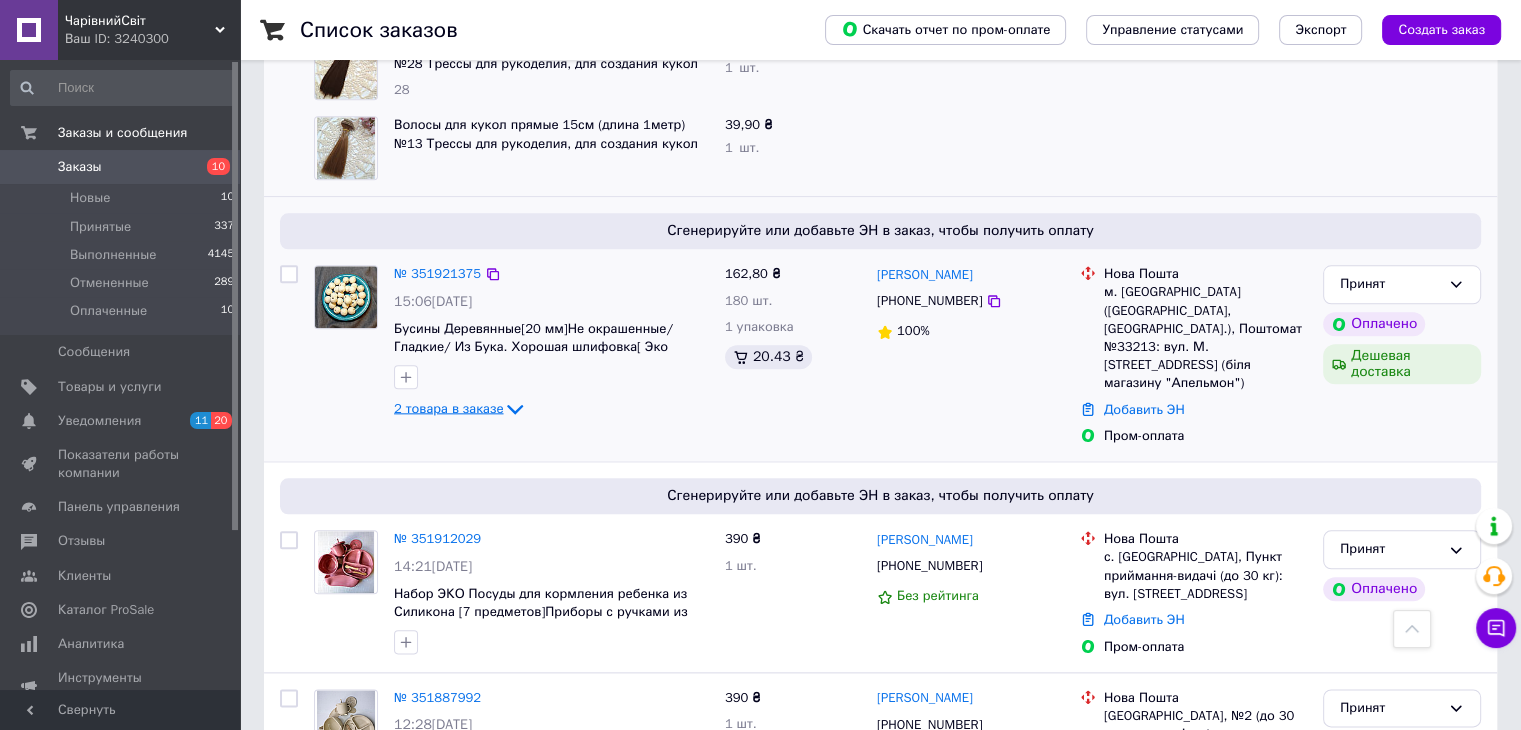 click 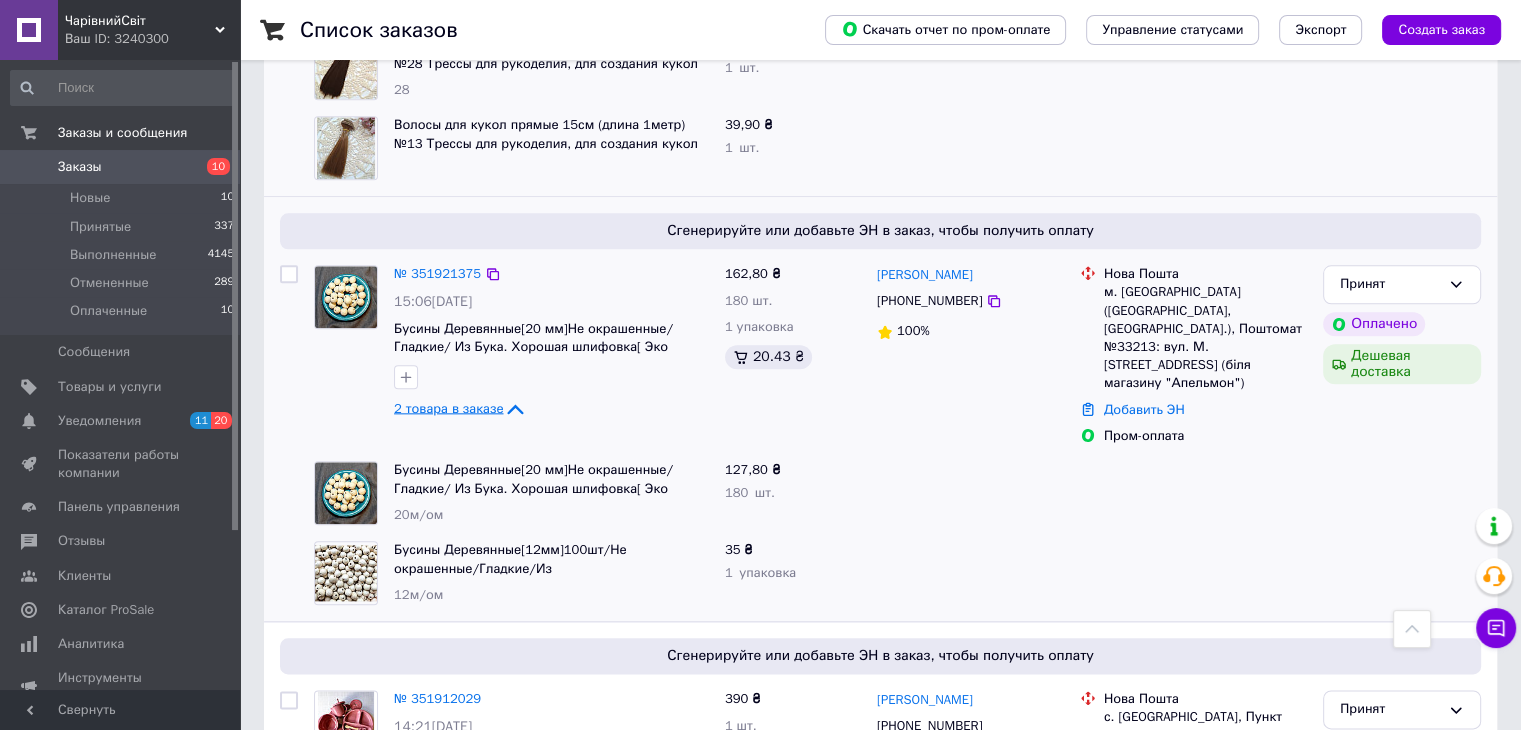 click on "162,80 ₴ 180 шт. 1 упаковка 20.43 ₴" at bounding box center (793, 355) 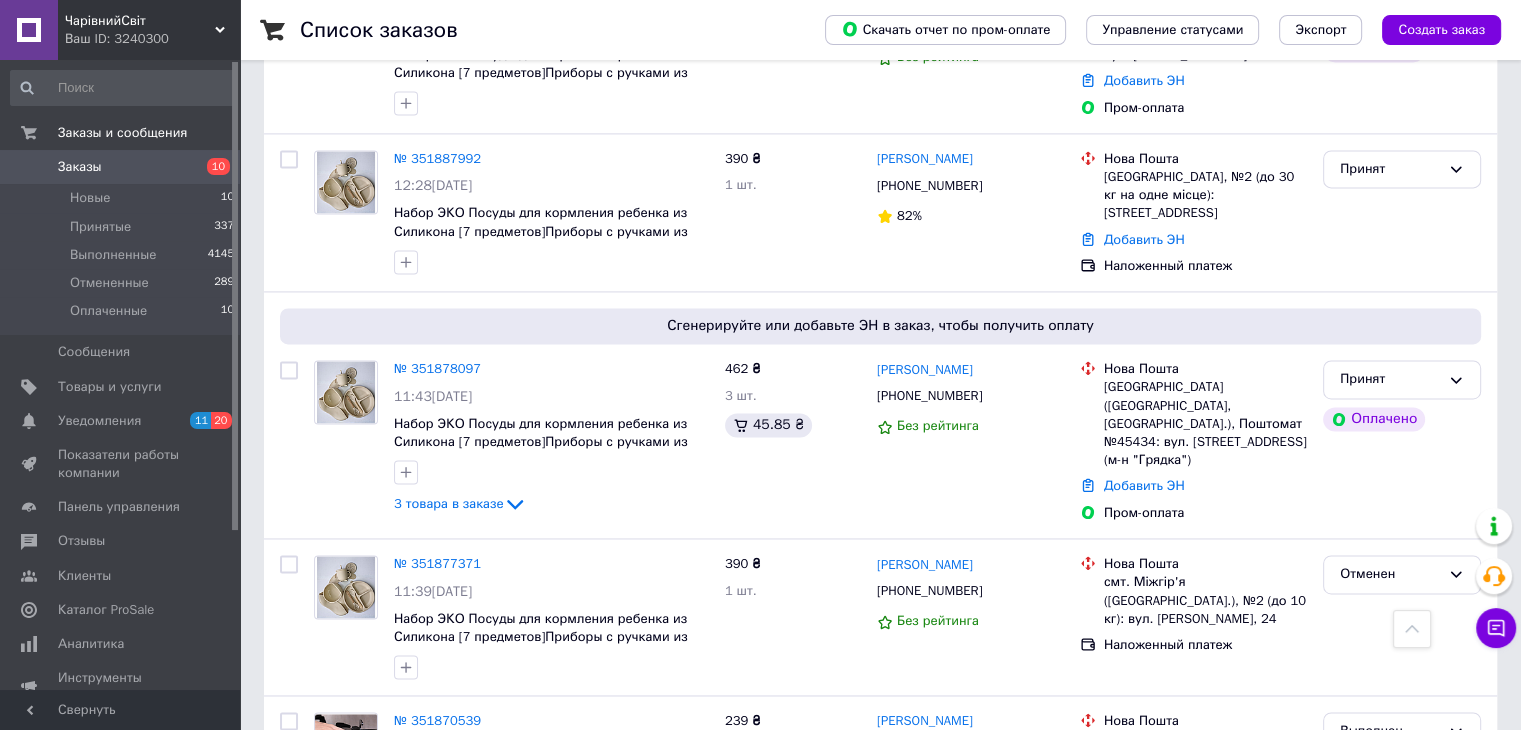 scroll, scrollTop: 2900, scrollLeft: 0, axis: vertical 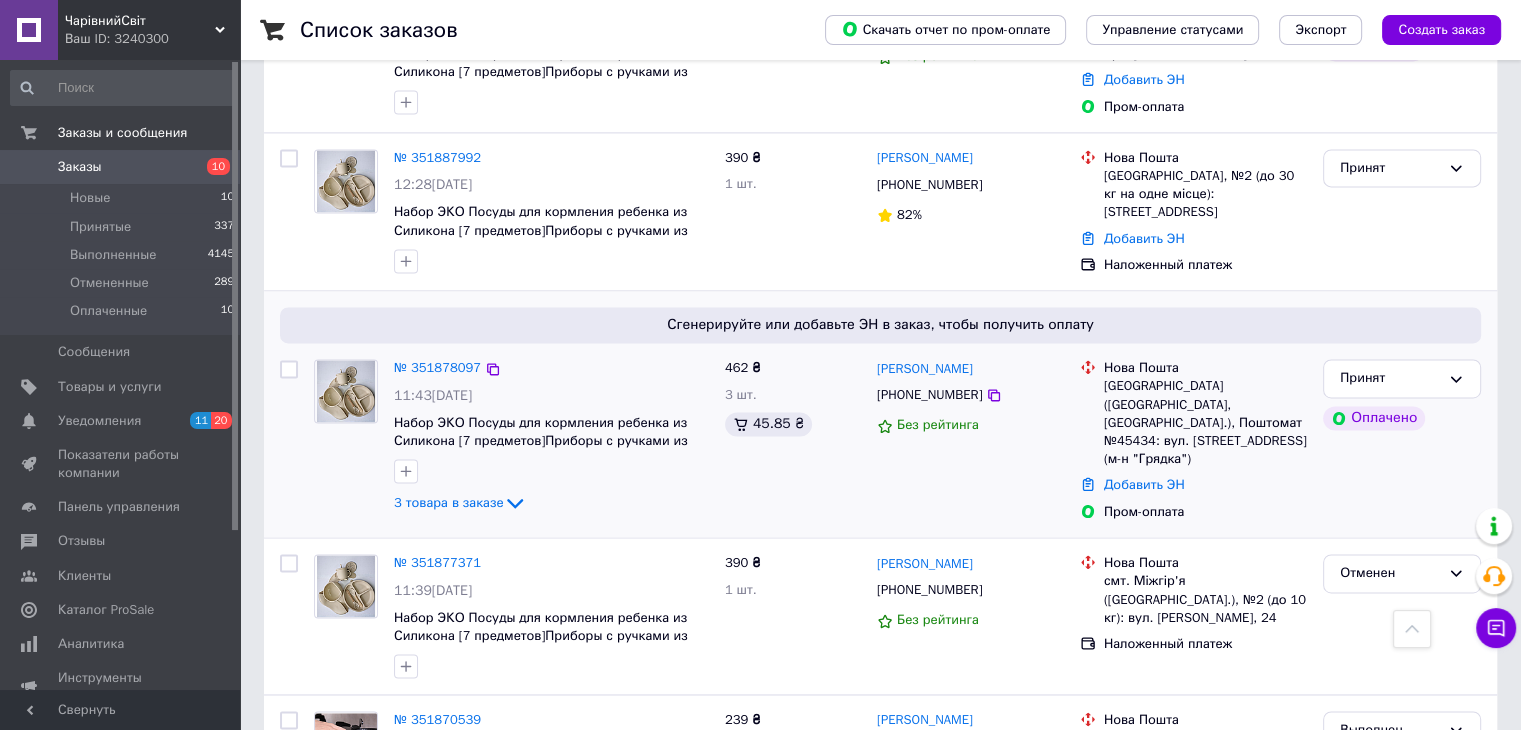 drag, startPoint x: 504, startPoint y: 450, endPoint x: 664, endPoint y: 433, distance: 160.90059 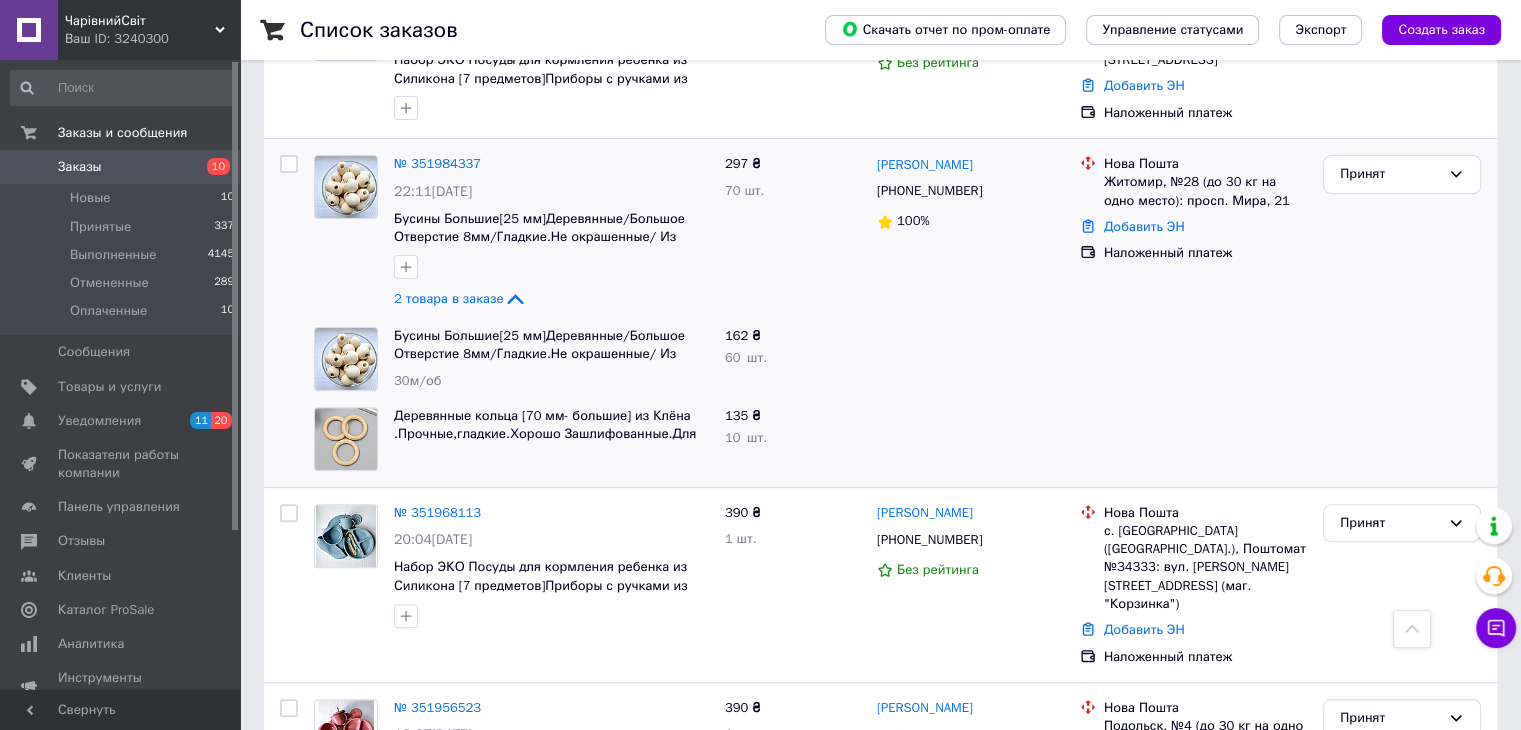 scroll, scrollTop: 300, scrollLeft: 0, axis: vertical 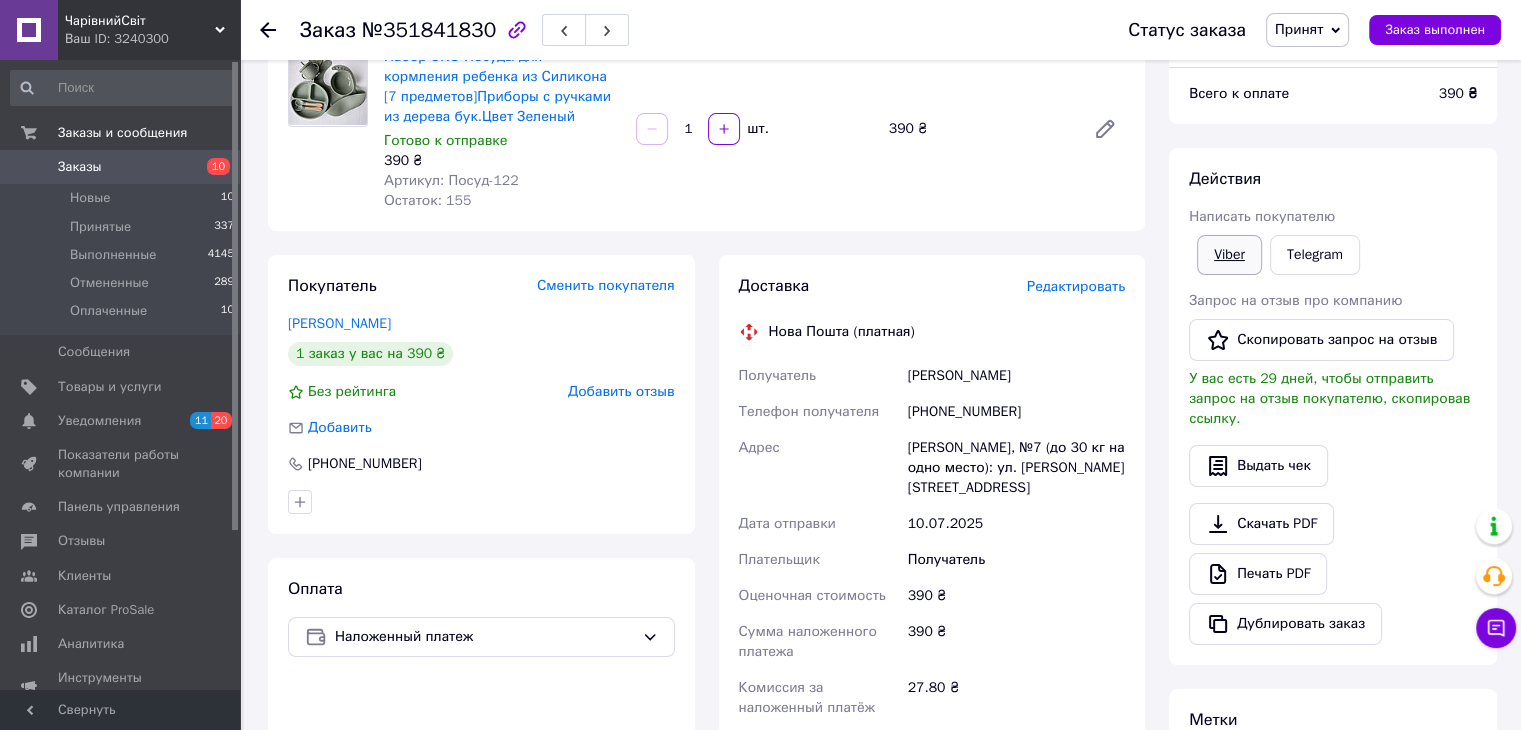 click on "Viber" at bounding box center [1229, 255] 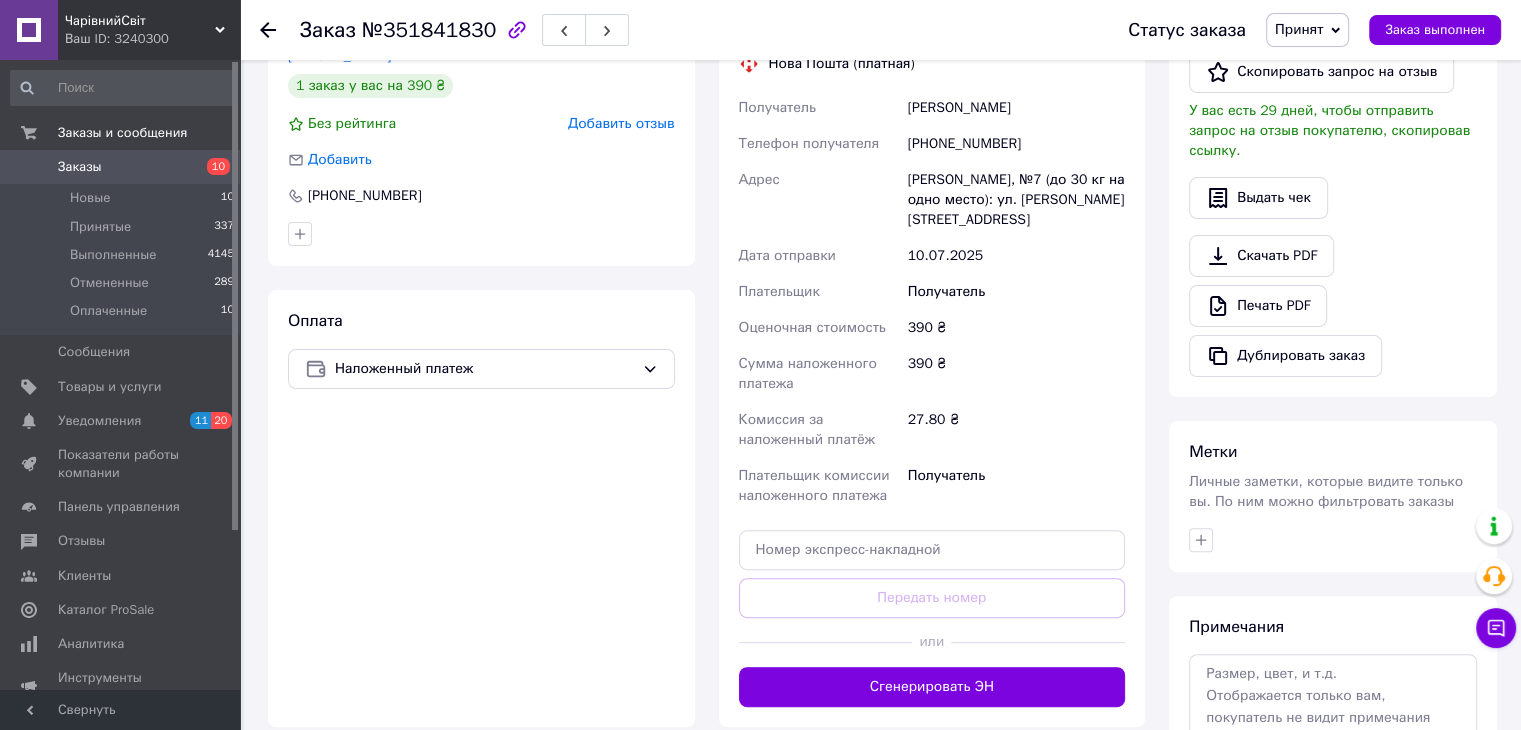 scroll, scrollTop: 484, scrollLeft: 0, axis: vertical 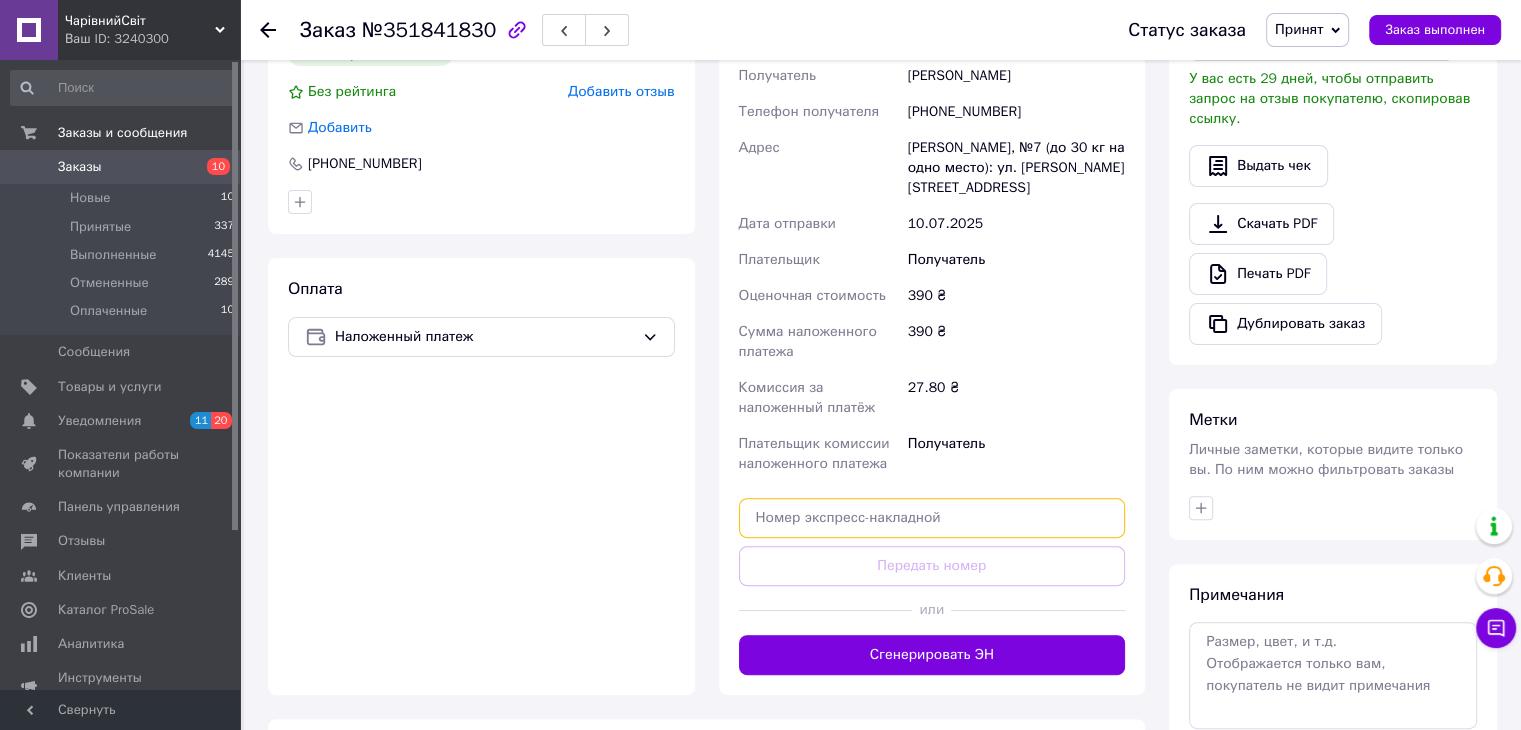 click at bounding box center [932, 518] 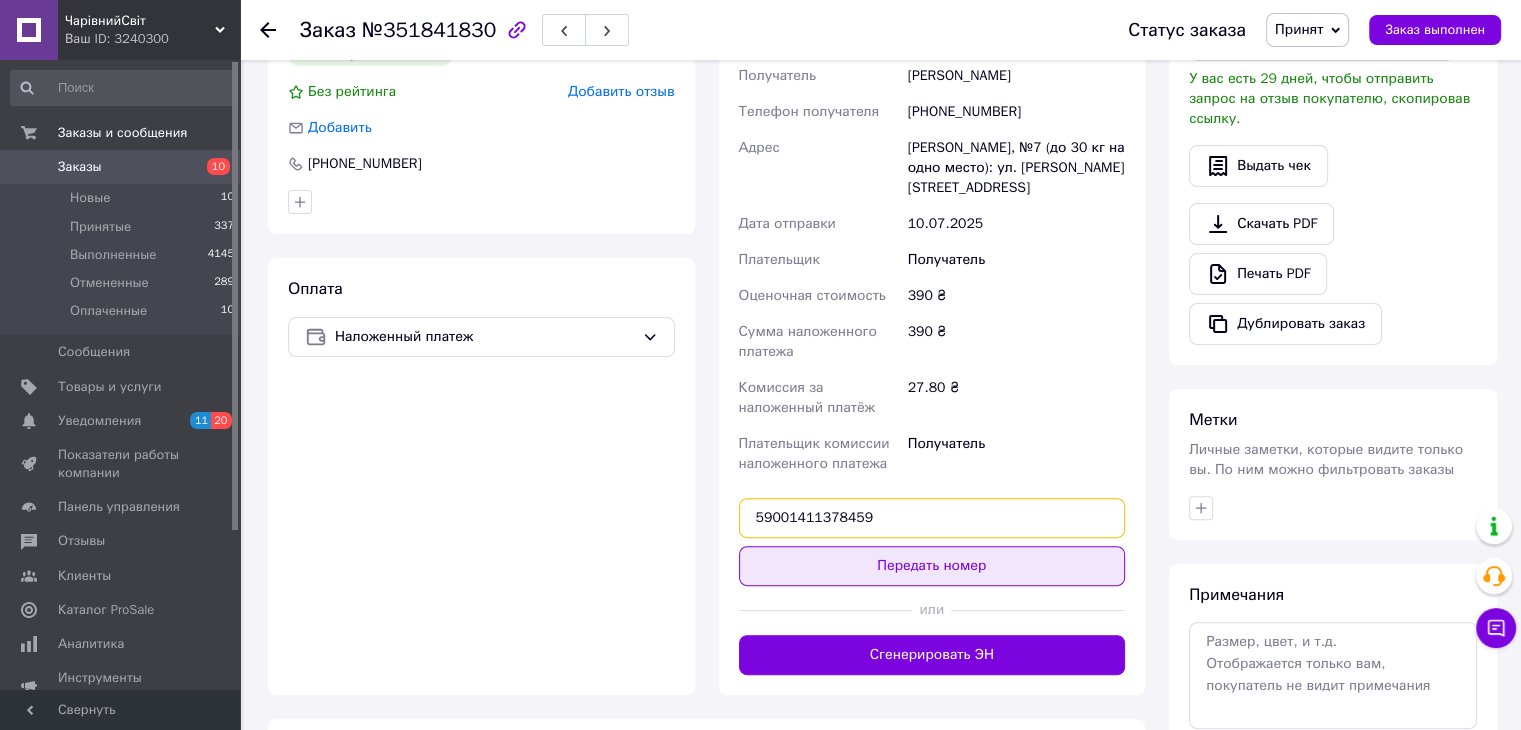 type on "59001411378459" 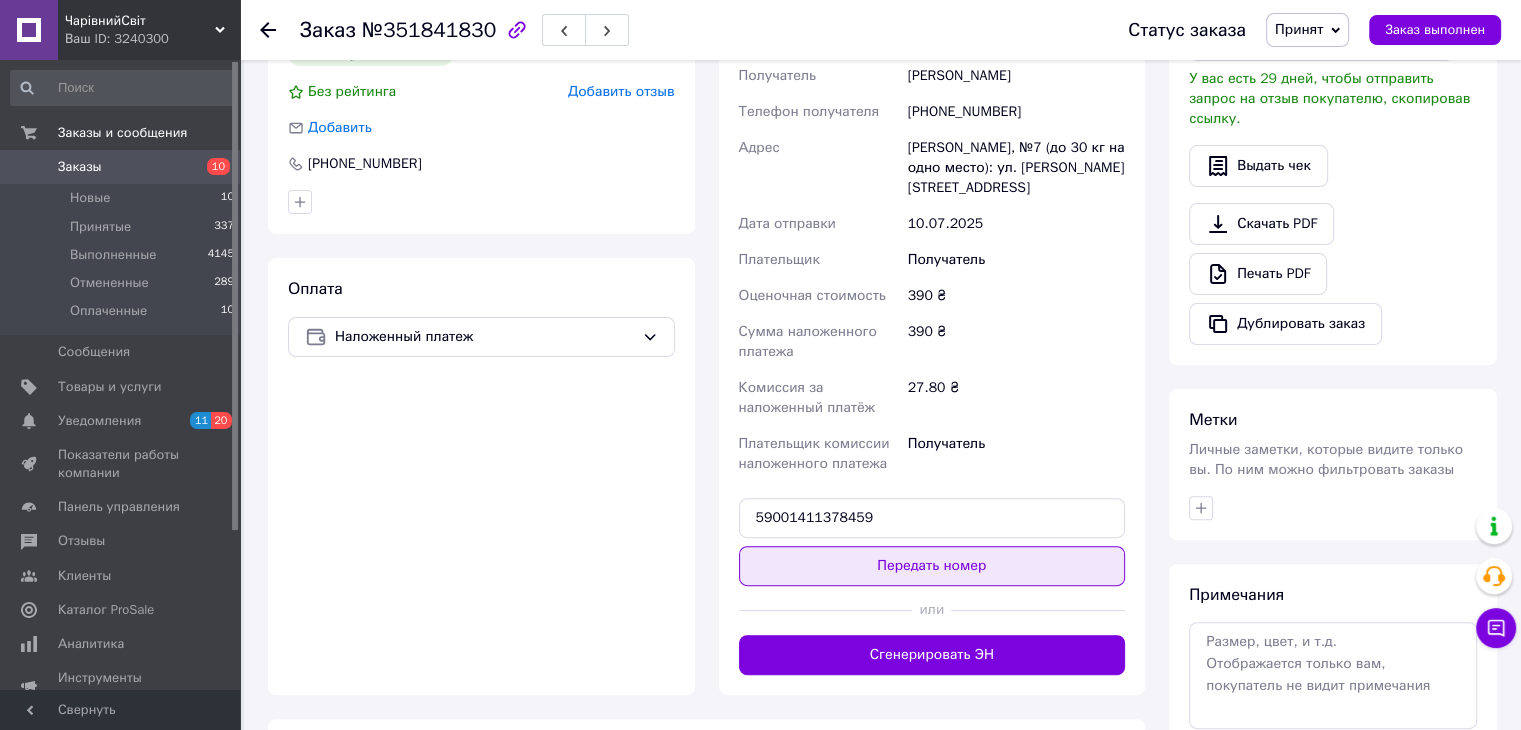 click on "Передать номер" at bounding box center (932, 566) 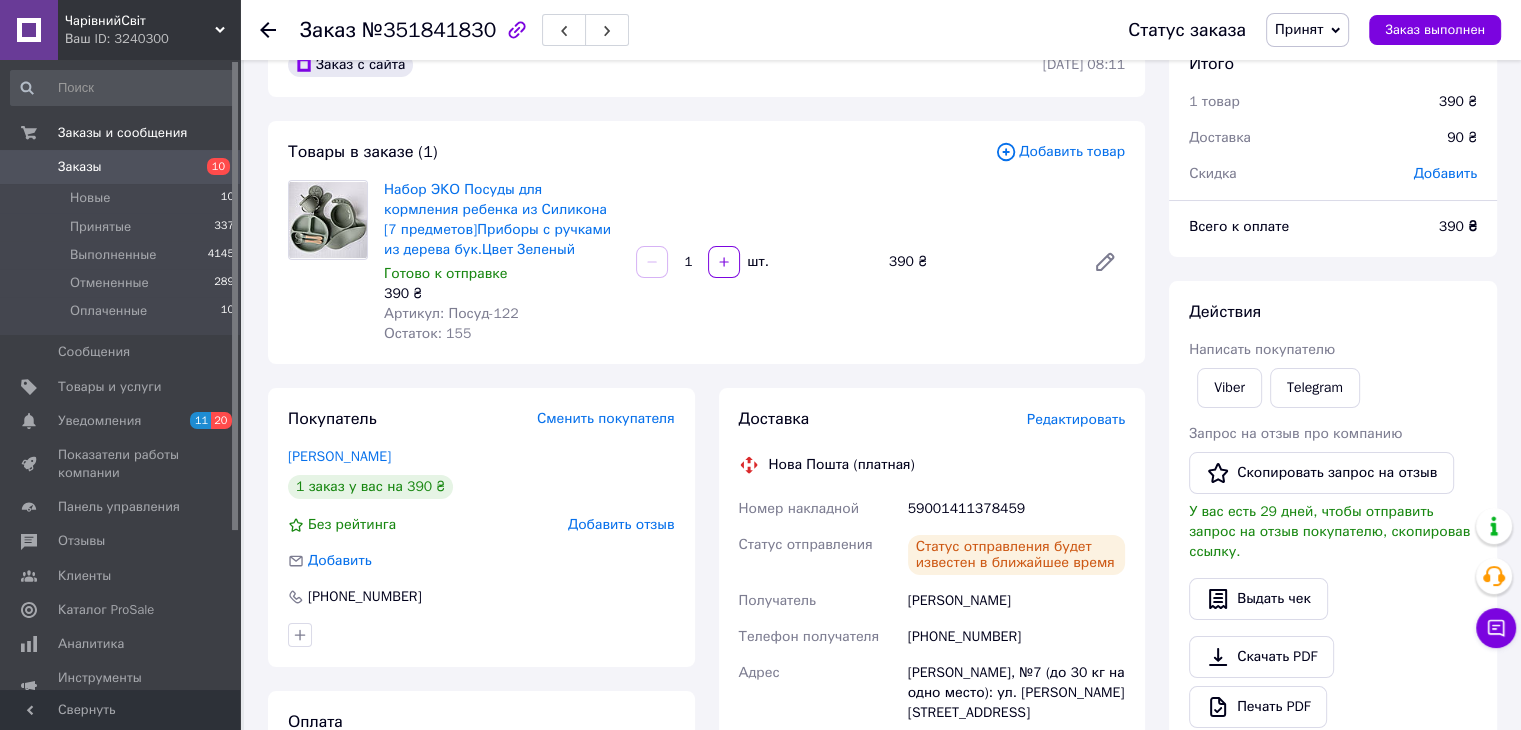 scroll, scrollTop: 100, scrollLeft: 0, axis: vertical 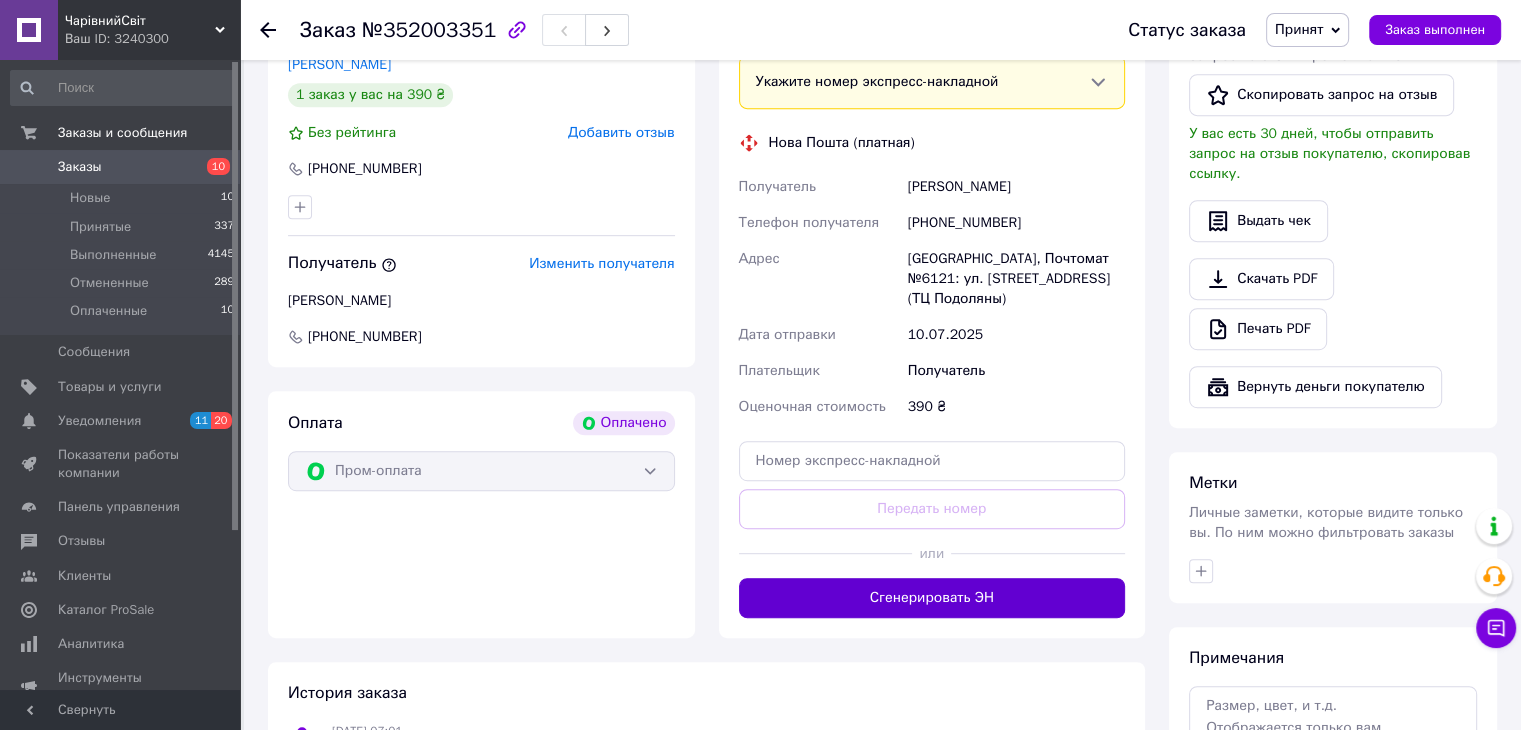 click on "Сгенерировать ЭН" at bounding box center [932, 598] 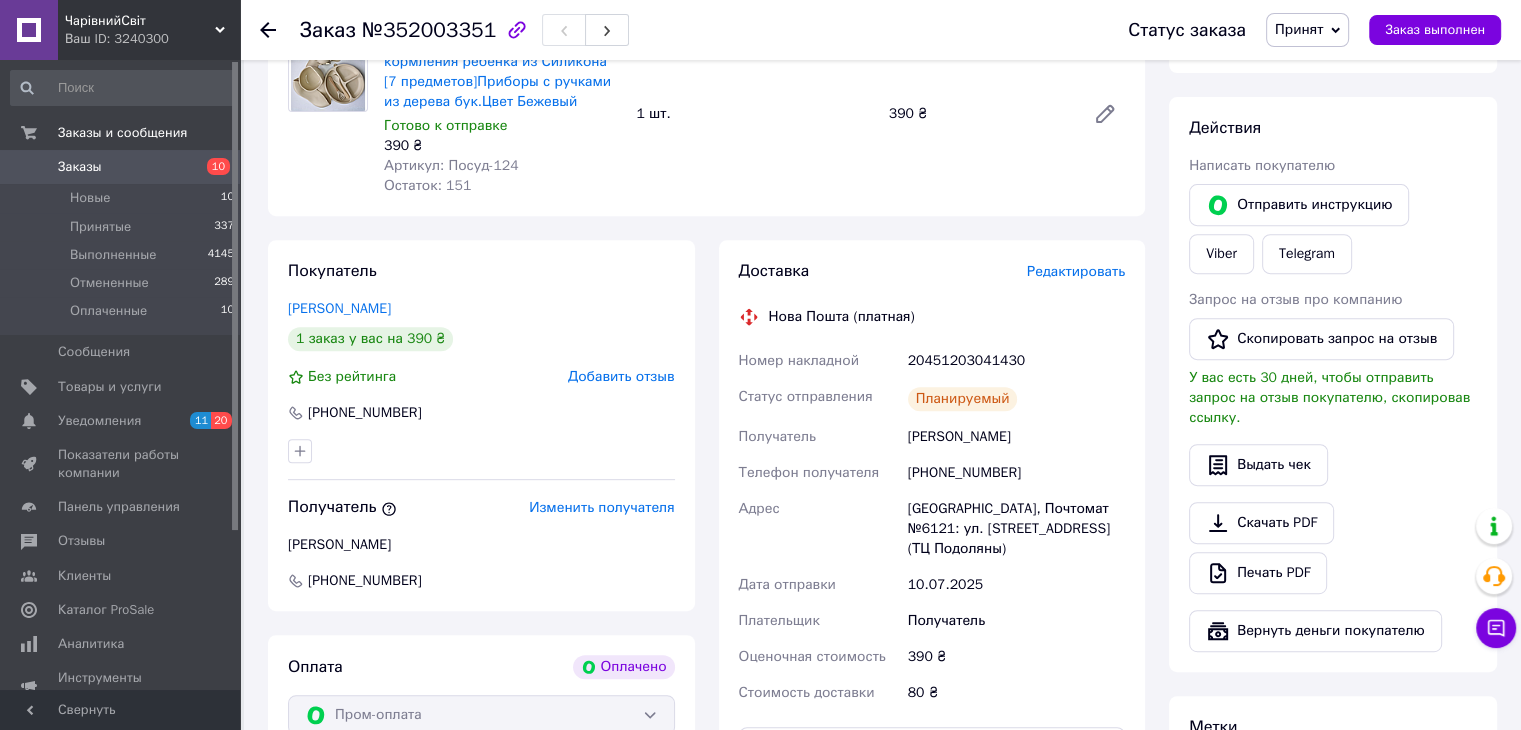 scroll, scrollTop: 800, scrollLeft: 0, axis: vertical 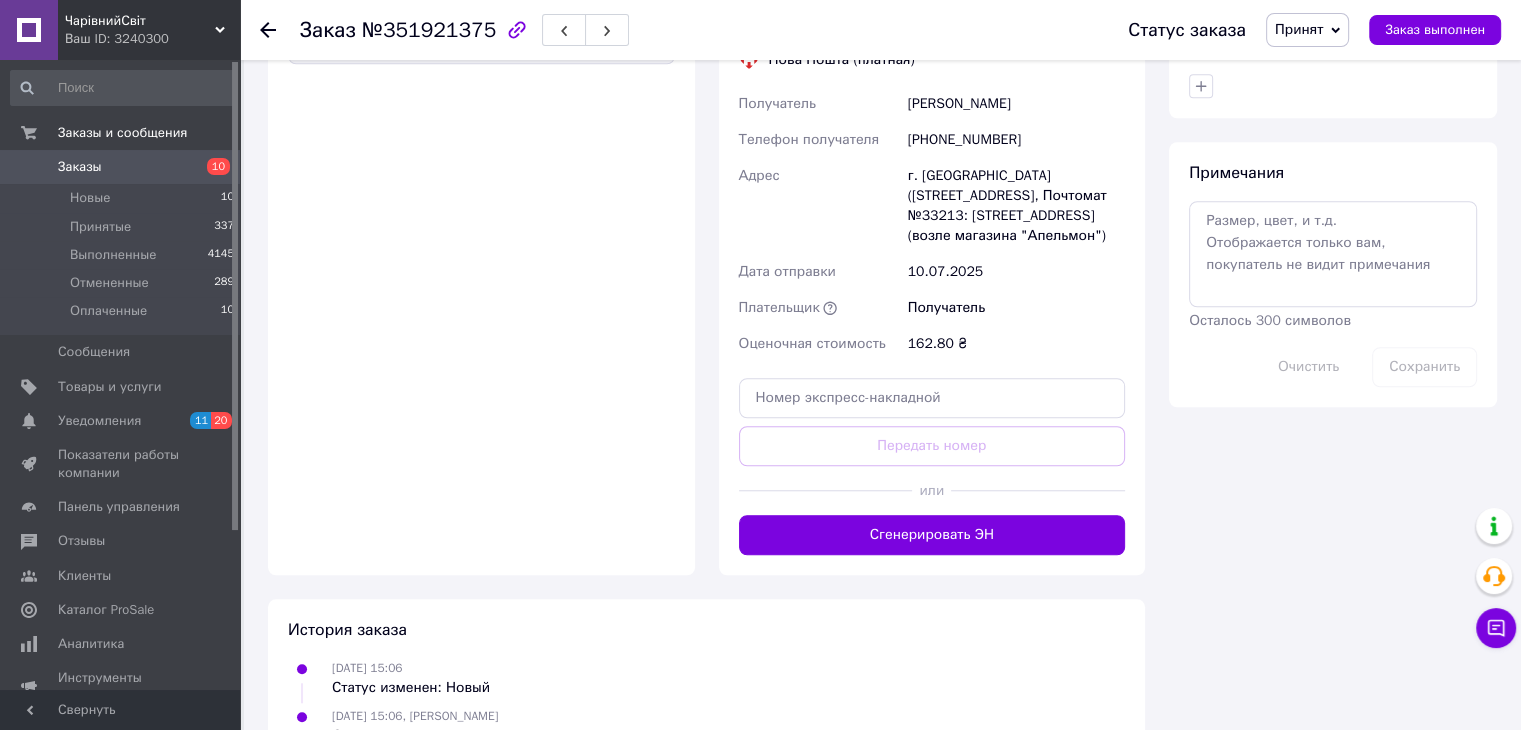 drag, startPoint x: 970, startPoint y: 517, endPoint x: 967, endPoint y: 317, distance: 200.02249 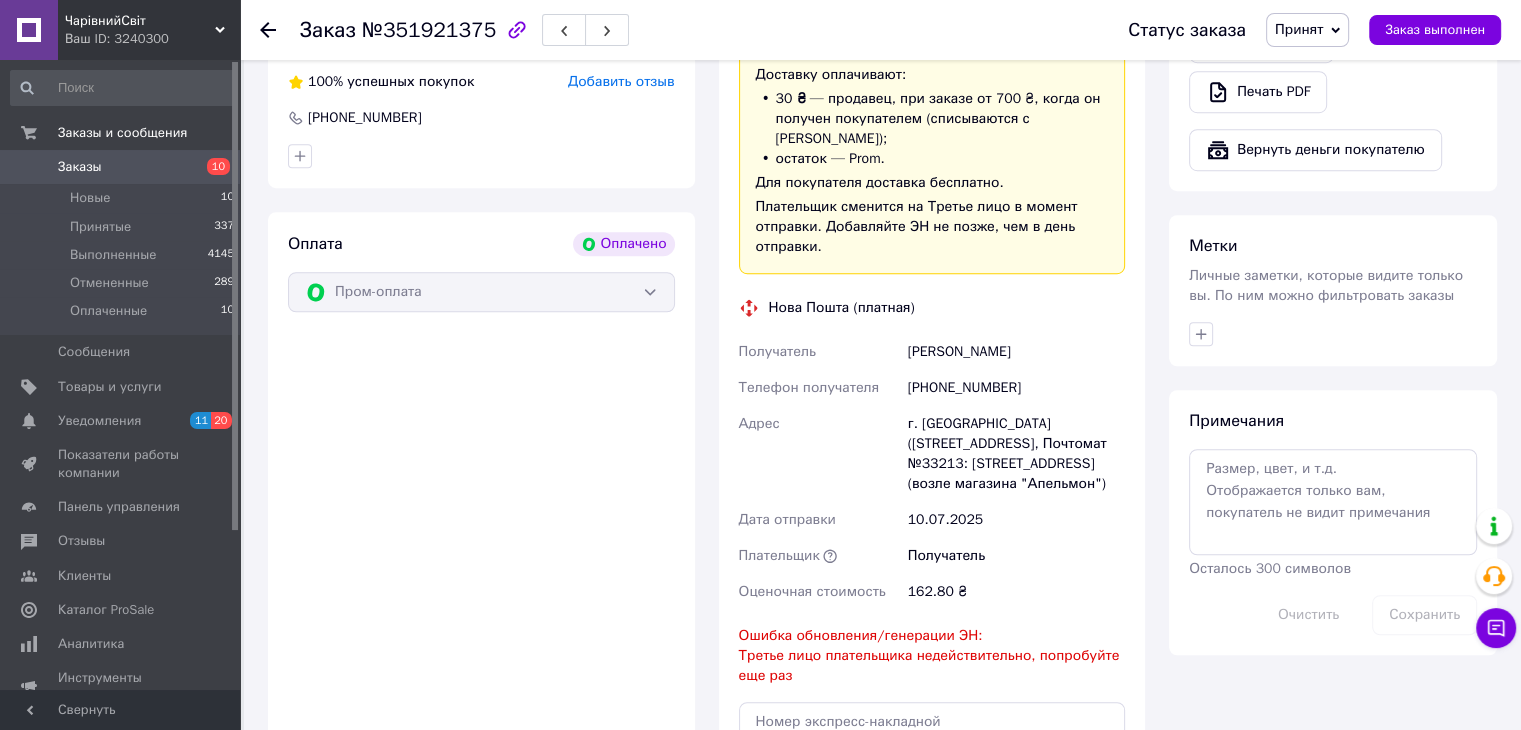 scroll, scrollTop: 1200, scrollLeft: 0, axis: vertical 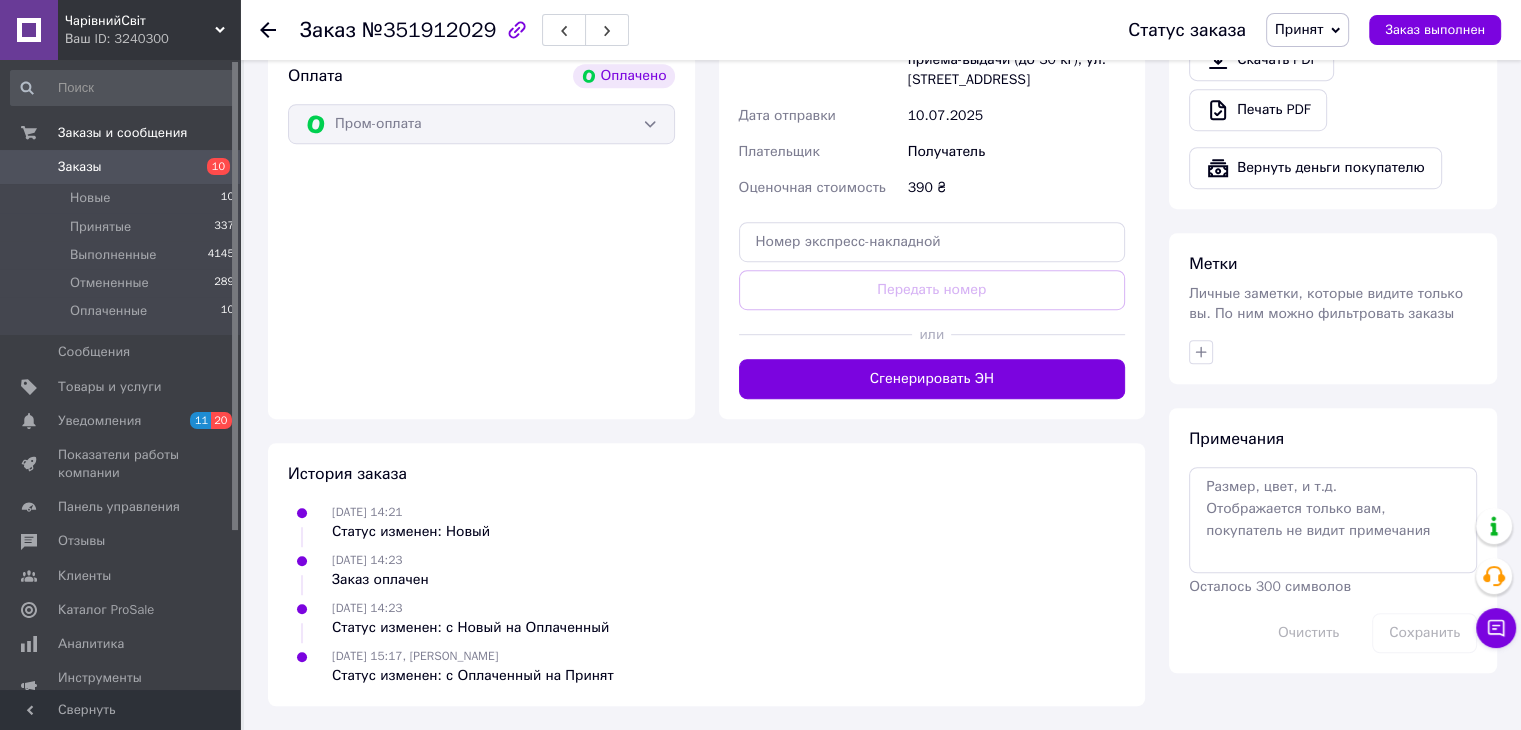 click on "Сгенерировать ЭН" at bounding box center (932, 379) 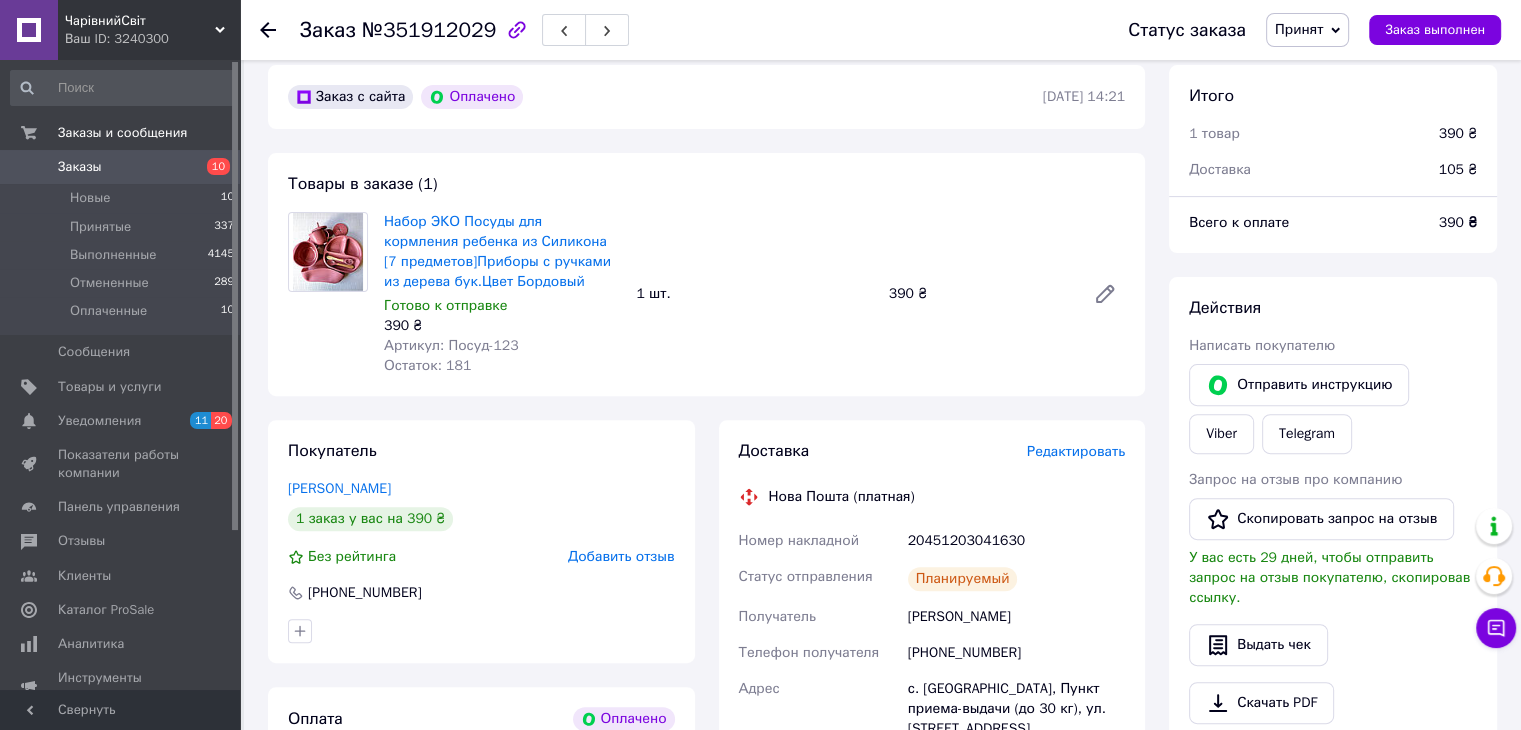 scroll, scrollTop: 576, scrollLeft: 0, axis: vertical 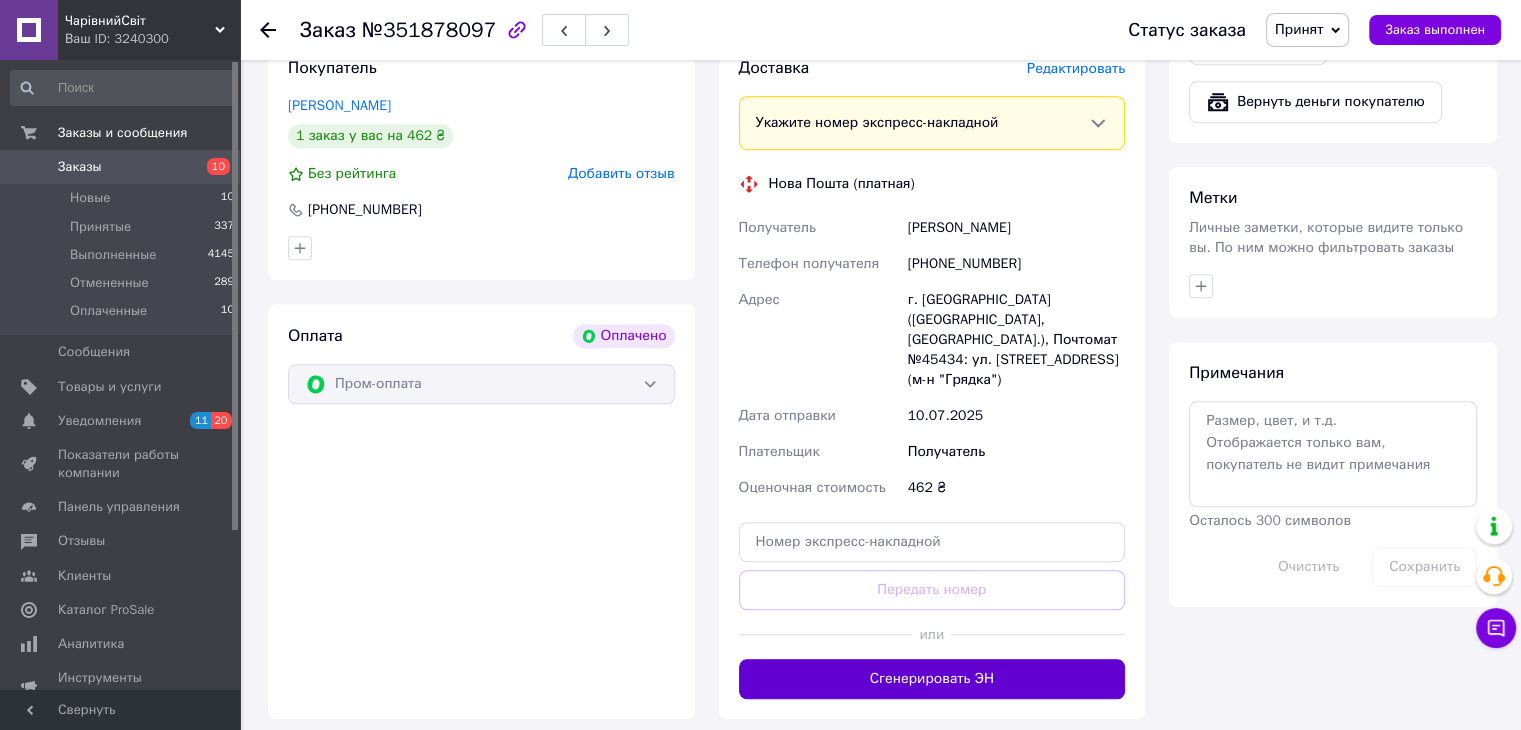click on "Сгенерировать ЭН" at bounding box center (932, 679) 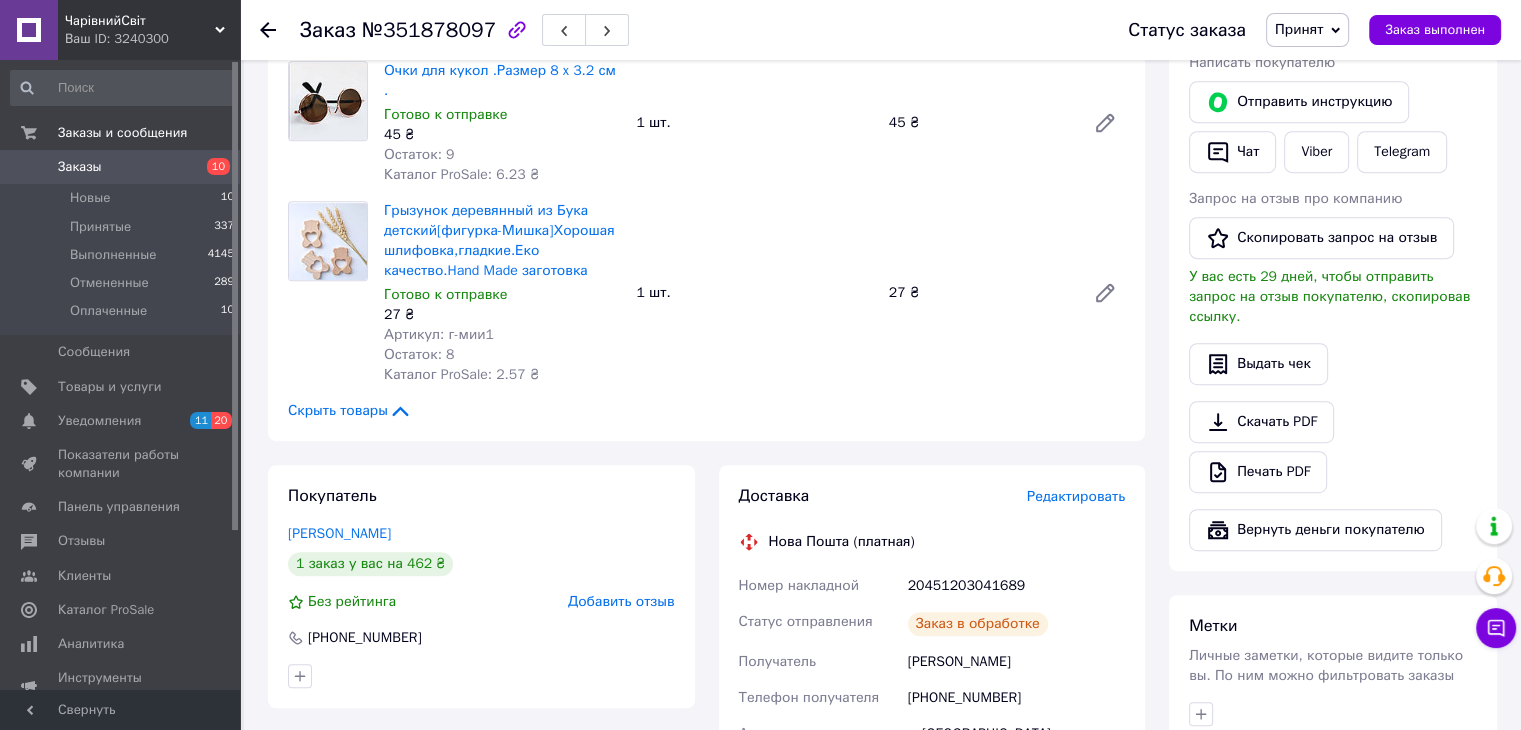 scroll, scrollTop: 1200, scrollLeft: 0, axis: vertical 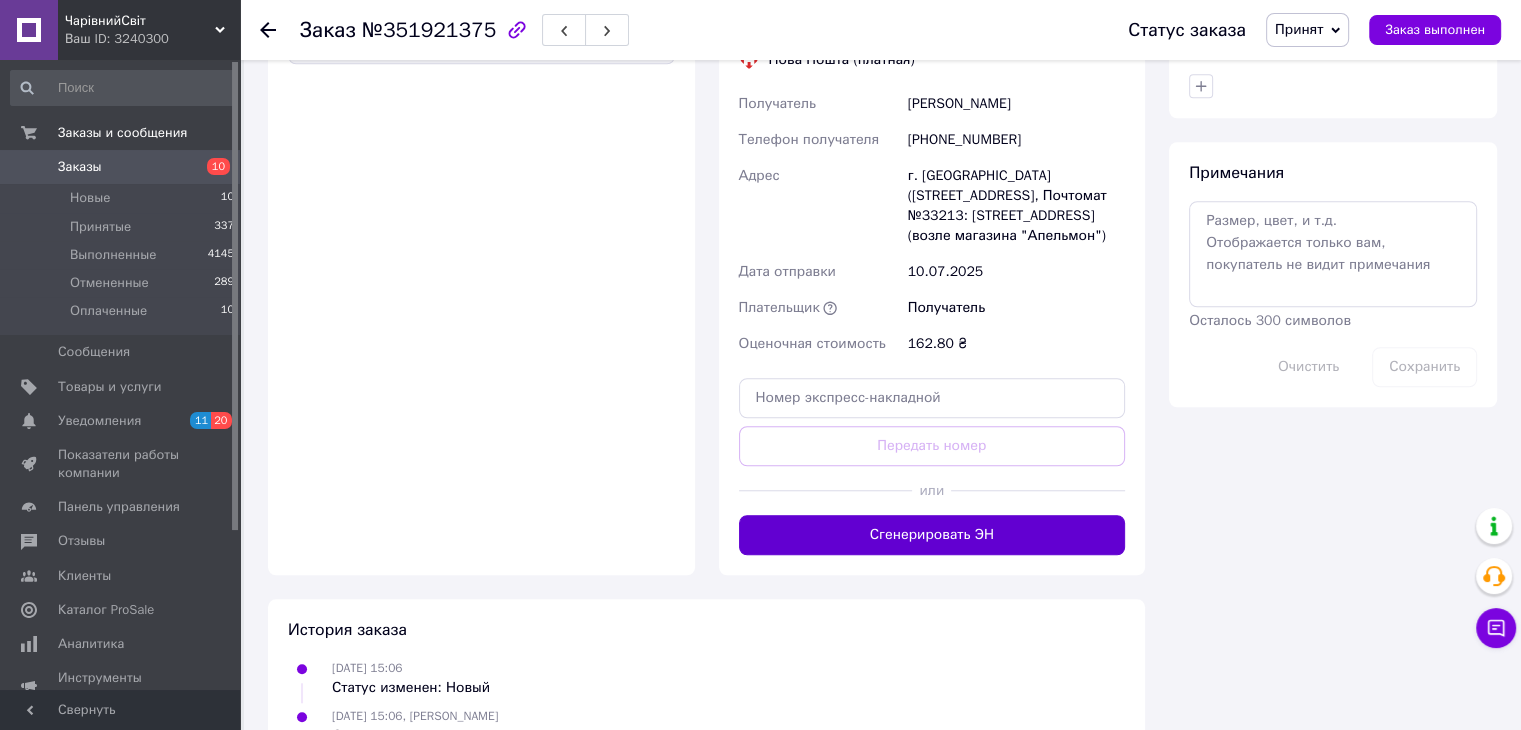 click on "Сгенерировать ЭН" at bounding box center [932, 535] 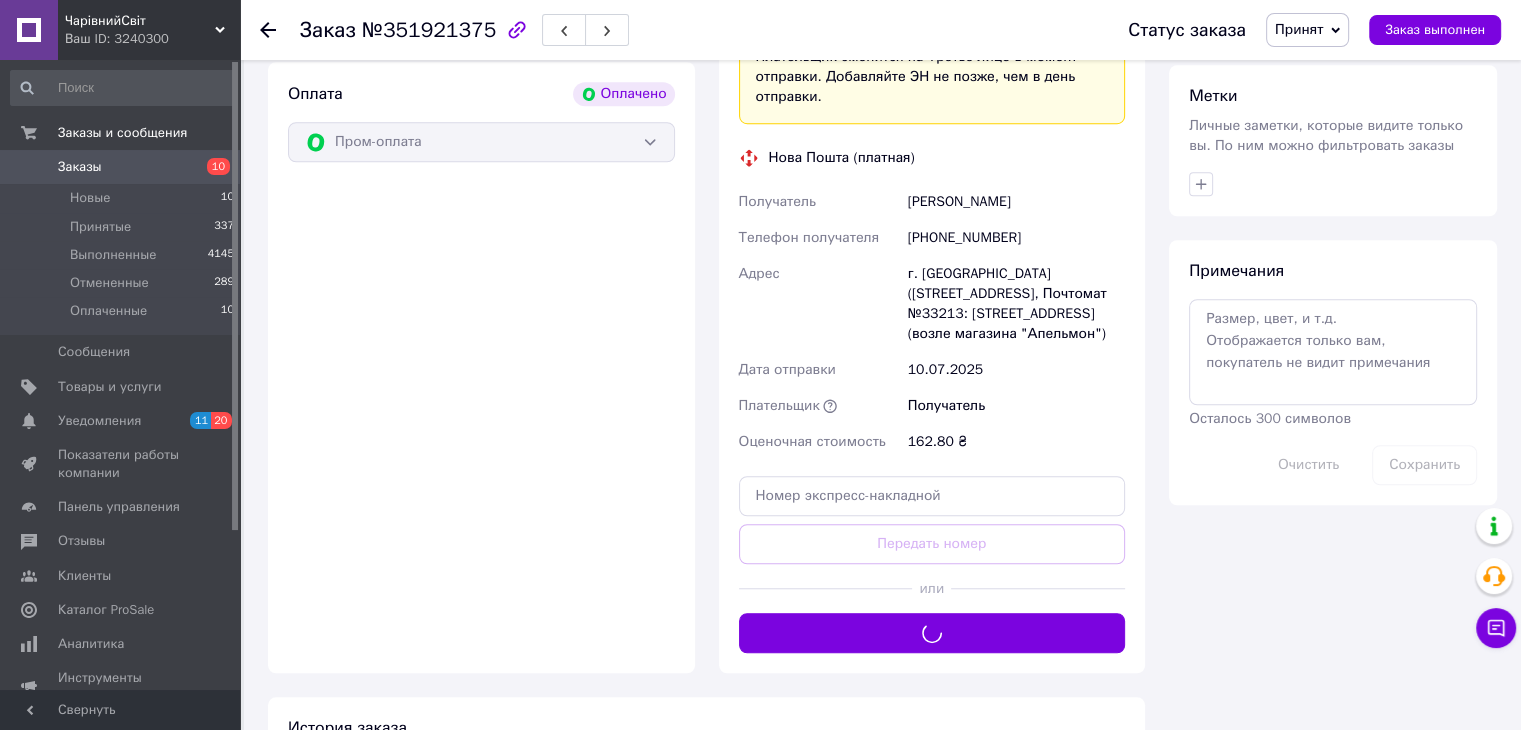 scroll, scrollTop: 1400, scrollLeft: 0, axis: vertical 